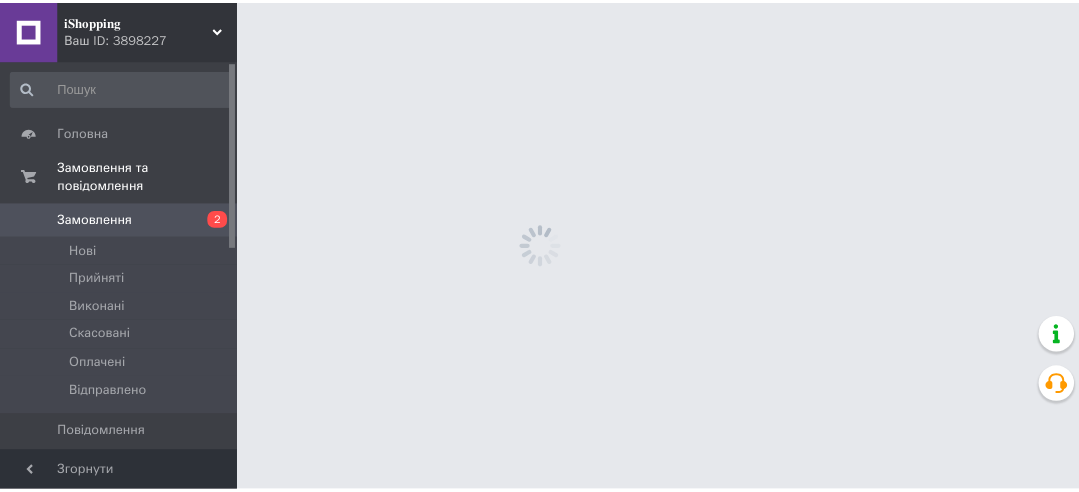 scroll, scrollTop: 0, scrollLeft: 0, axis: both 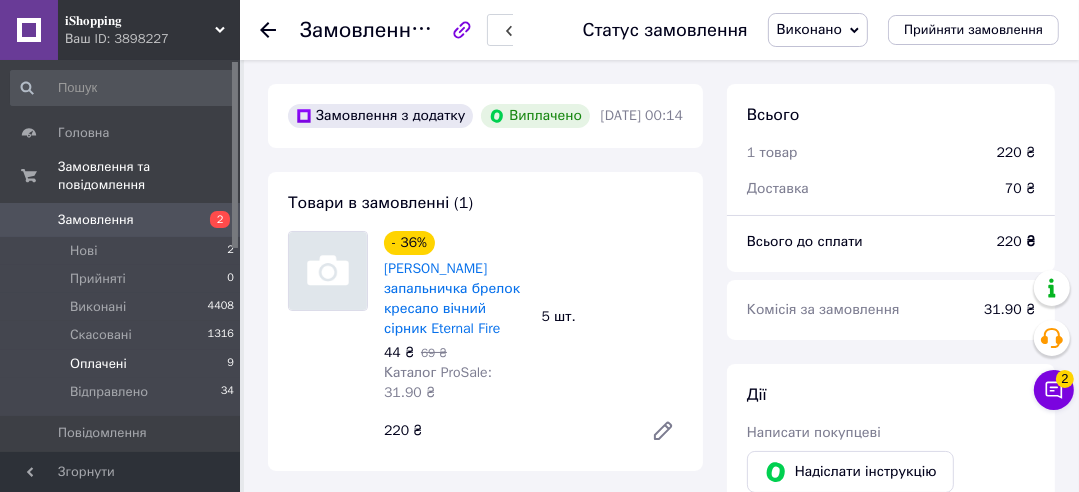 click on "Оплачені" at bounding box center (98, 364) 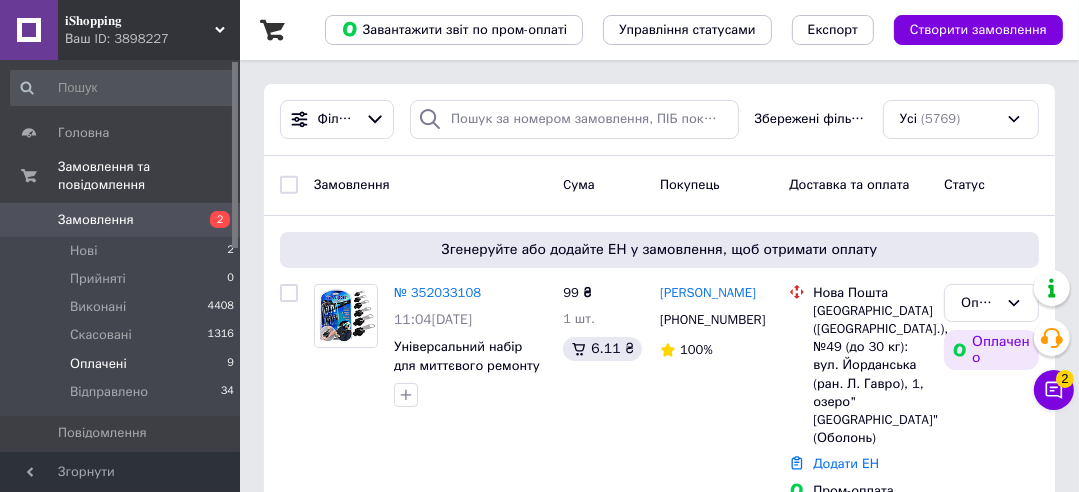 click on "Оплачені" at bounding box center (98, 364) 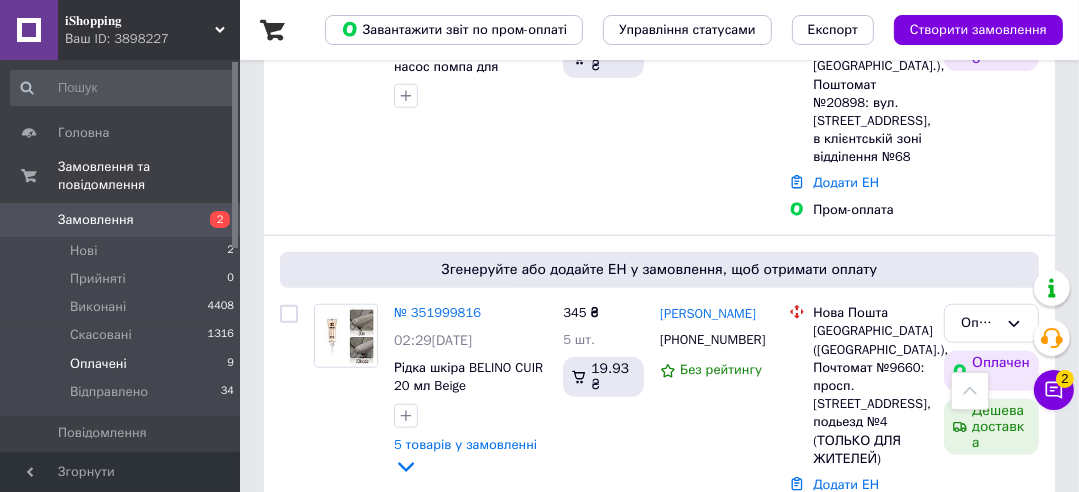 scroll, scrollTop: 1182, scrollLeft: 0, axis: vertical 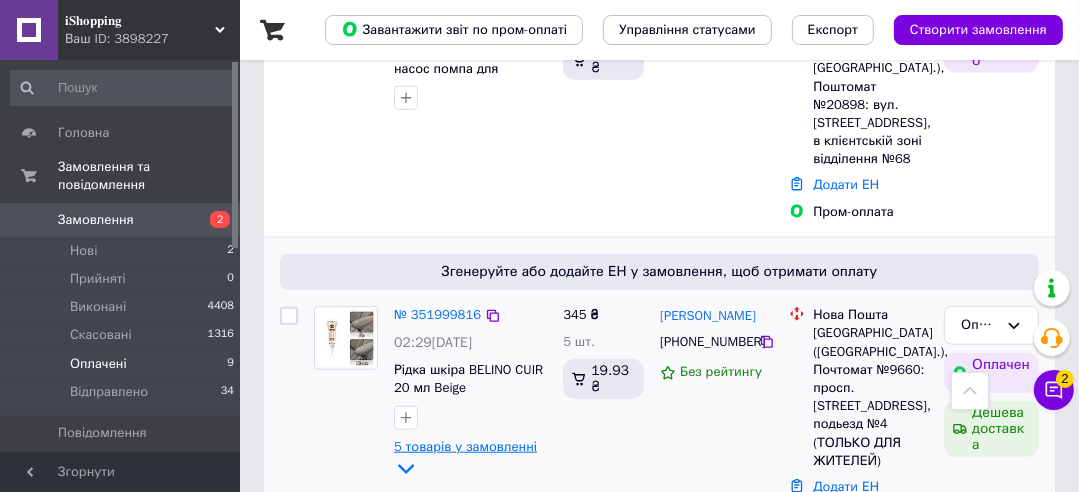 click 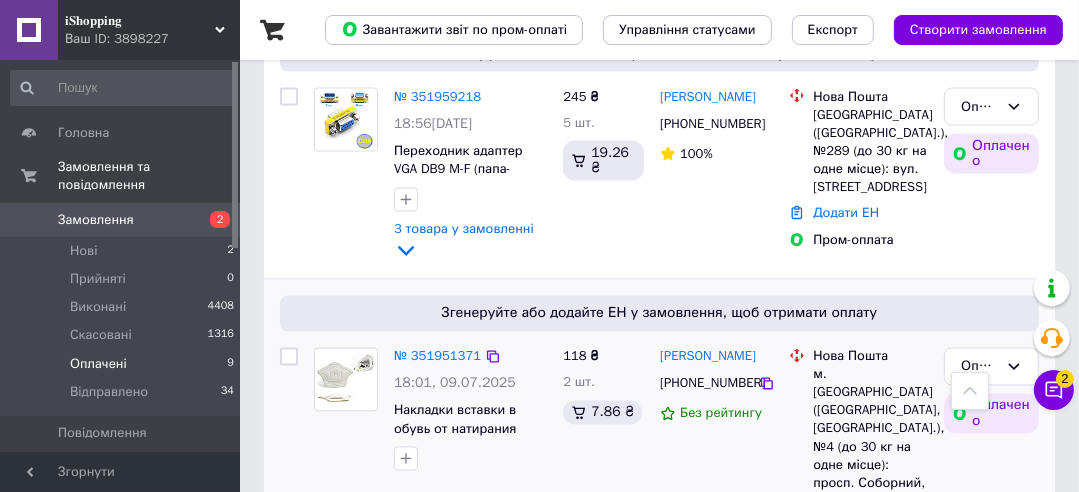 scroll, scrollTop: 2541, scrollLeft: 0, axis: vertical 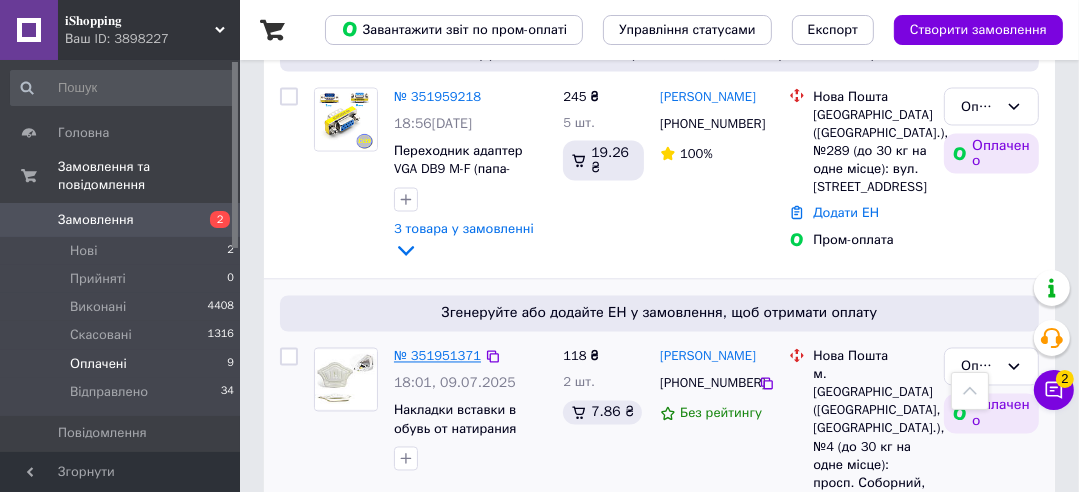 click on "№ 351951371" at bounding box center [437, 356] 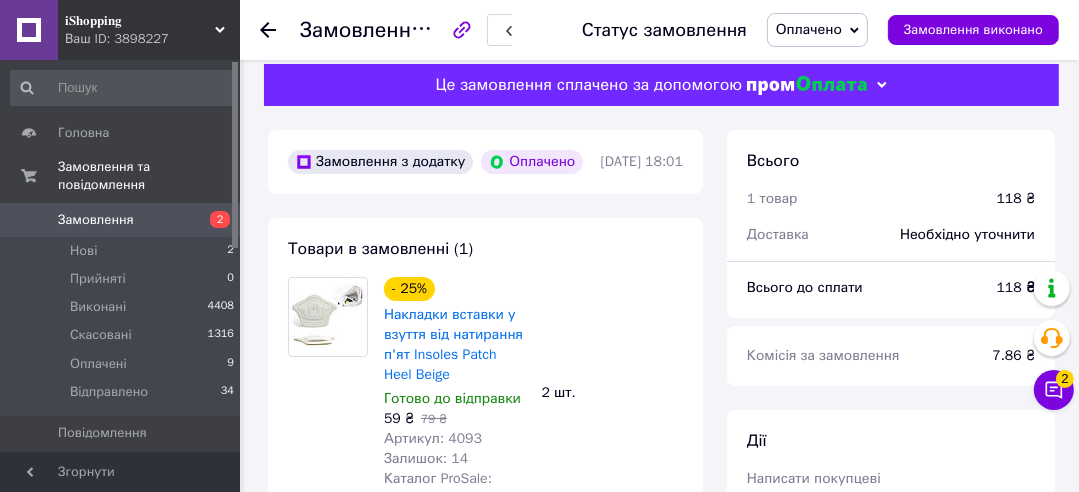 scroll, scrollTop: 15, scrollLeft: 0, axis: vertical 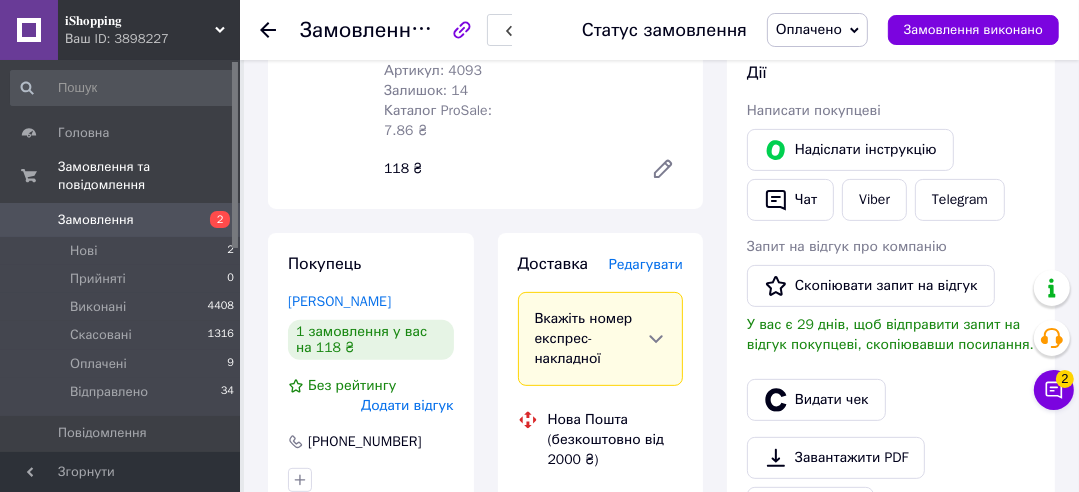 click on "Редагувати" at bounding box center [646, 264] 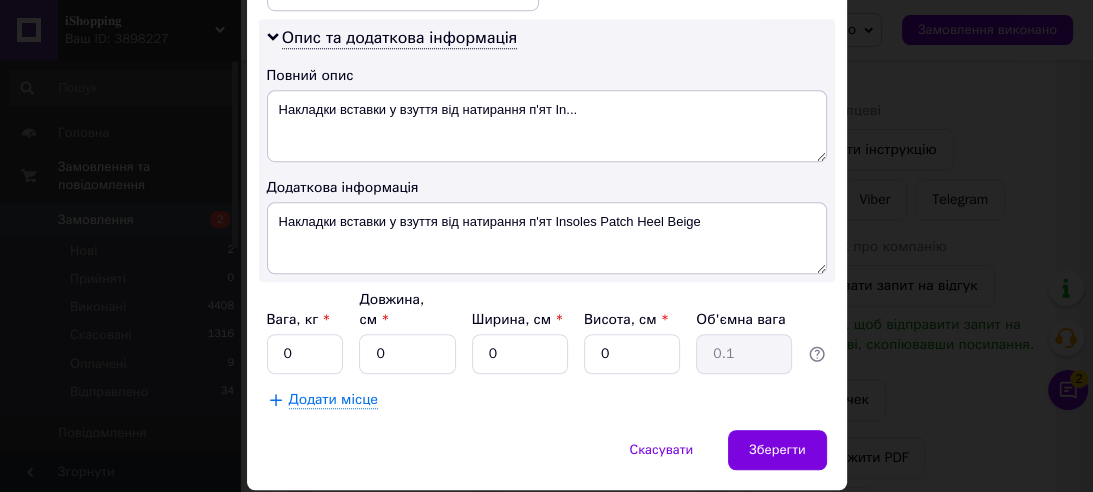 scroll, scrollTop: 1033, scrollLeft: 0, axis: vertical 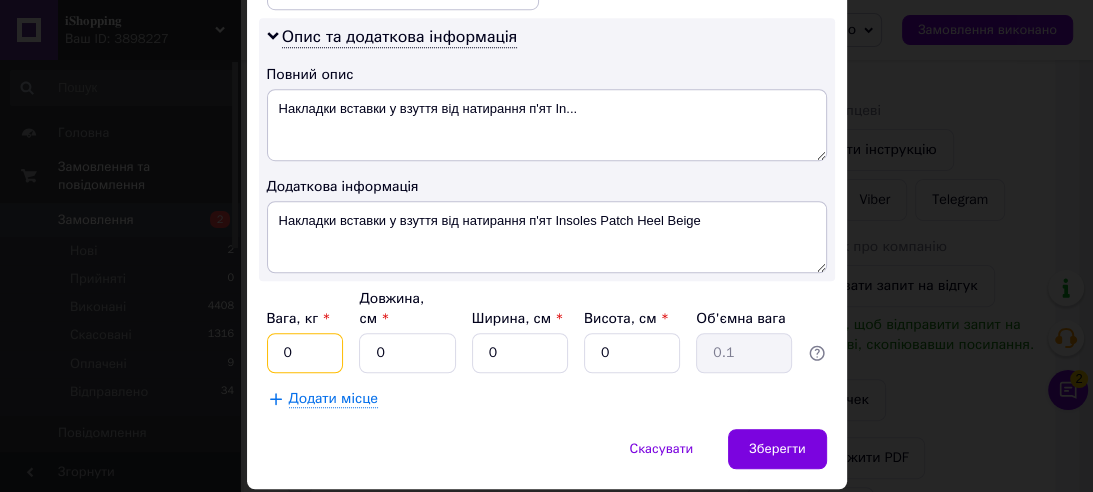 click on "0" at bounding box center (305, 353) 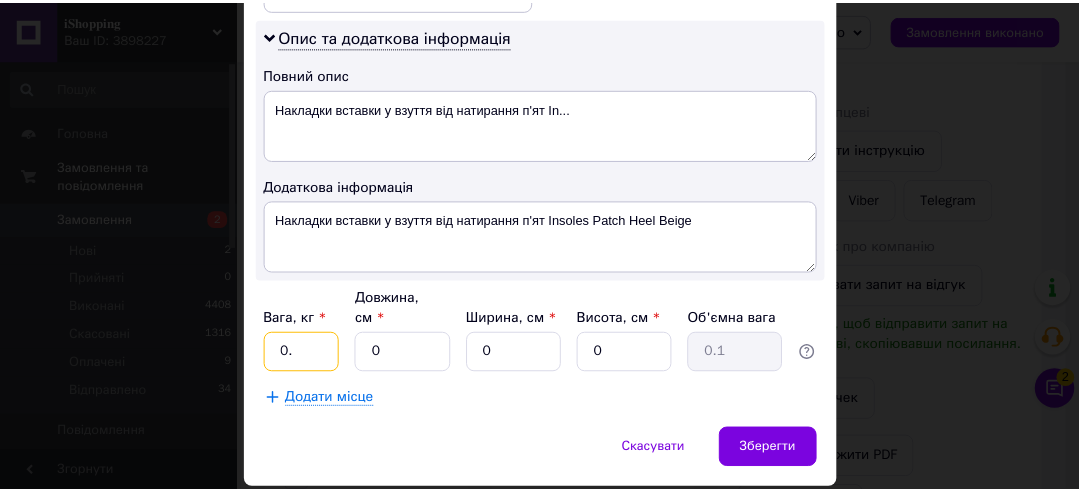 scroll, scrollTop: 1033, scrollLeft: 0, axis: vertical 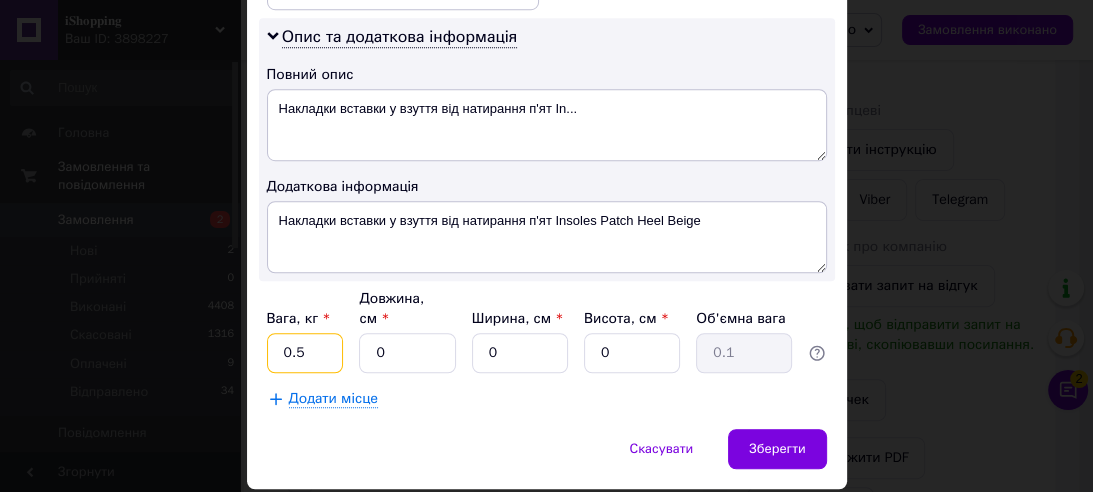 type on "0.5" 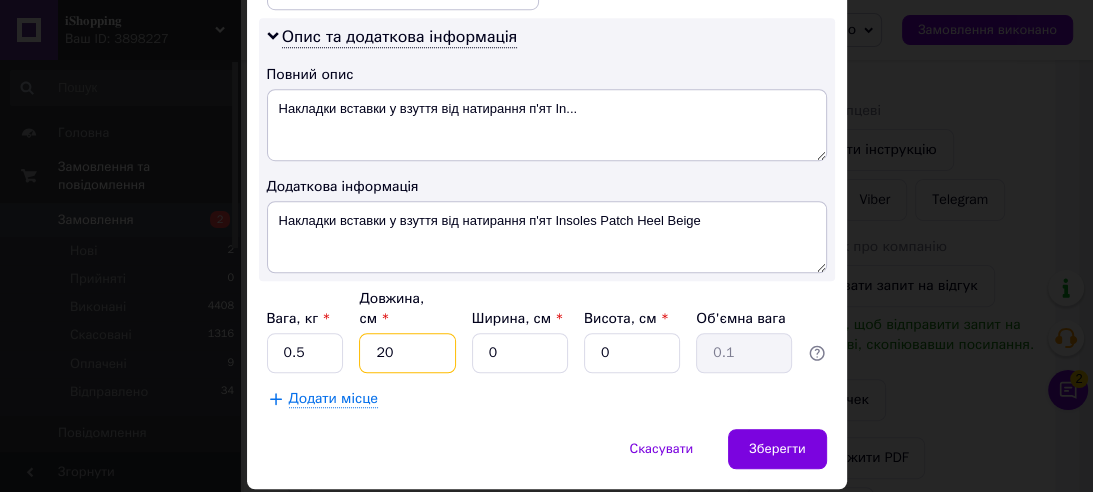 type on "20" 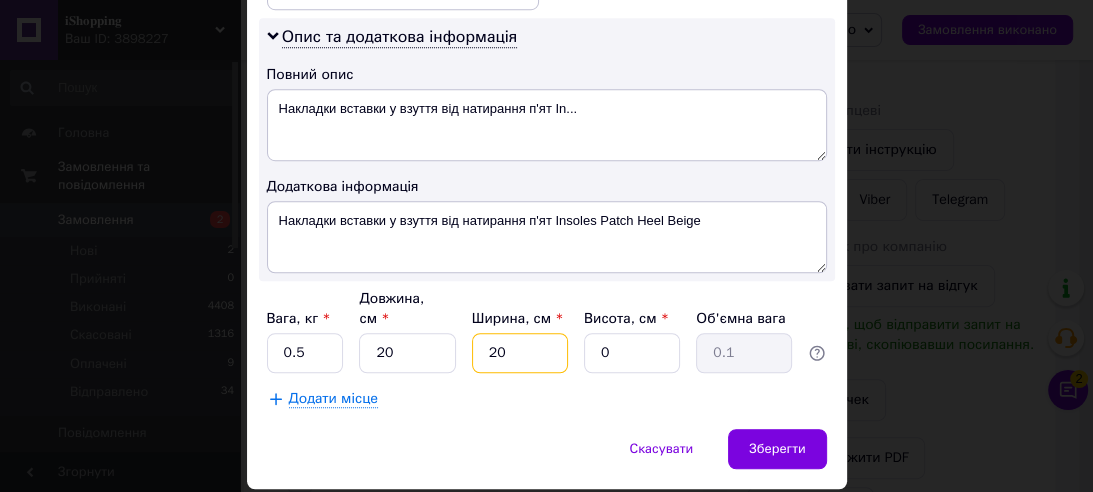 type on "20" 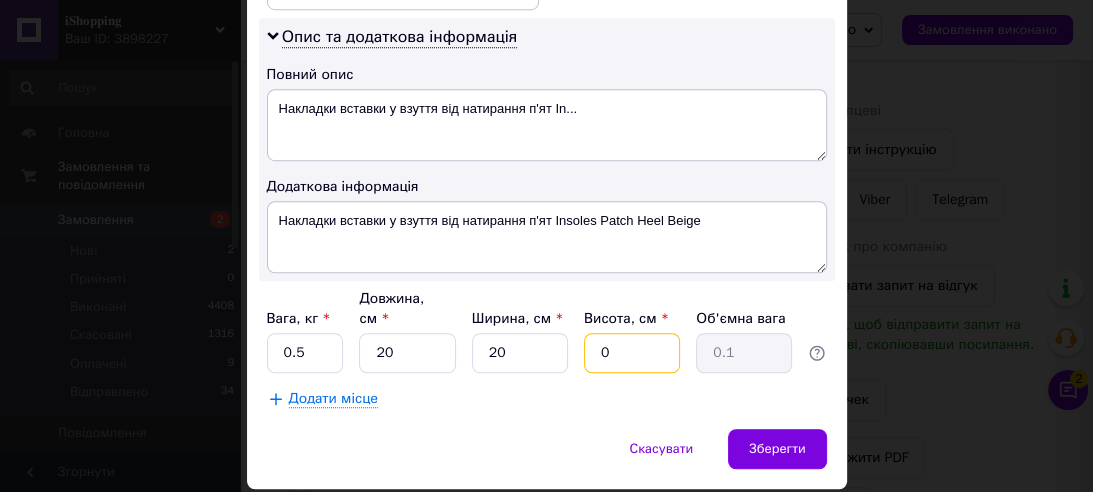 type on "5" 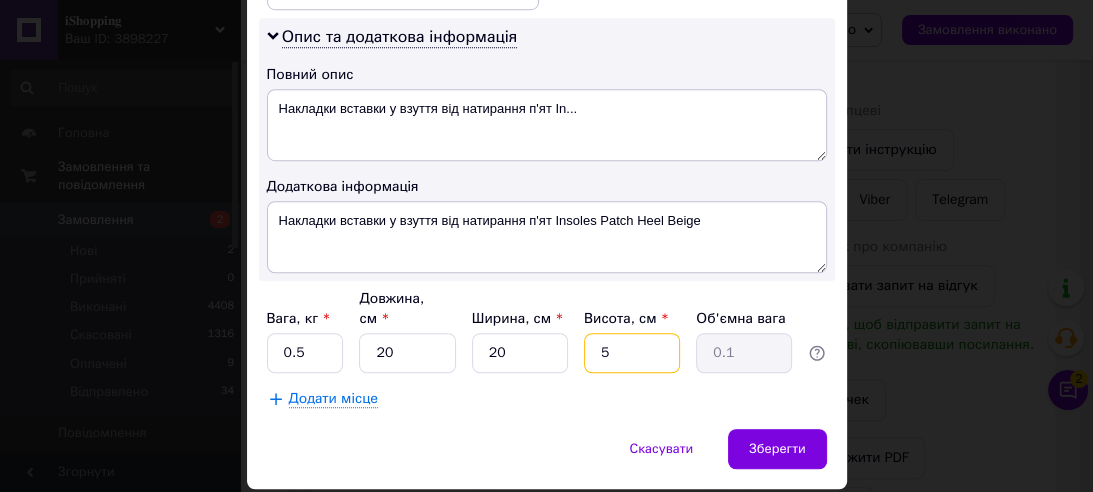 type on "0.5" 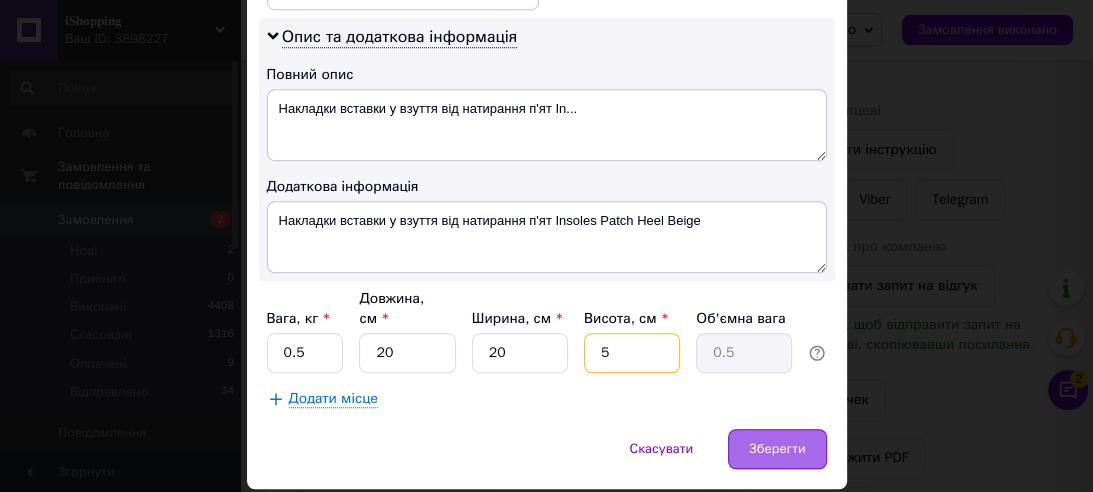 type on "5" 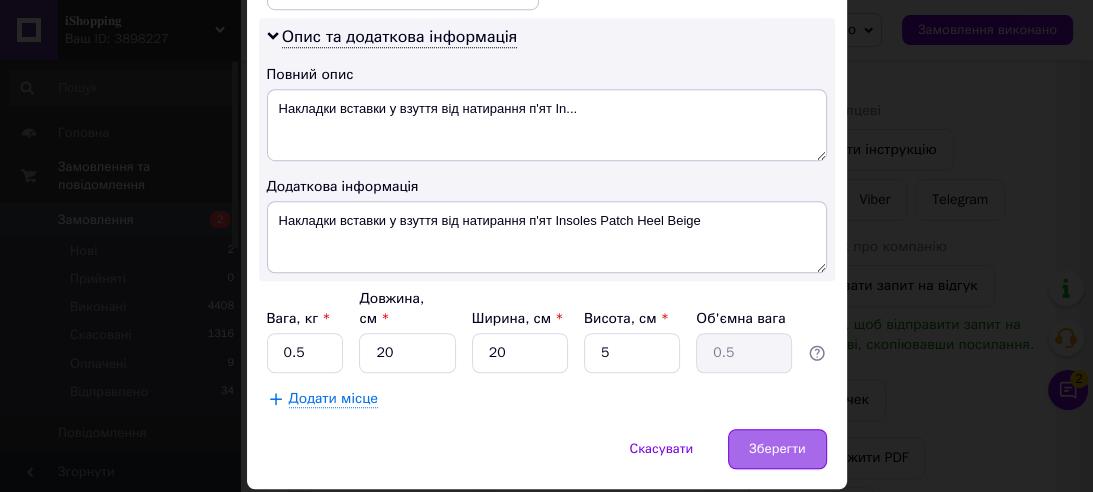click on "Зберегти" at bounding box center [777, 449] 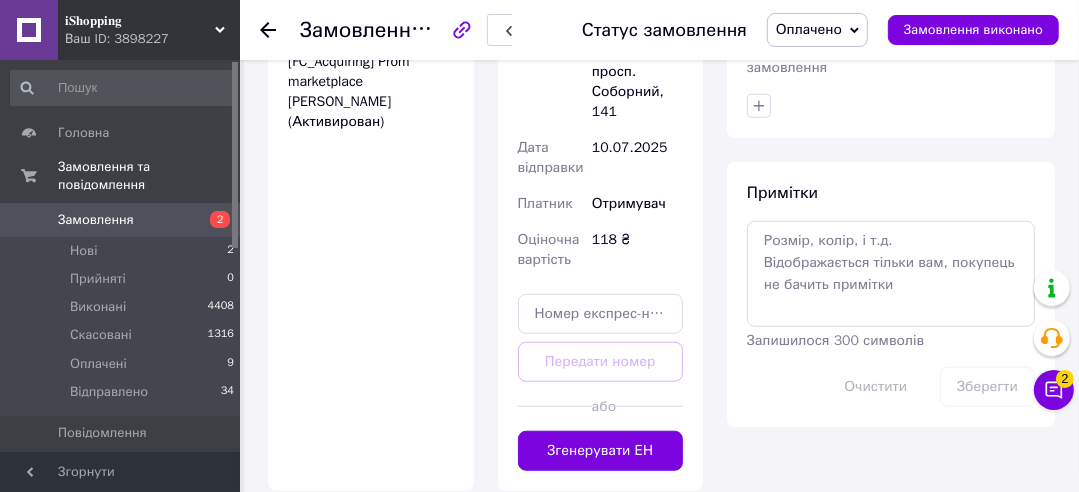 scroll, scrollTop: 1048, scrollLeft: 0, axis: vertical 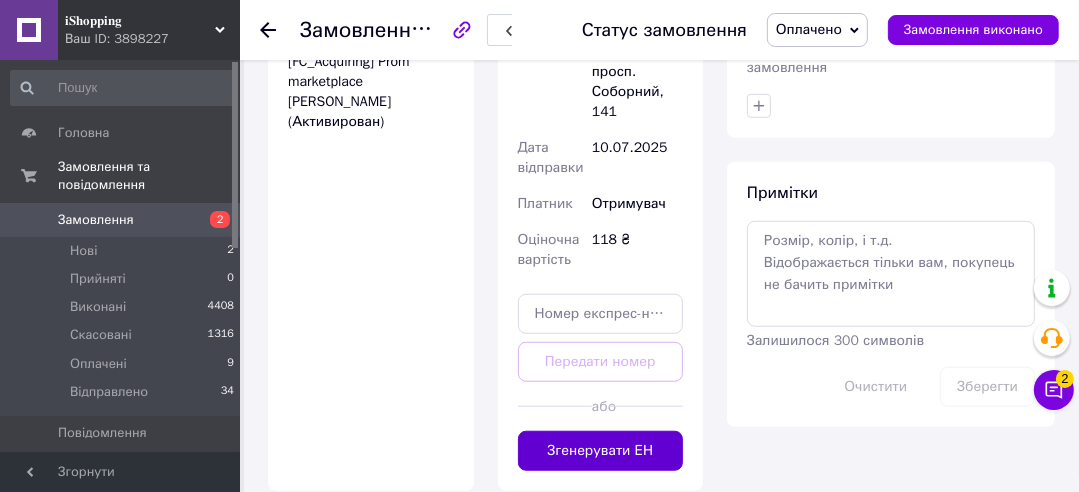 click on "Згенерувати ЕН" at bounding box center (601, 451) 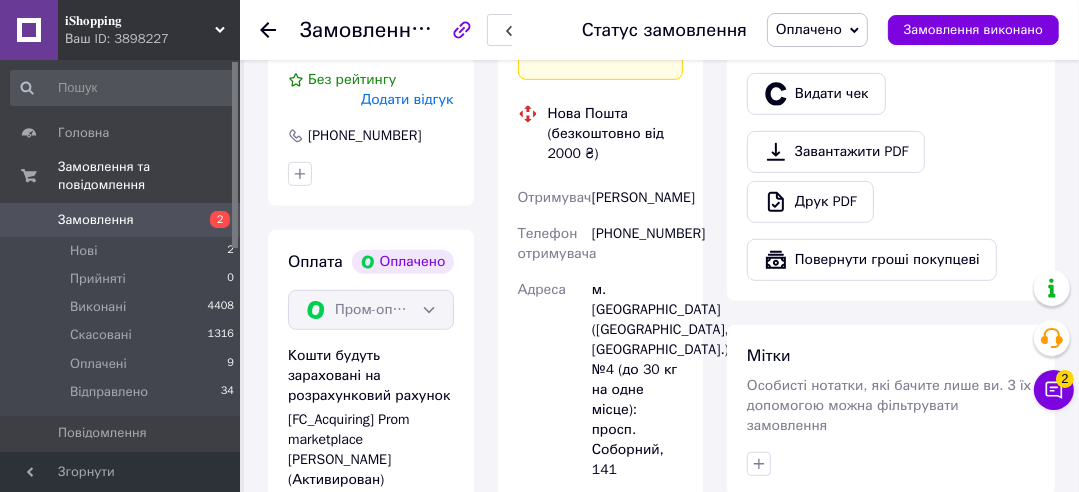 scroll, scrollTop: 606, scrollLeft: 0, axis: vertical 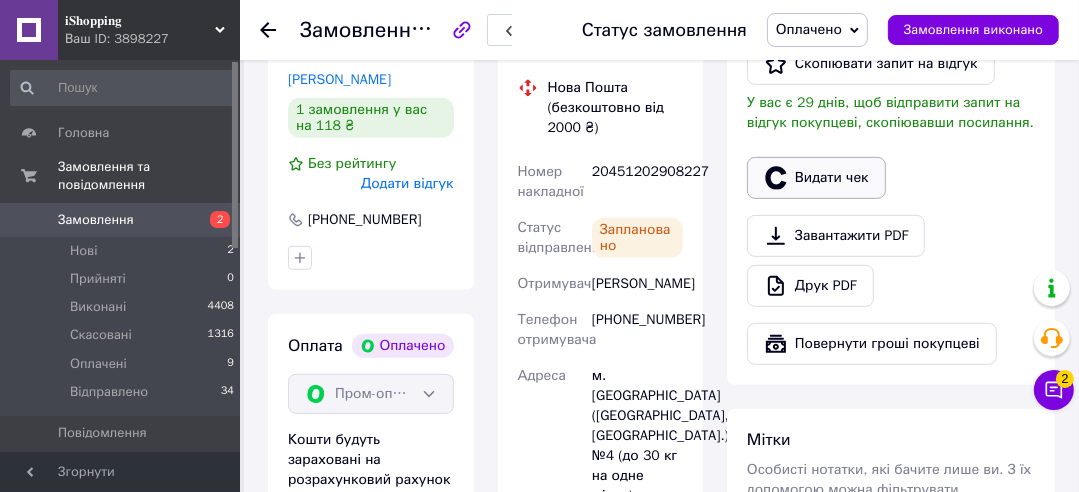 click 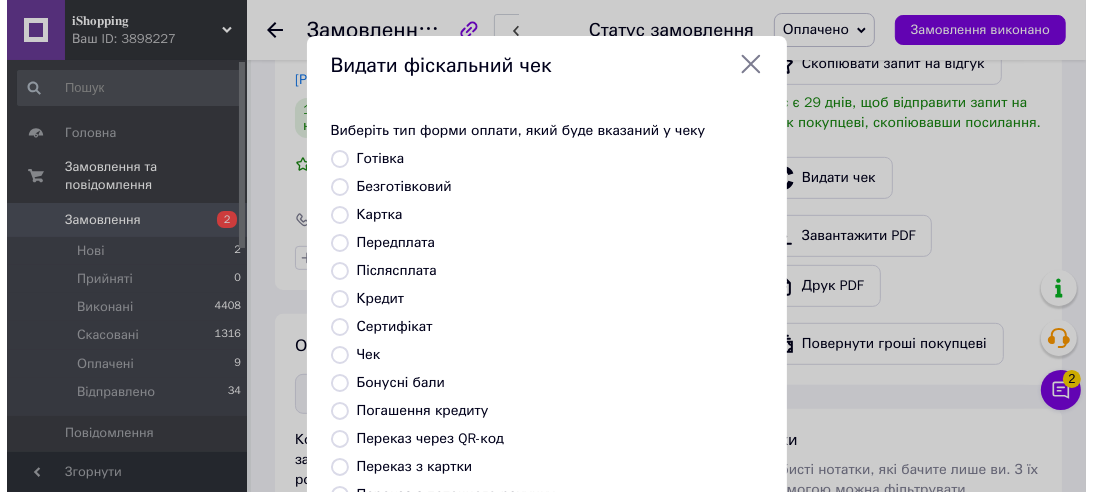 scroll, scrollTop: 573, scrollLeft: 0, axis: vertical 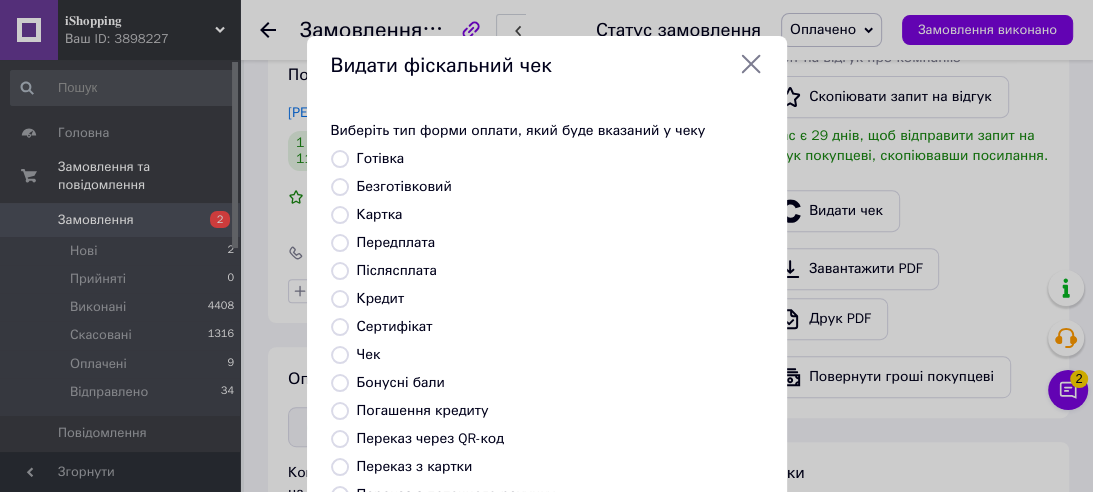 click on "Безготівковий" at bounding box center [404, 186] 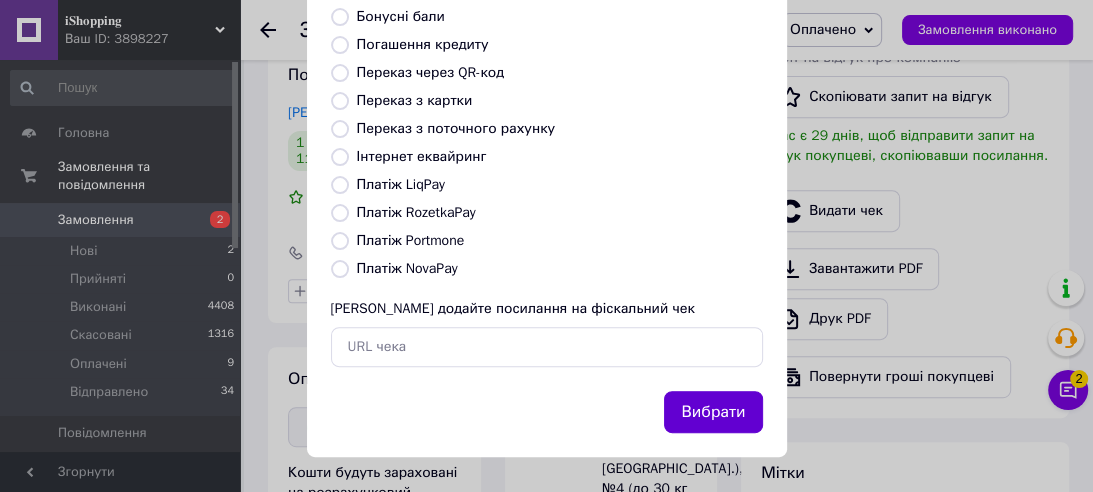 scroll, scrollTop: 366, scrollLeft: 0, axis: vertical 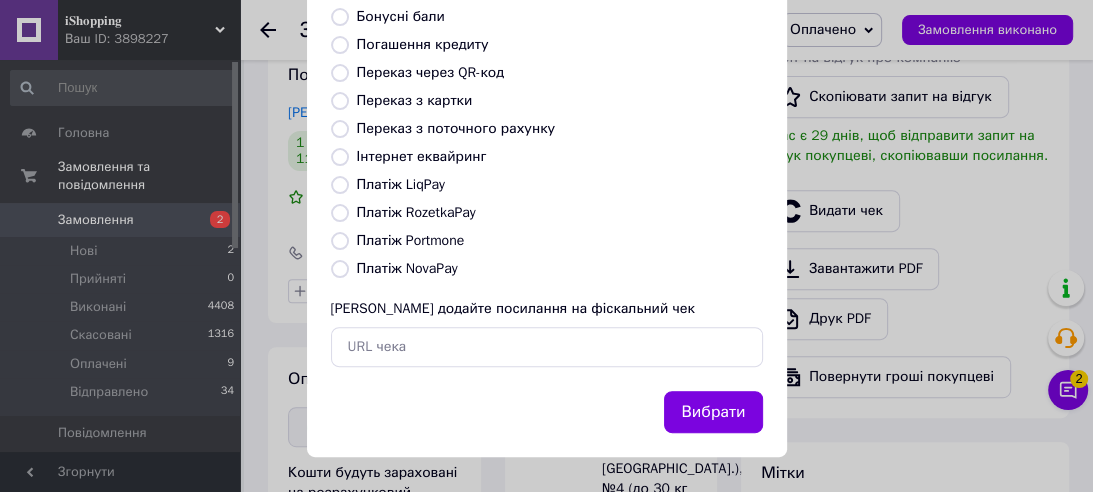 click on "Вибрати" at bounding box center (713, 412) 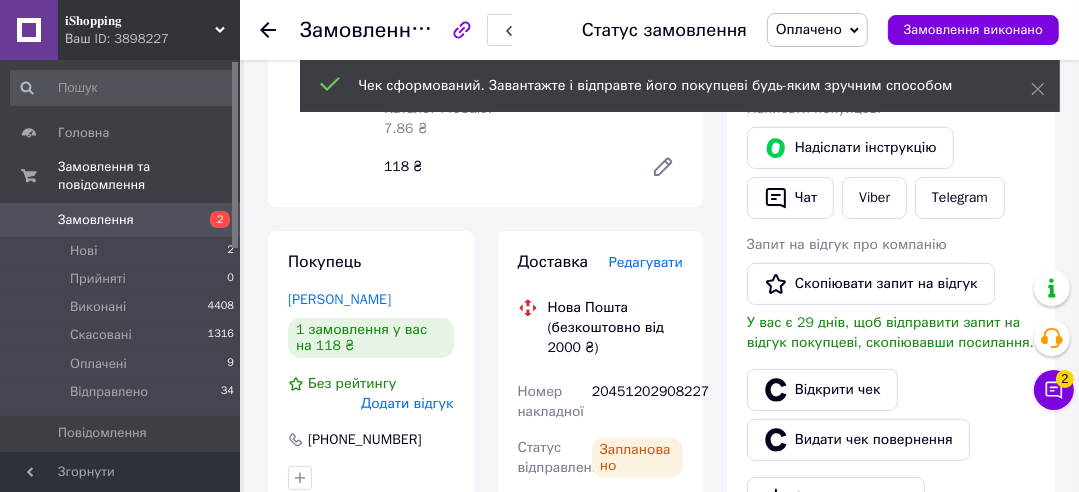 scroll, scrollTop: 383, scrollLeft: 0, axis: vertical 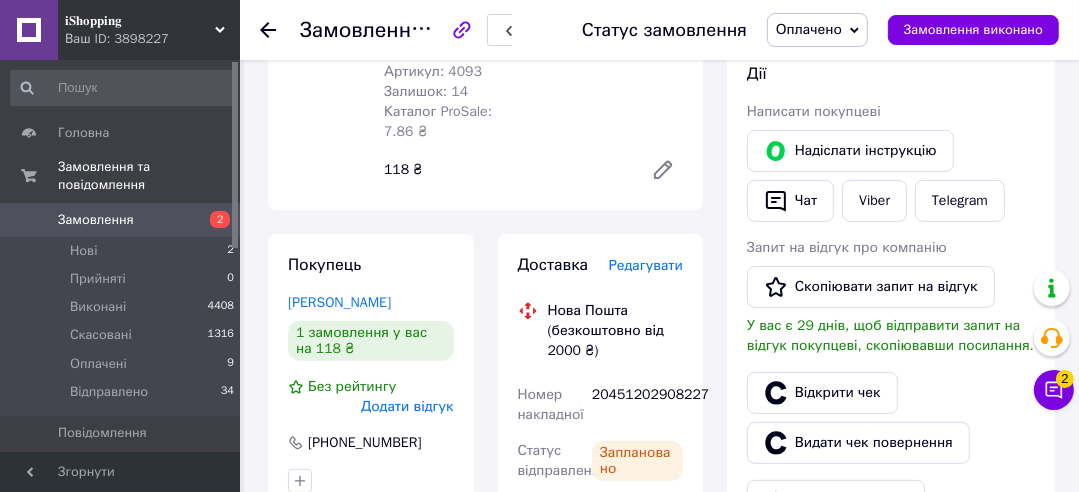 click on "20451202908227" at bounding box center [637, 405] 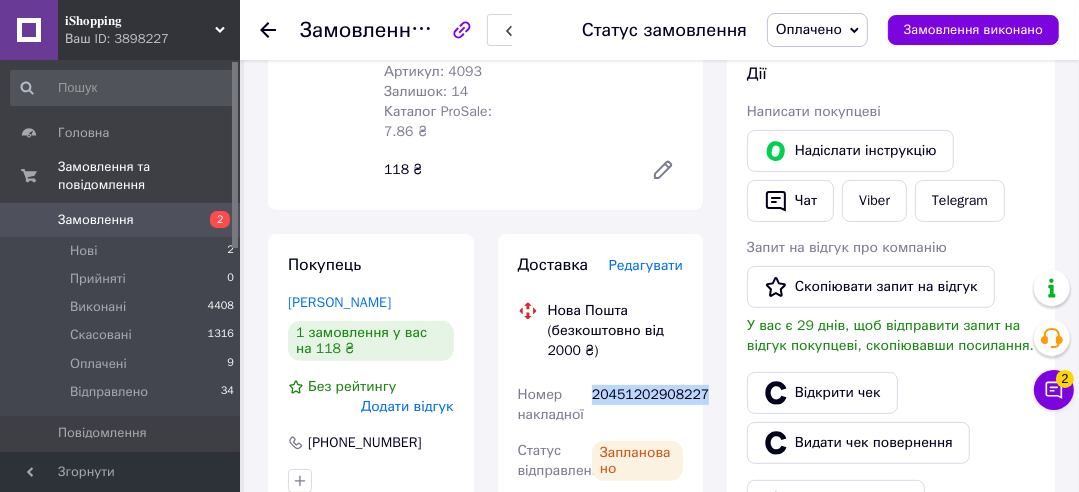 click on "20451202908227" at bounding box center (637, 405) 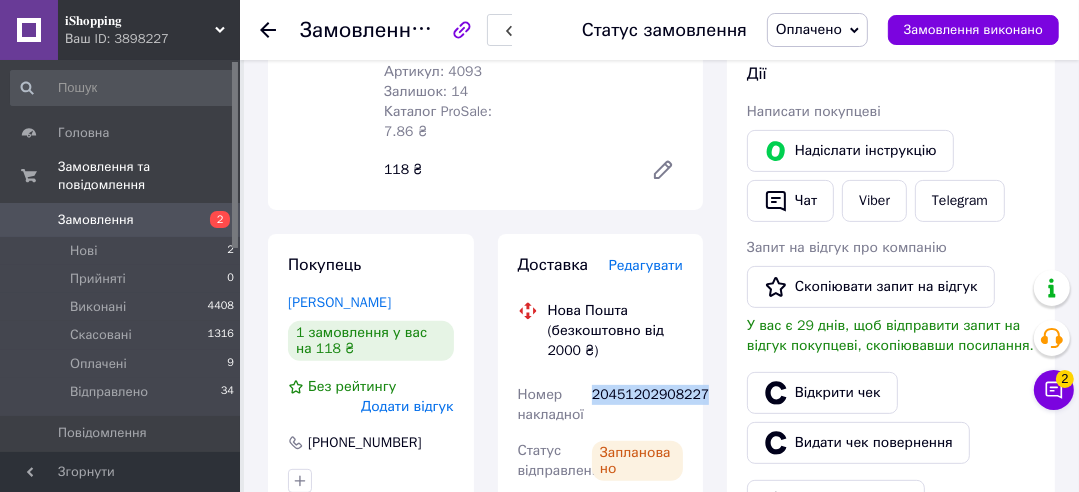 copy on "20451202908227" 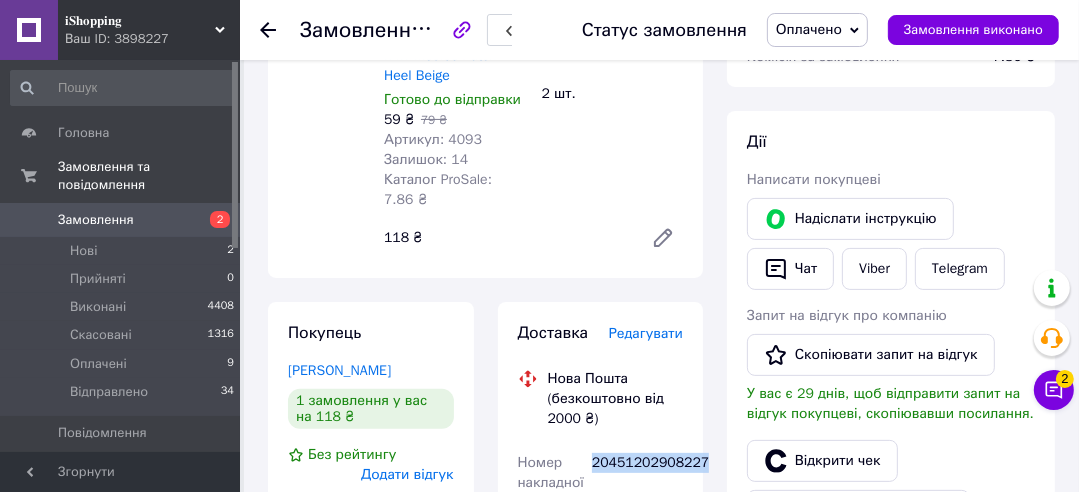 scroll, scrollTop: 310, scrollLeft: 0, axis: vertical 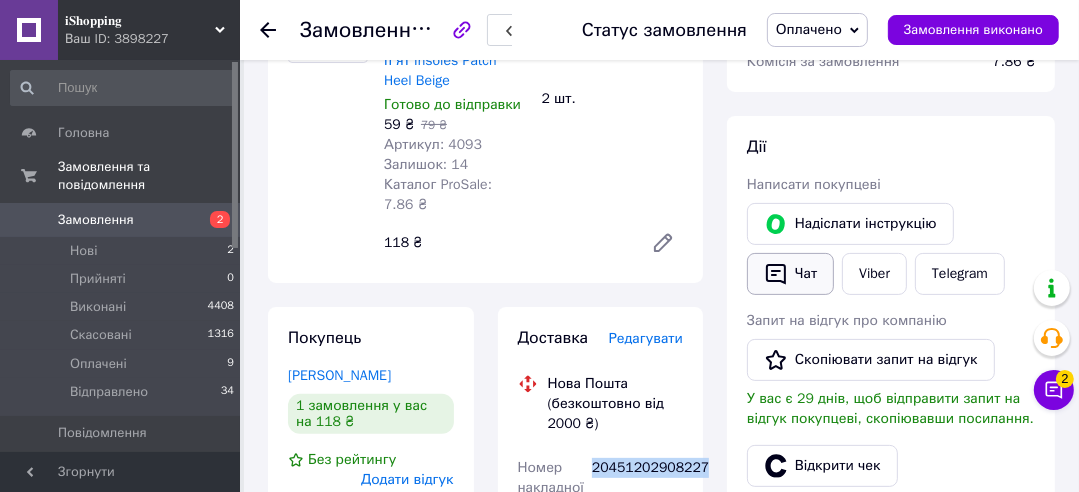 click 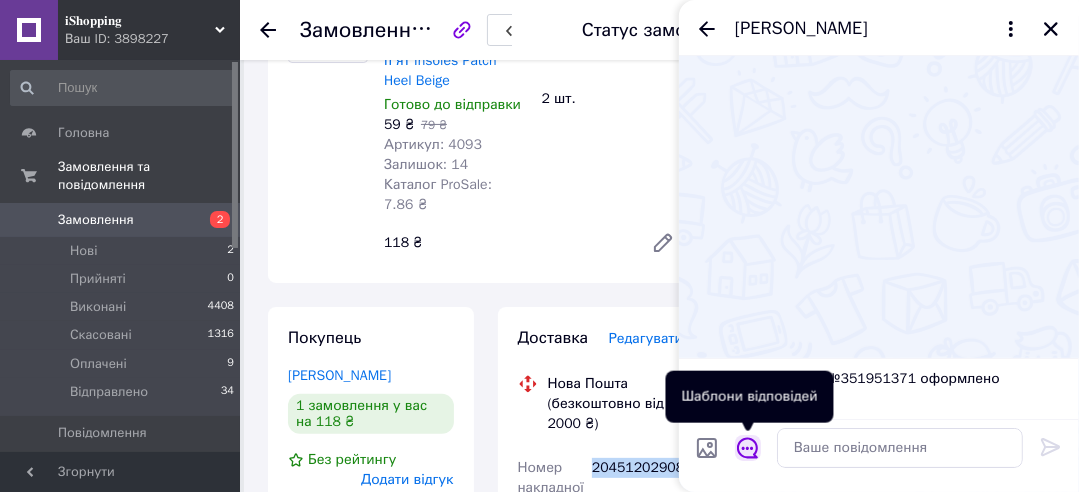 click 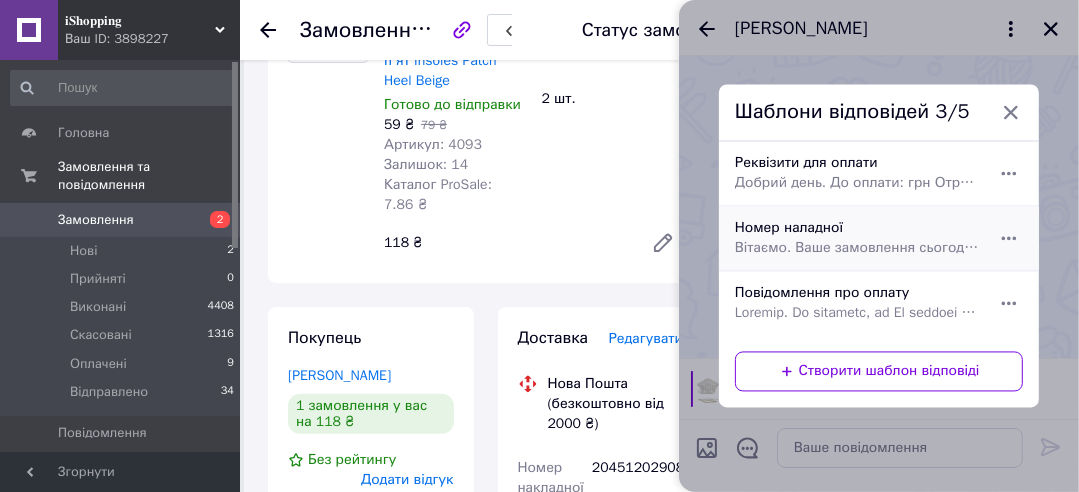 click on "Вітаємо. Ваше замовлення сьогодні буде передано на відправлення. Номер накладної:" at bounding box center [857, 249] 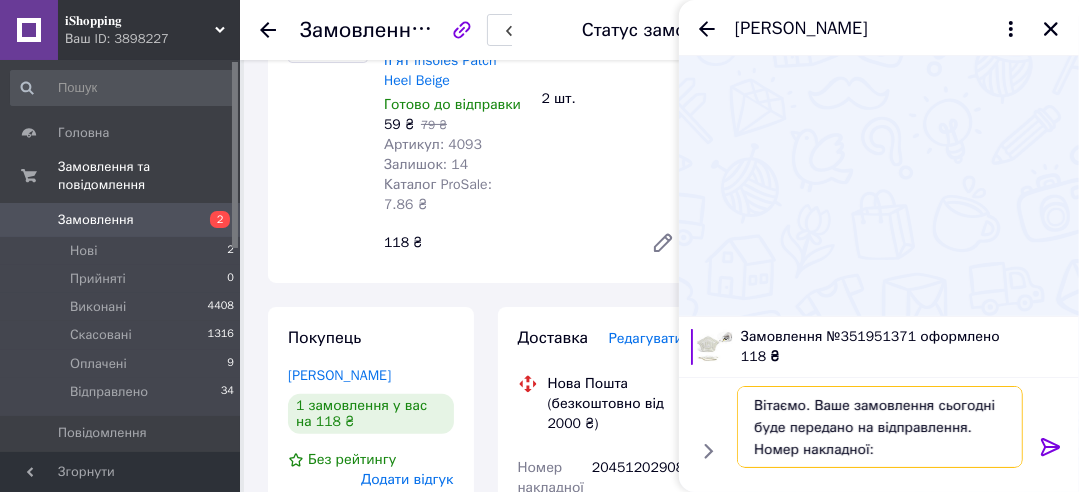 click on "Вітаємо. Ваше замовлення сьогодні буде передано на відправлення. Номер накладної:" at bounding box center (880, 427) 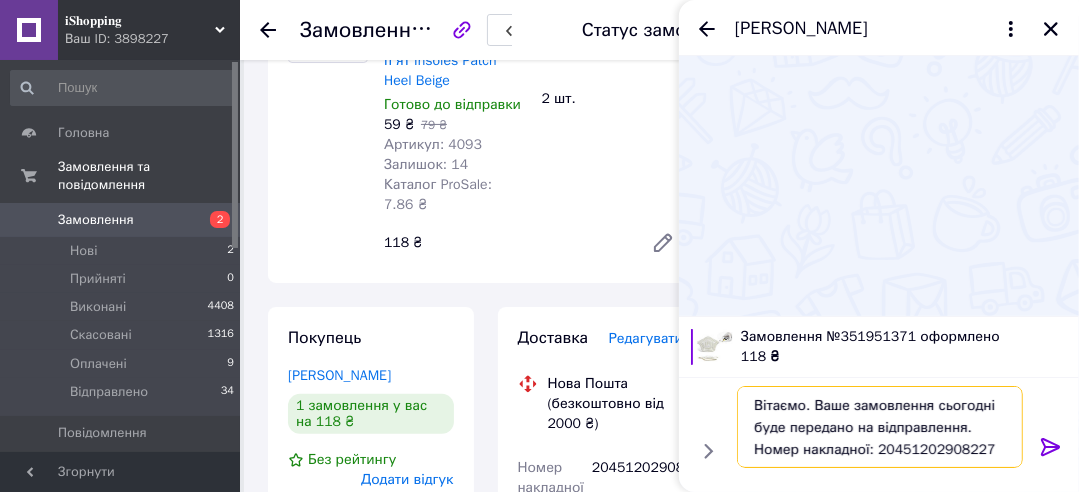 type on "Вітаємо. Ваше замовлення сьогодні буде передано на відправлення. Номер накладної: 20451202908227" 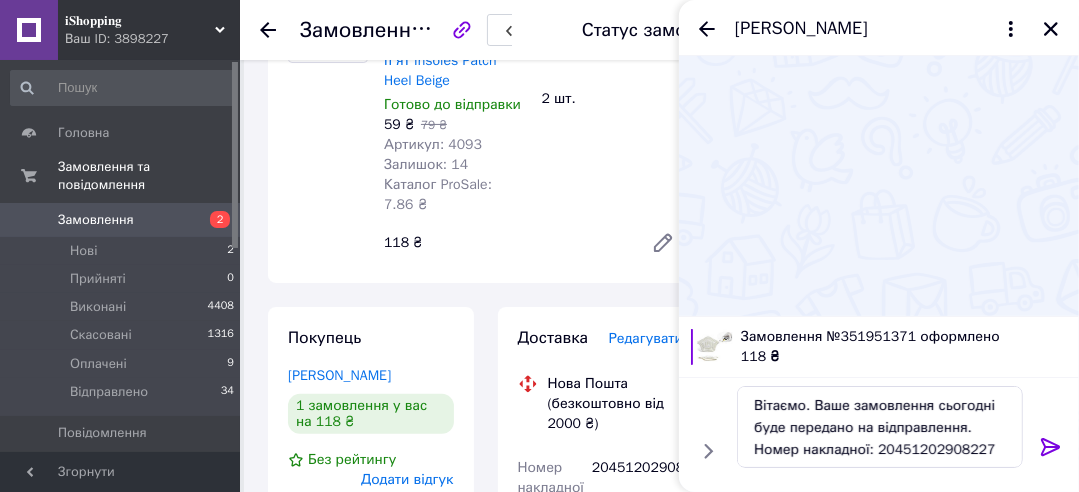 click 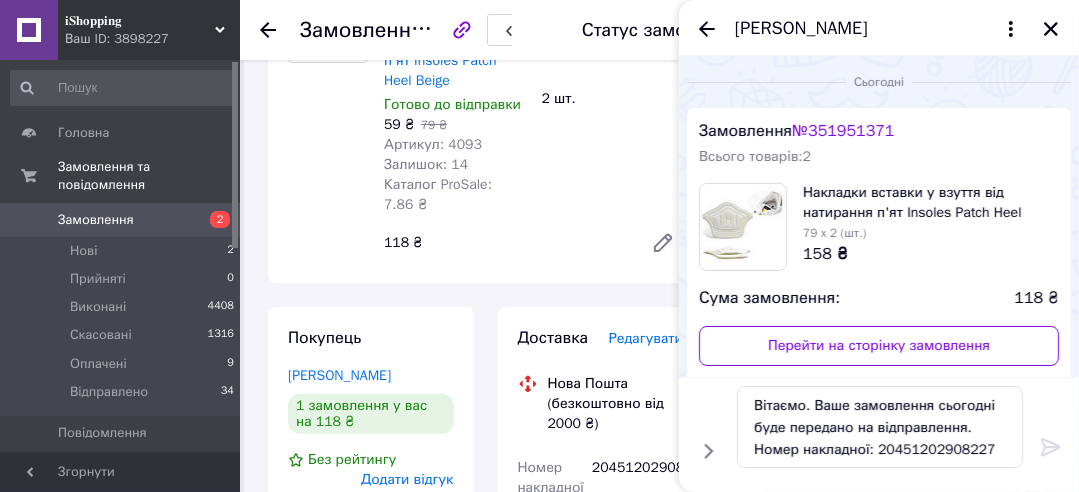 type 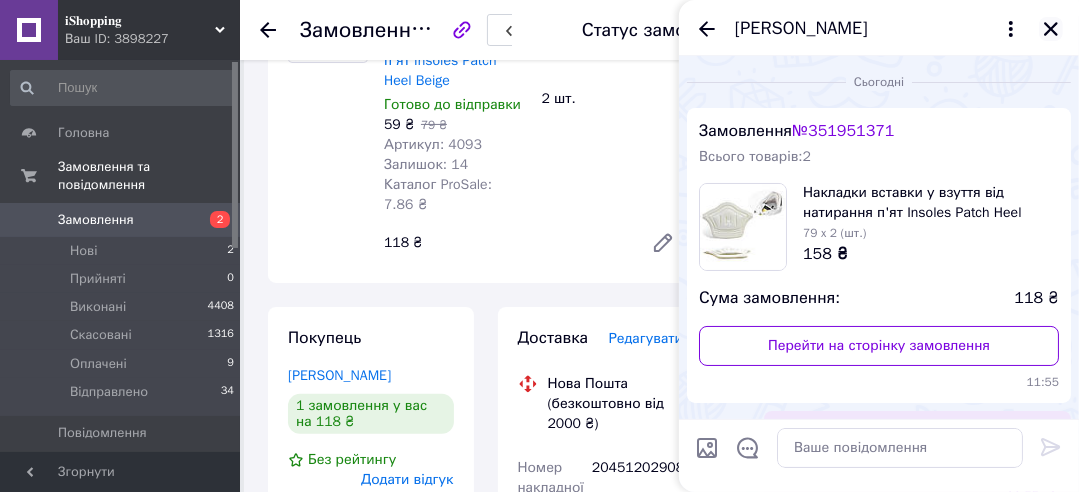 click 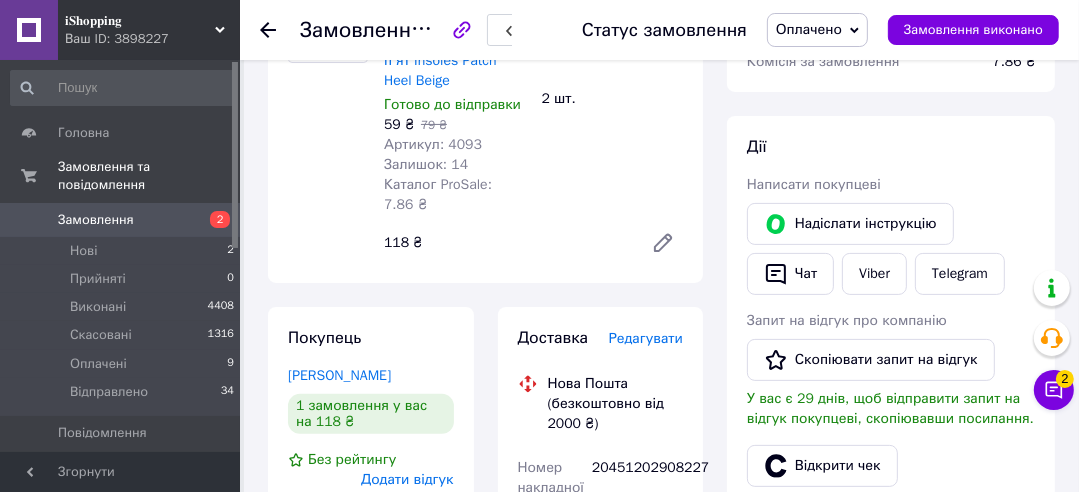 click on "Оплачено" at bounding box center (817, 30) 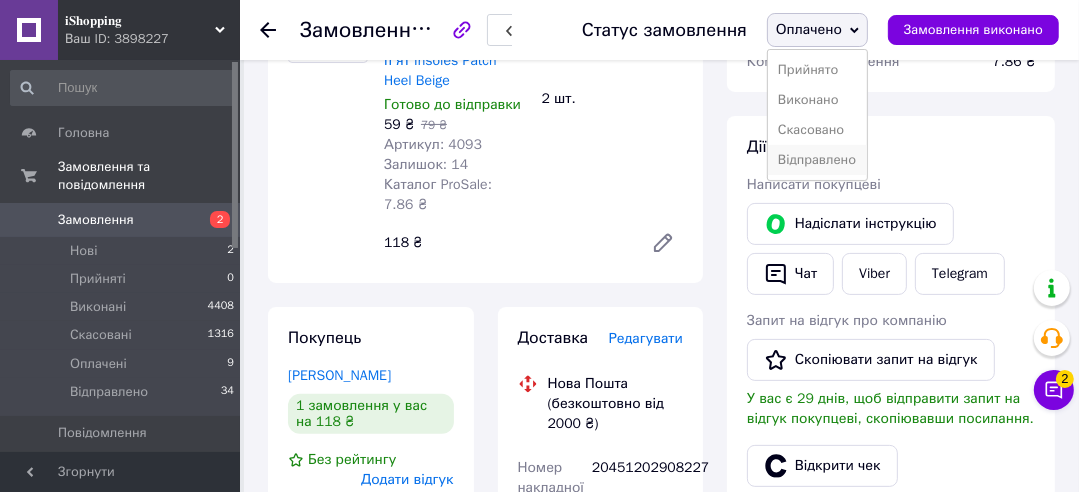 click on "Відправлено" at bounding box center [817, 160] 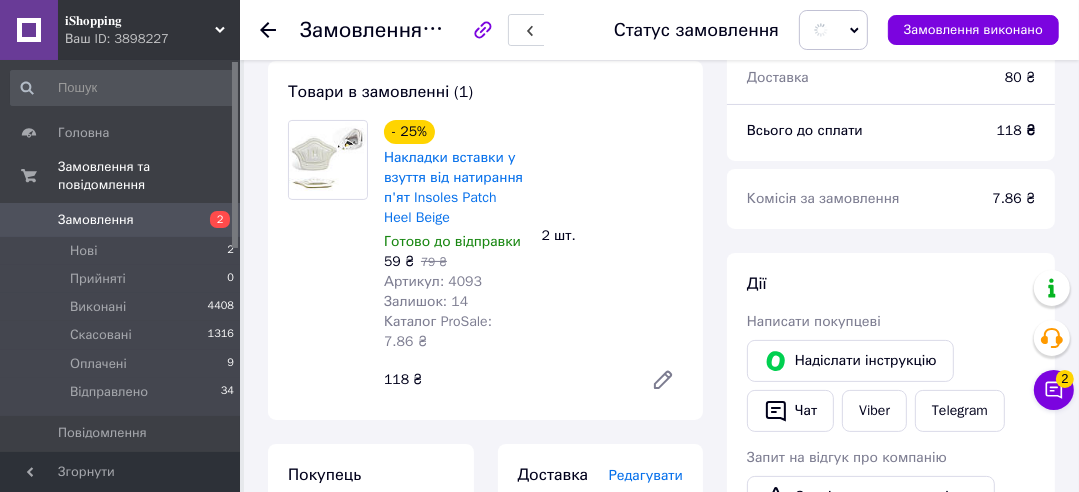 scroll, scrollTop: 162, scrollLeft: 0, axis: vertical 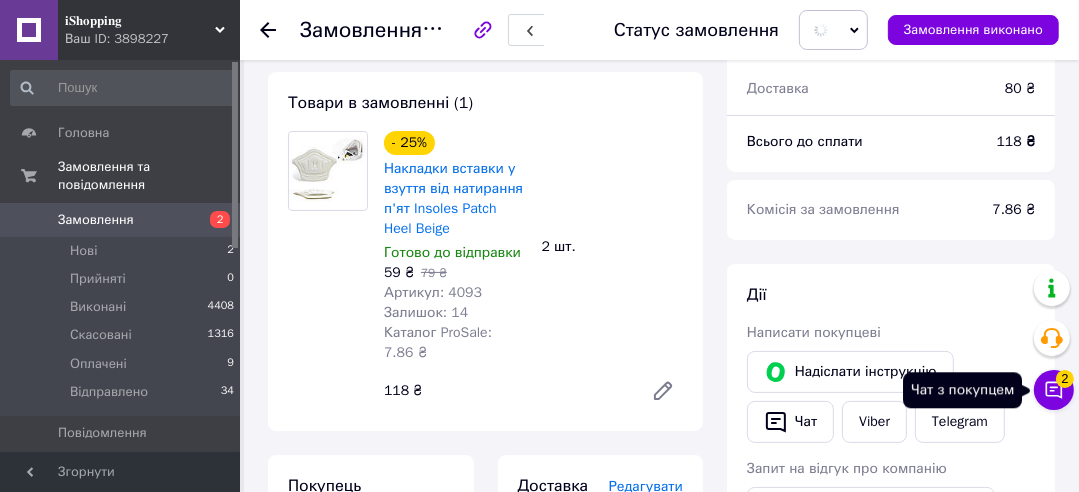 click 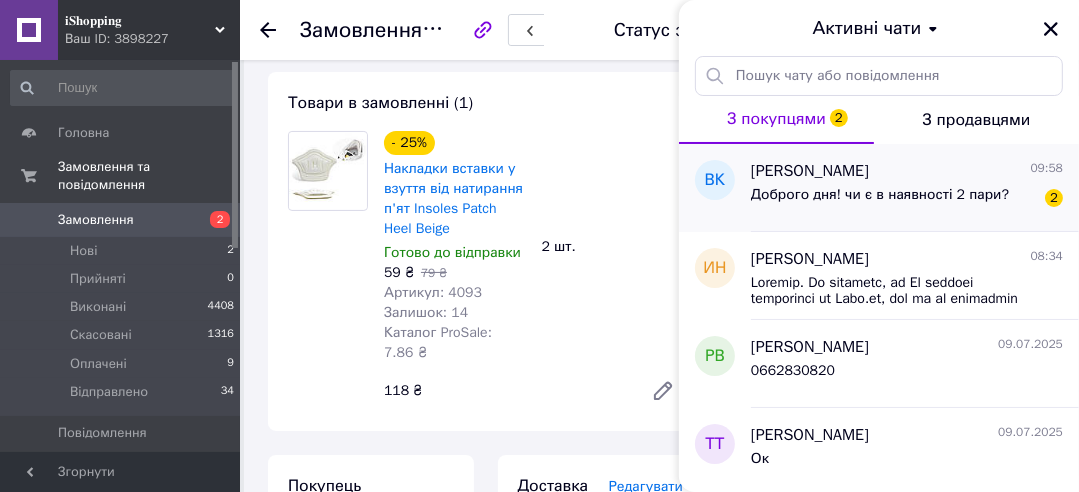 click on "Доброго дня!  чи є в наявності 2 пари?" at bounding box center [880, 201] 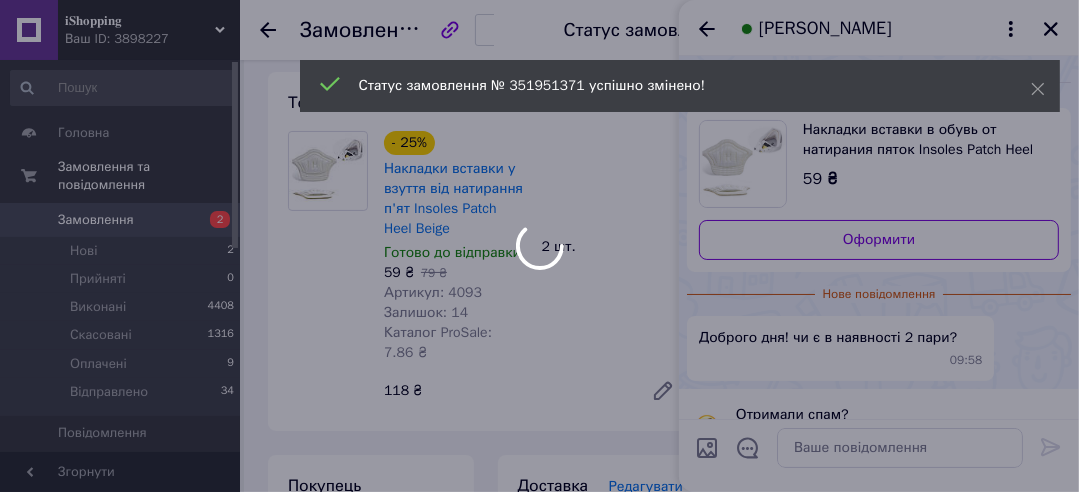 scroll, scrollTop: 24, scrollLeft: 0, axis: vertical 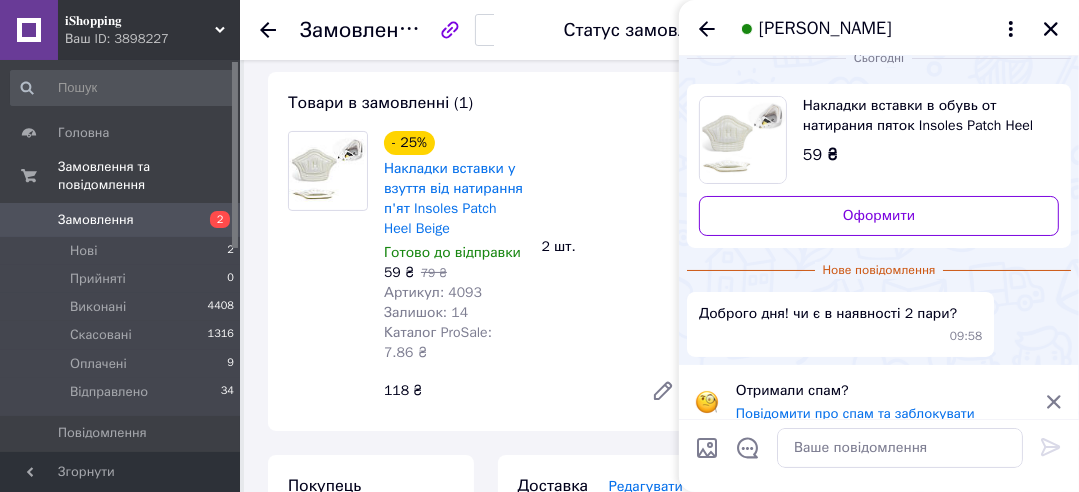click 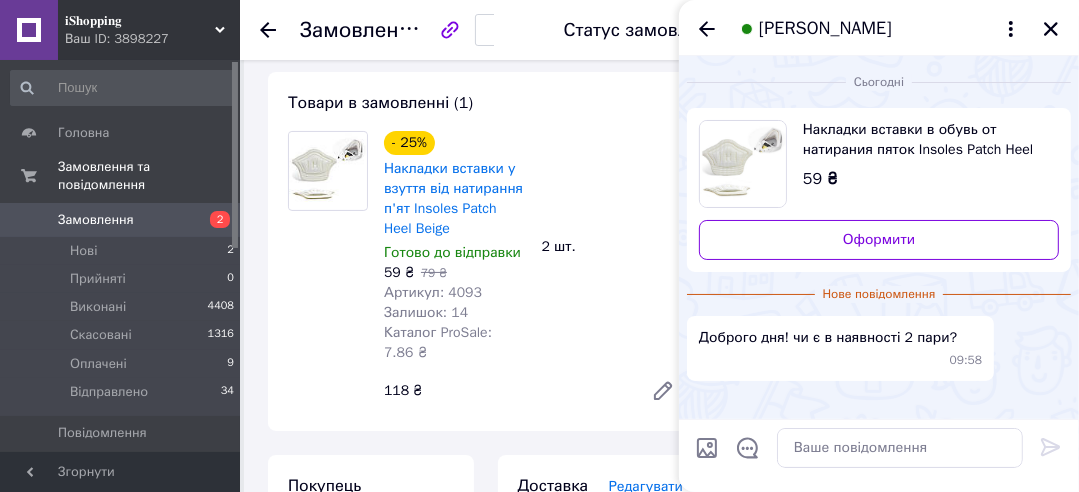 scroll, scrollTop: 0, scrollLeft: 0, axis: both 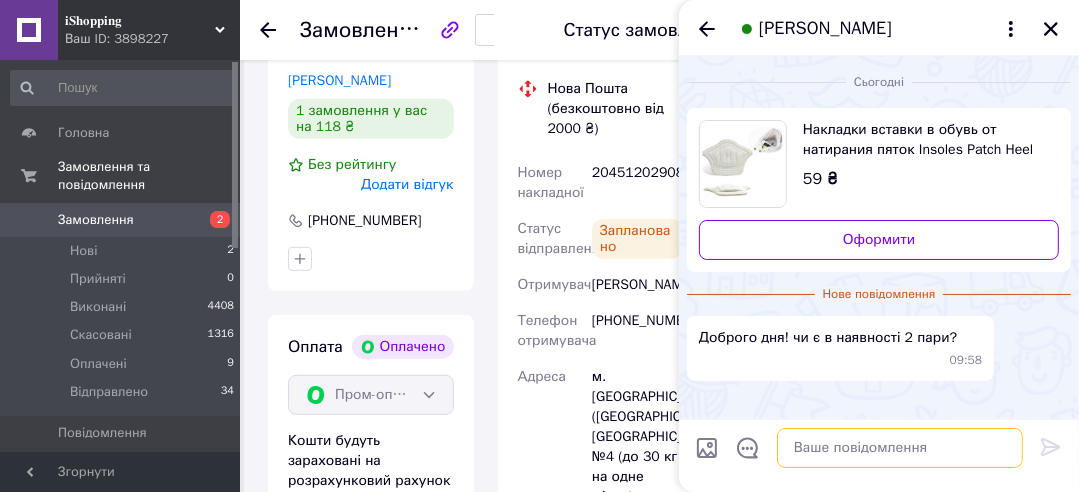 paste on "Добрий день. Товар в наявності. Можете оформляти та оплачувати на сайті. Оплатити можна "ПРОМ Оплатою" або на розрахунковий рахунок. Встигнете все оформити до 15:00 год., сьогодні відправимо." 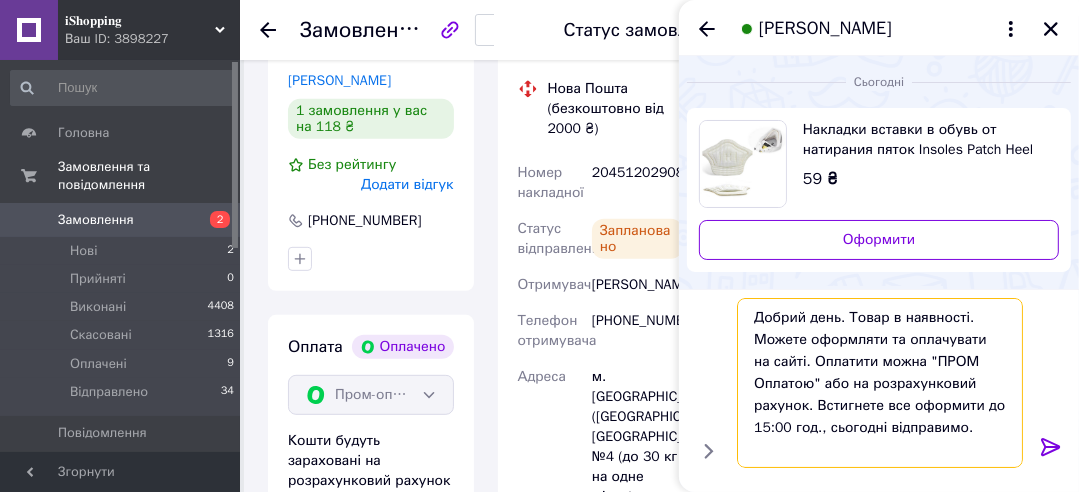 type on "Добрий день. Товар в наявності. Можете оформляти та оплачувати на сайті. Оплатити можна "ПРОМ Оплатою" або на розрахунковий рахунок. Встигнете все оформити до 15:00 год., сьогодні відправимо." 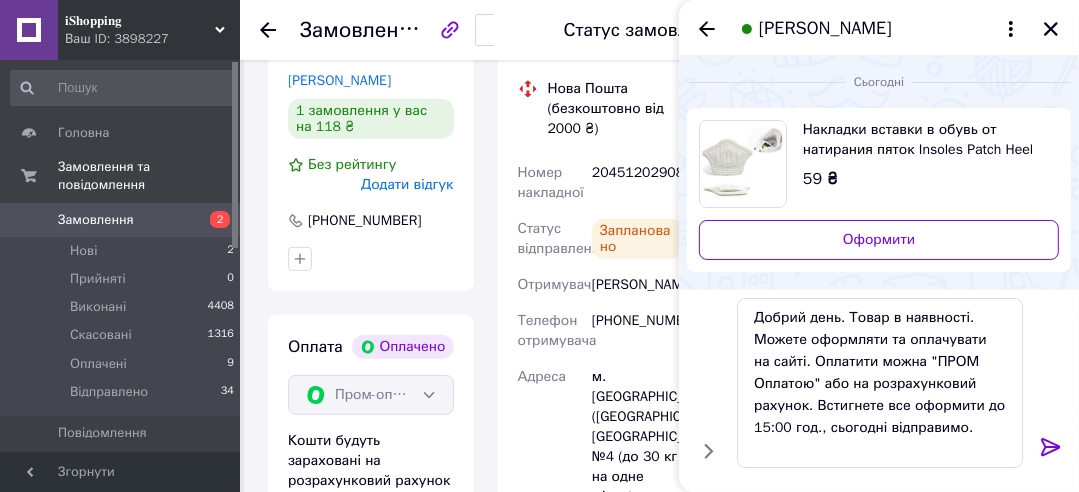 click 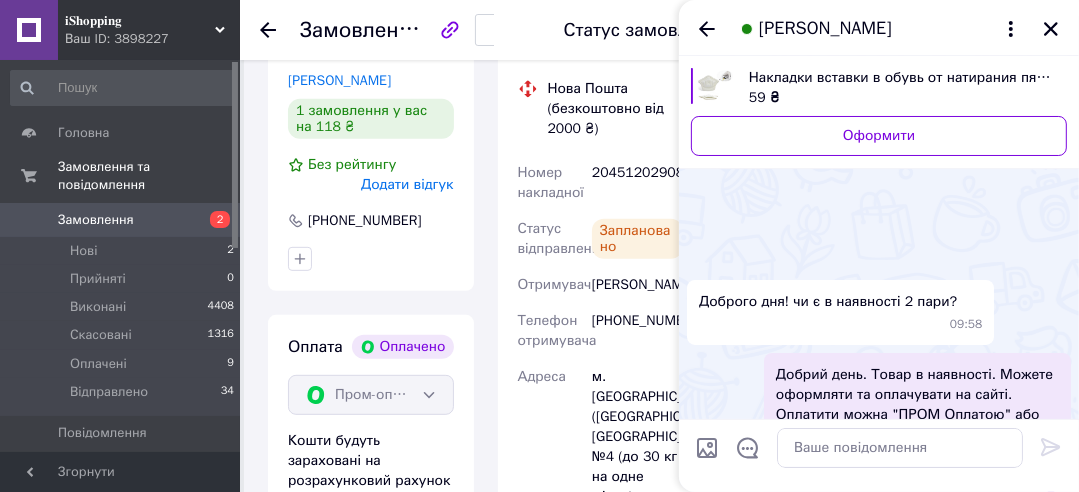 scroll, scrollTop: 87, scrollLeft: 0, axis: vertical 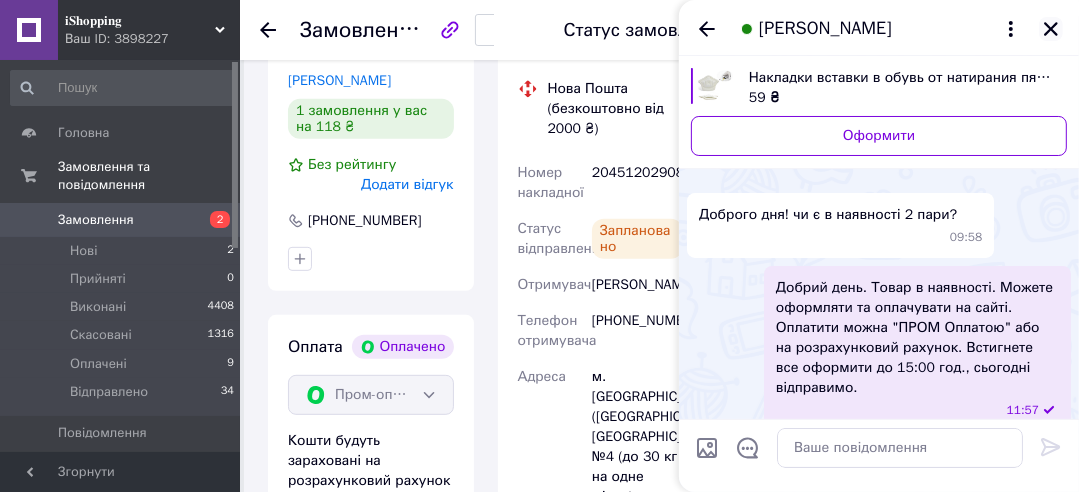 click 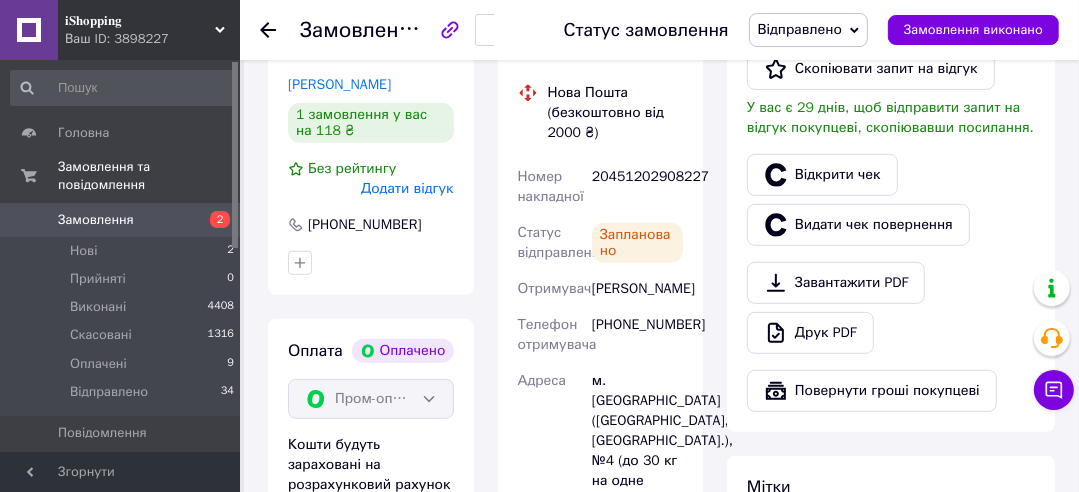scroll, scrollTop: 605, scrollLeft: 0, axis: vertical 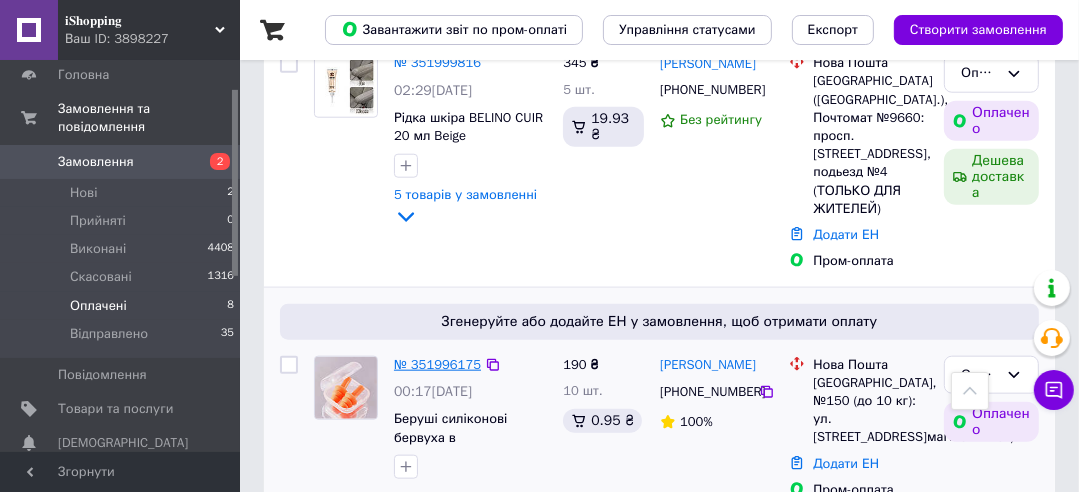 click on "№ 351996175" at bounding box center [437, 364] 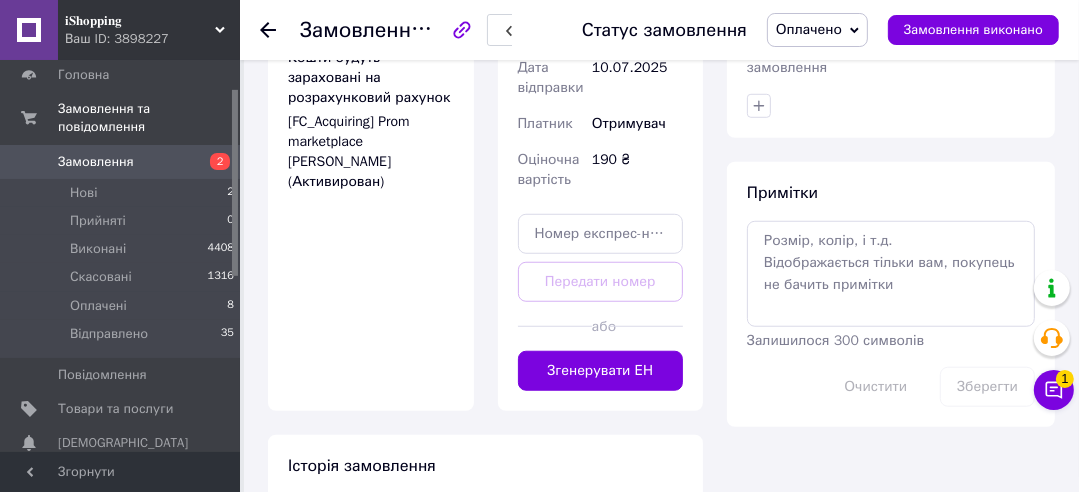 scroll, scrollTop: 1284, scrollLeft: 0, axis: vertical 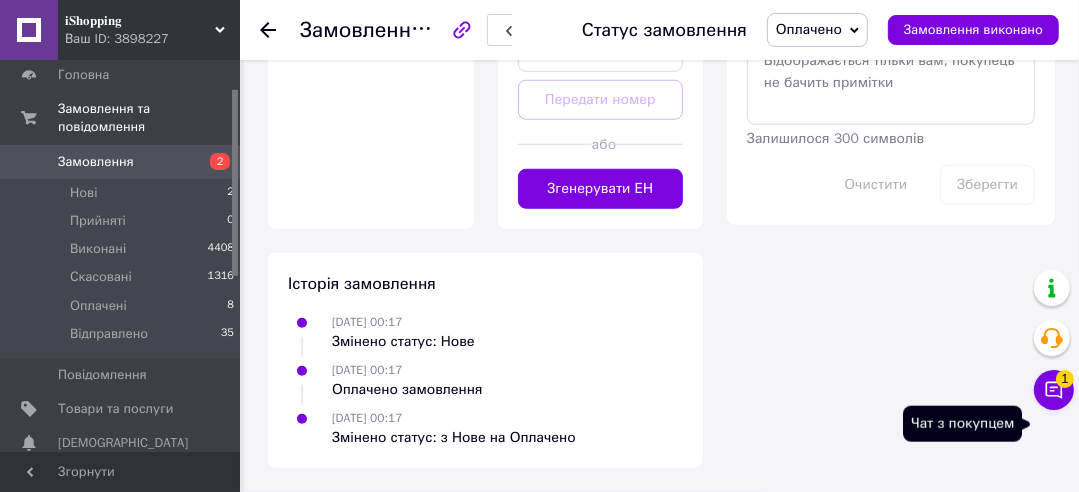 click 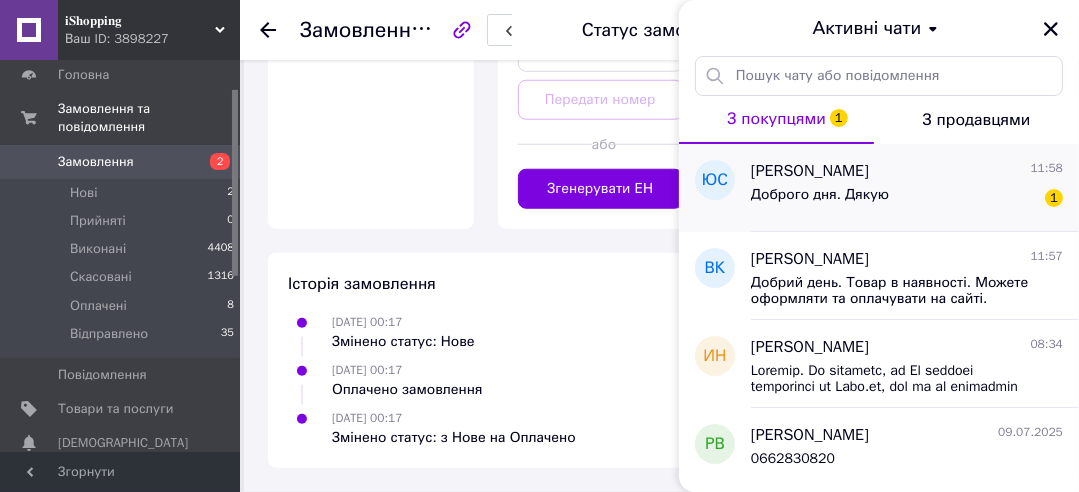click on "Доброго дня. Дякую 1" at bounding box center (907, 199) 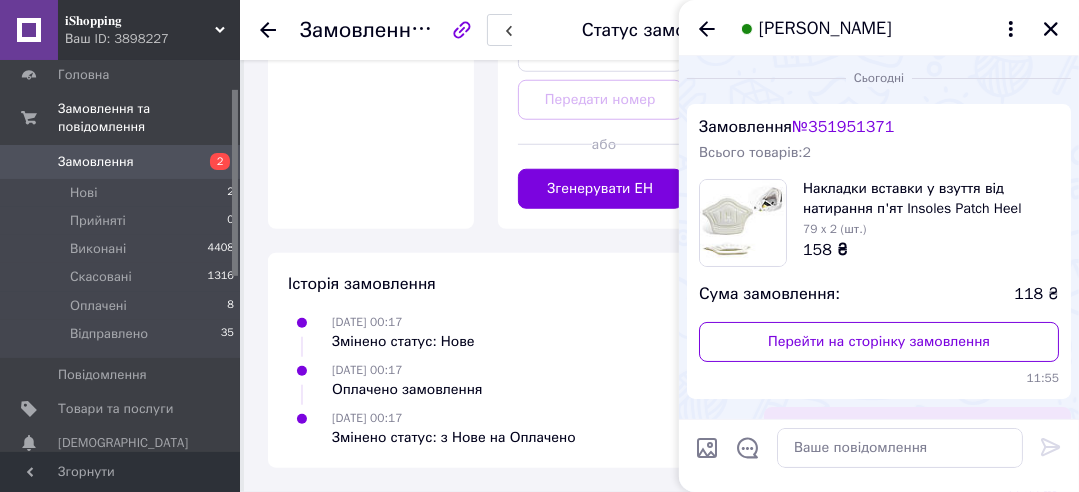 scroll, scrollTop: 0, scrollLeft: 0, axis: both 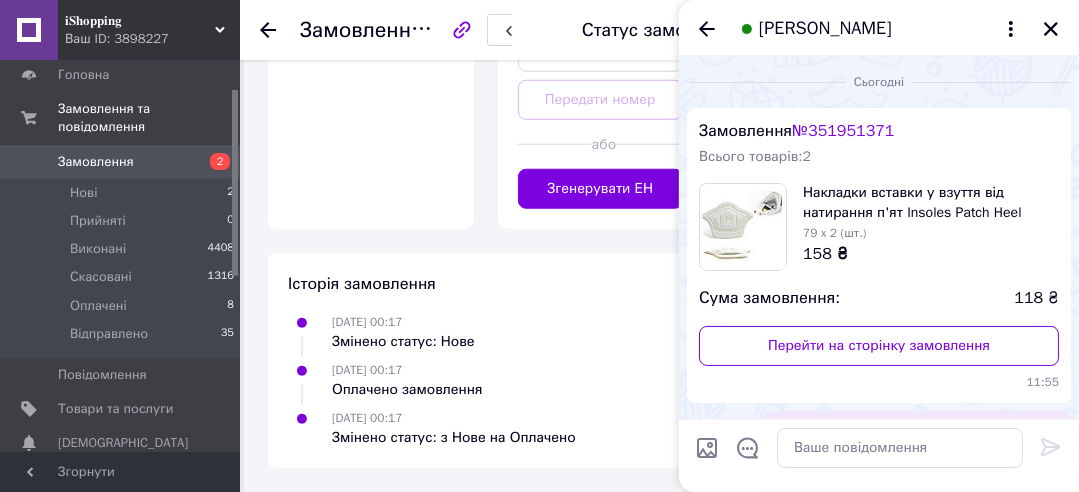 drag, startPoint x: 1053, startPoint y: 35, endPoint x: 441, endPoint y: 324, distance: 676.805 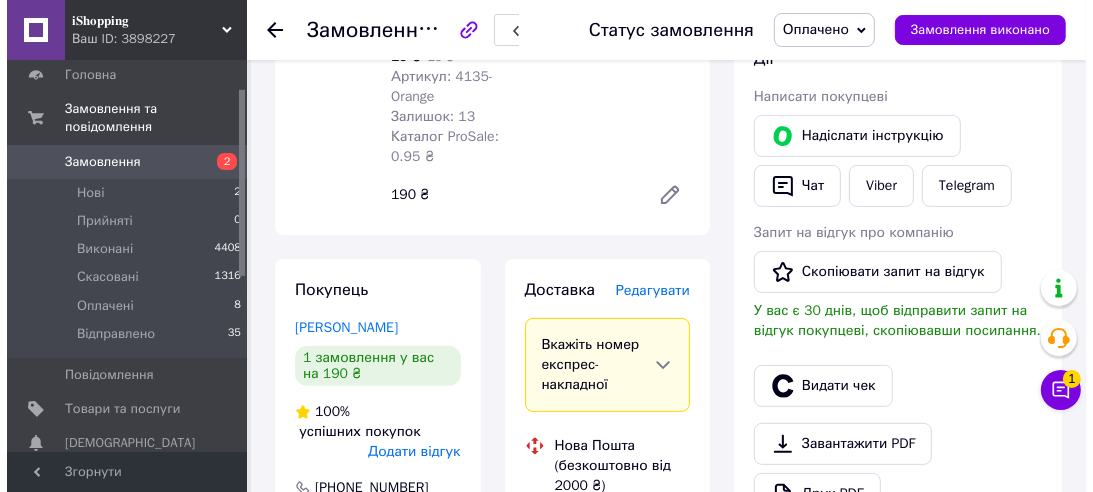scroll, scrollTop: 398, scrollLeft: 0, axis: vertical 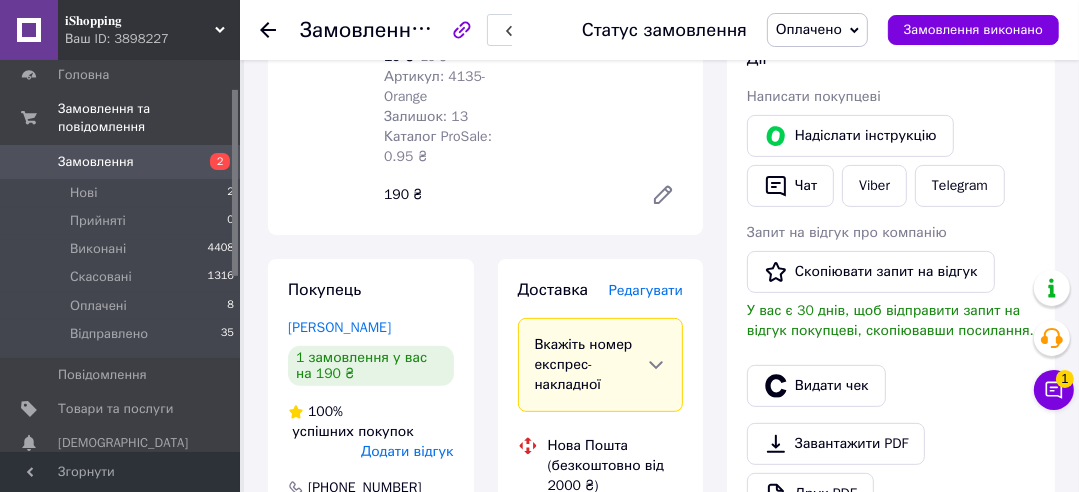 click on "Редагувати" at bounding box center [646, 290] 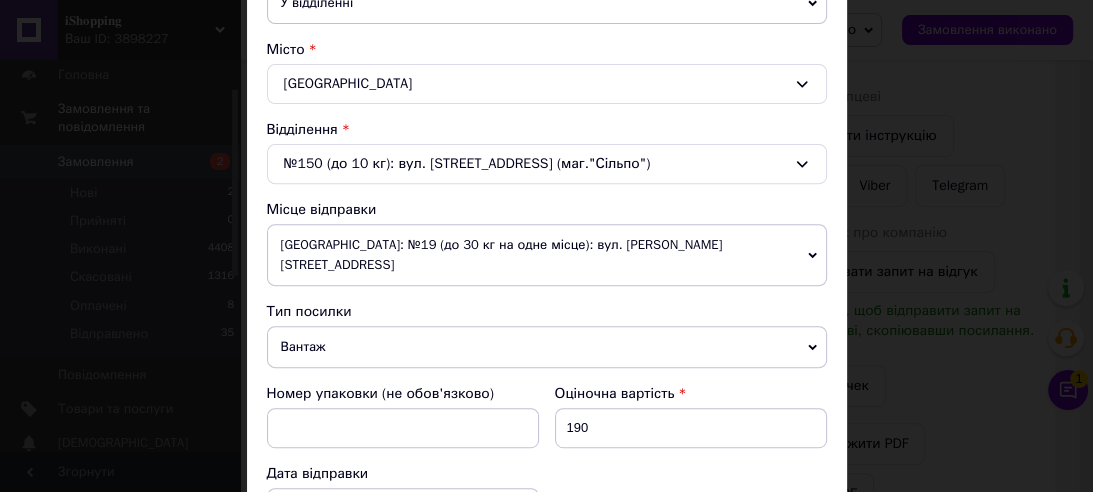 scroll, scrollTop: 516, scrollLeft: 0, axis: vertical 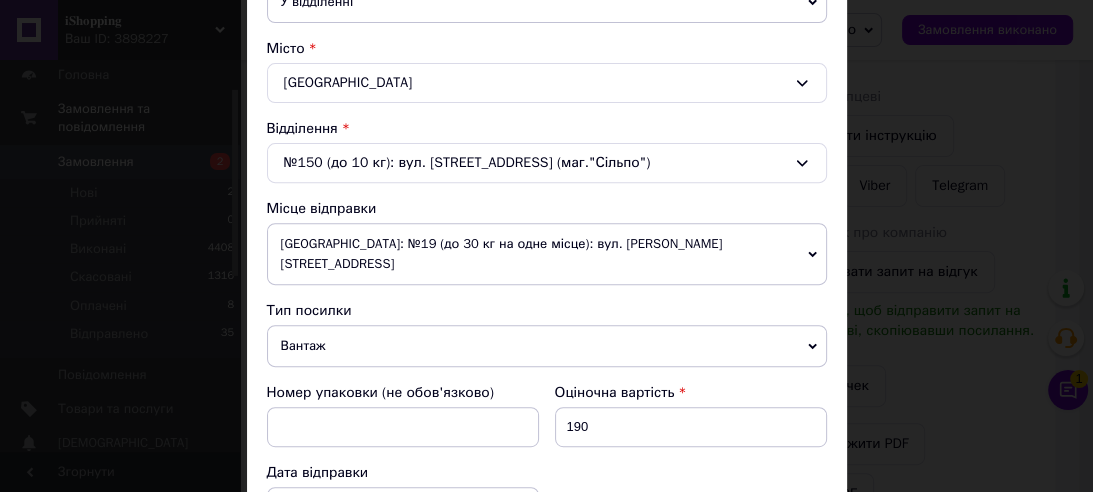 click on "Вантаж" at bounding box center [547, 346] 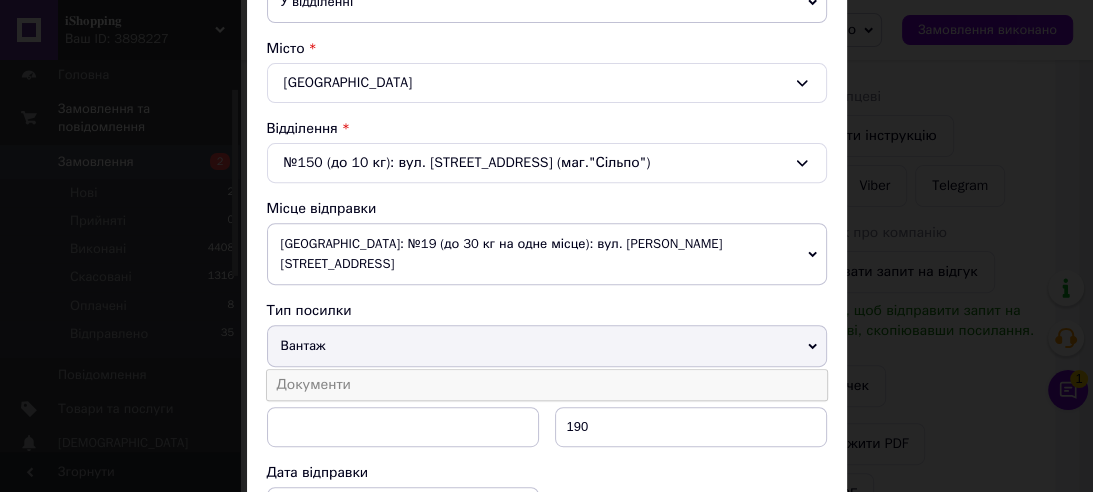 click on "Документи" at bounding box center (547, 385) 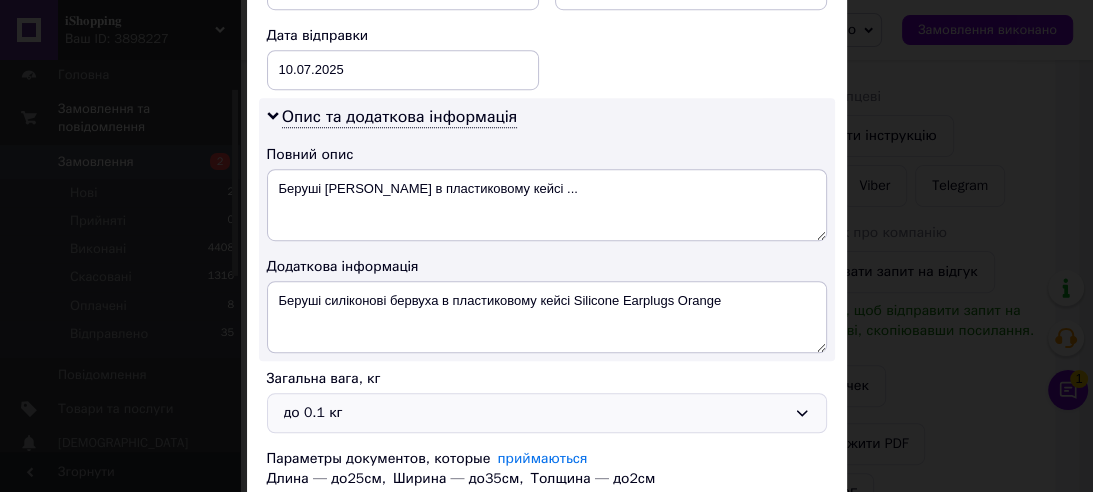 scroll, scrollTop: 959, scrollLeft: 0, axis: vertical 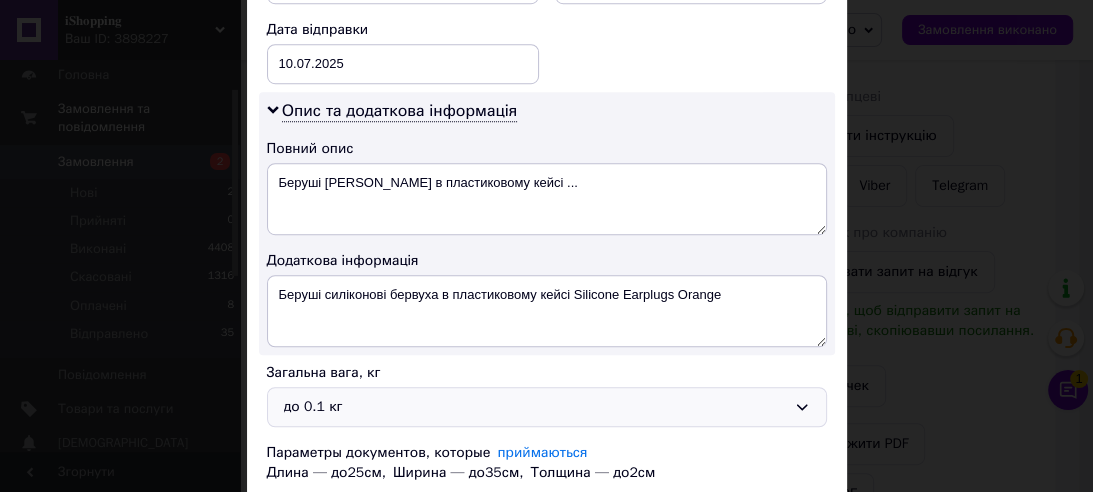 click on "до 0.1 кг" at bounding box center [535, 407] 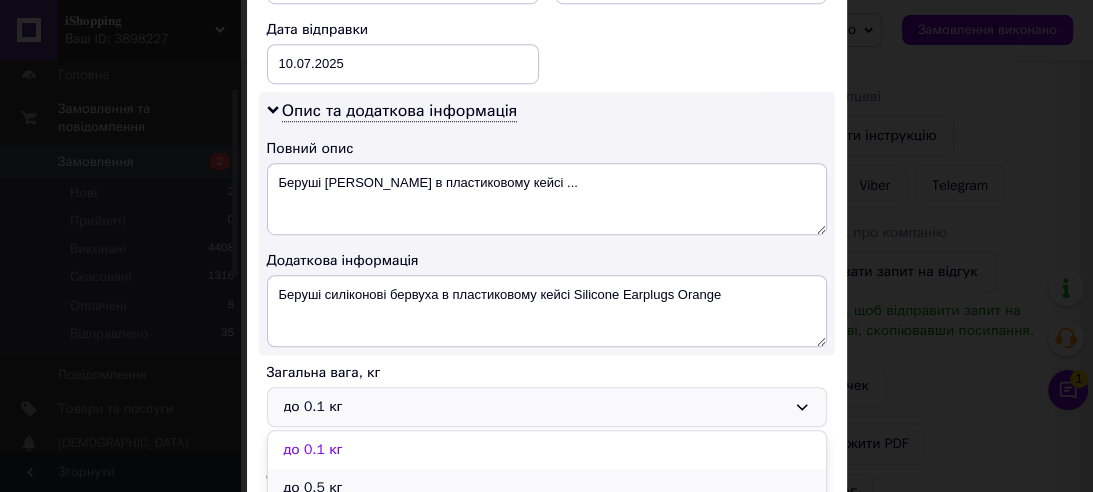 click on "до 0.5 кг" at bounding box center (547, 488) 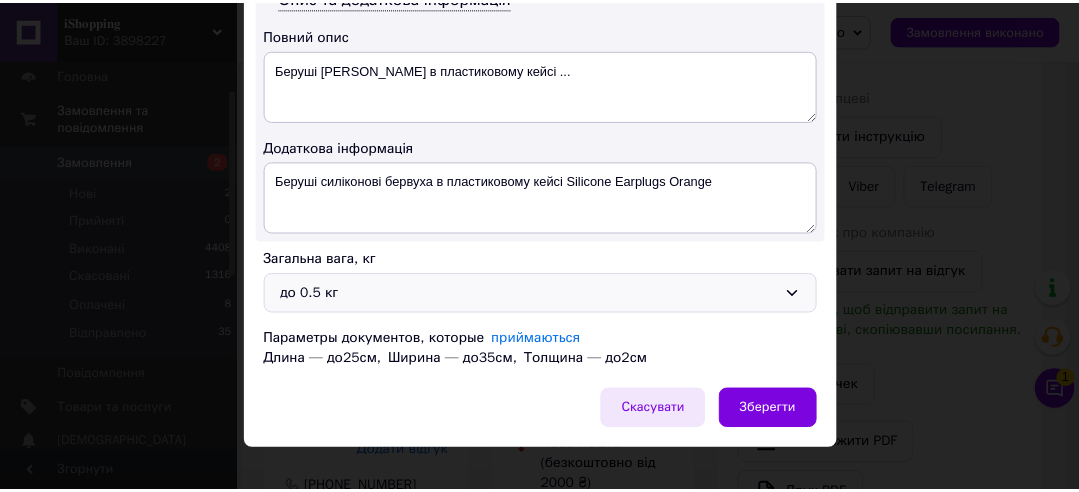 scroll, scrollTop: 1073, scrollLeft: 0, axis: vertical 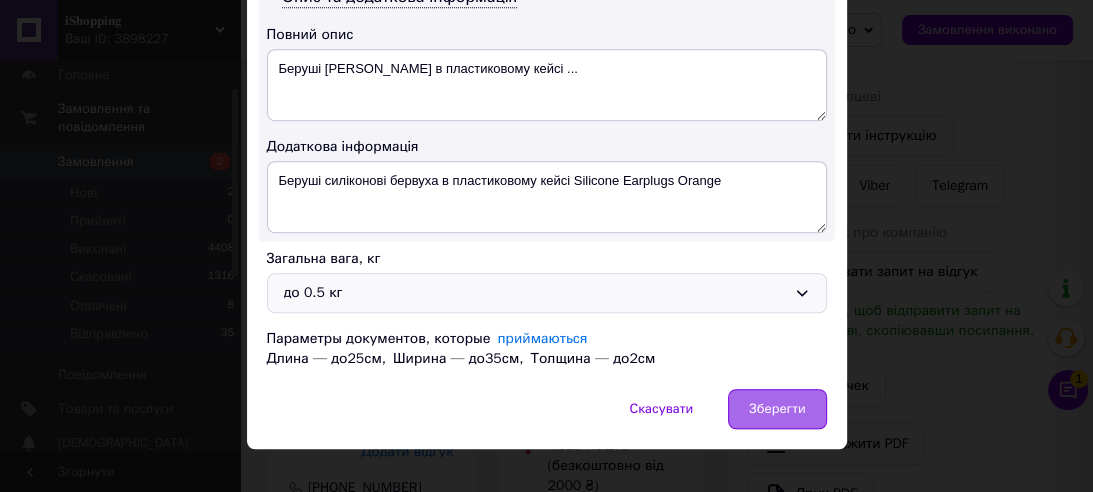 click on "Зберегти" at bounding box center (777, 409) 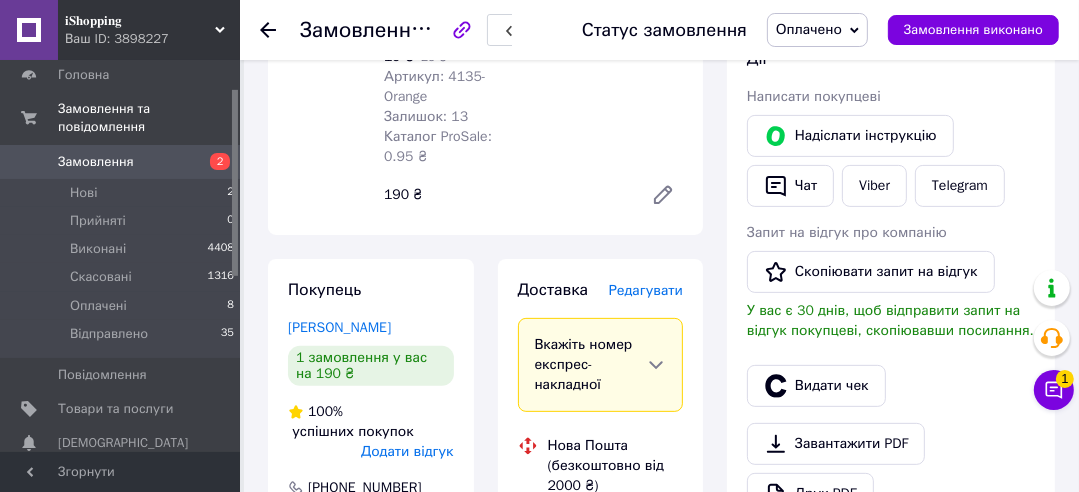 click on "Замовлення №351996175 Статус замовлення Оплачено Прийнято Виконано Скасовано Відправлено Замовлення виконано Це замовлення сплачено за допомогою Замовлення з додатку Оплачено 10.07.2025 | 00:17 Товари в замовленні (1) - 24% Беруші силіконові бервуха в пластиковому кейсі Silicone Earplugs Orange Готово до відправки 19 ₴   25 ₴ Артикул: 4135-Orange Залишок: 13 Каталог ProSale: 0.95 ₴  10 шт. 190 ₴ Покупець Василенко Ирина 1 замовлення у вас на 190 ₴ 100%   успішних покупок Додати відгук +380979804011 Оплата Оплачено Пром-оплата Кошти будуть зараховані на розрахунковий рахунок Доставка Редагувати +380979804011" at bounding box center [661, 657] 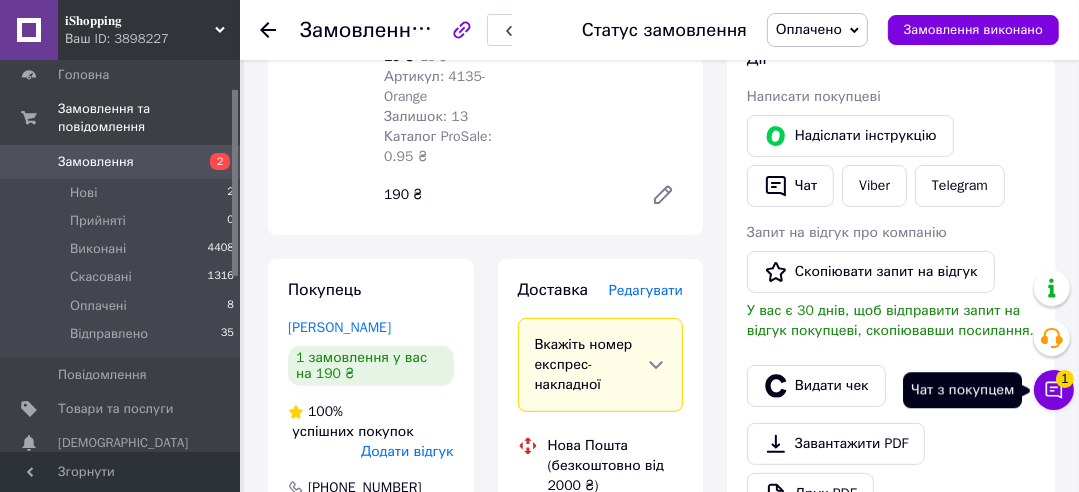 click 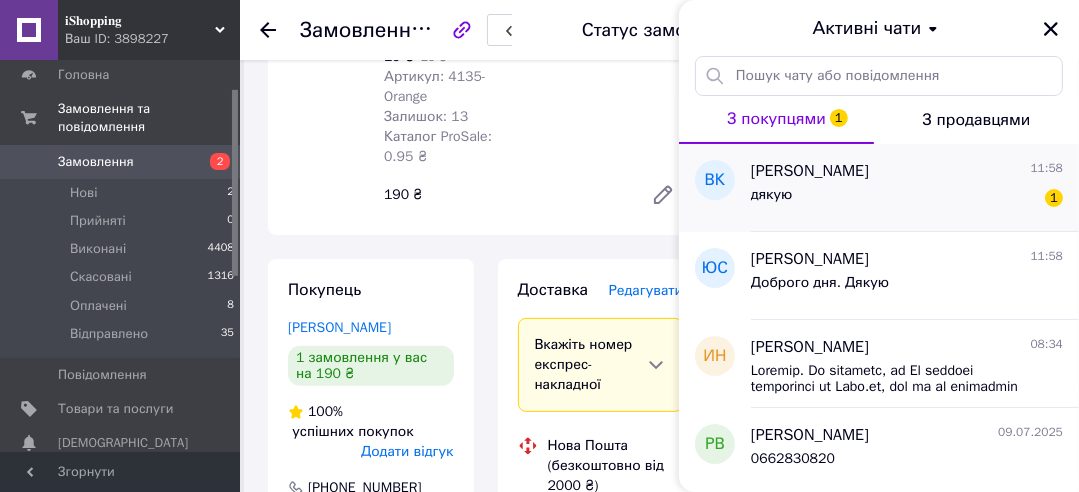 click on "дякую 1" at bounding box center [907, 199] 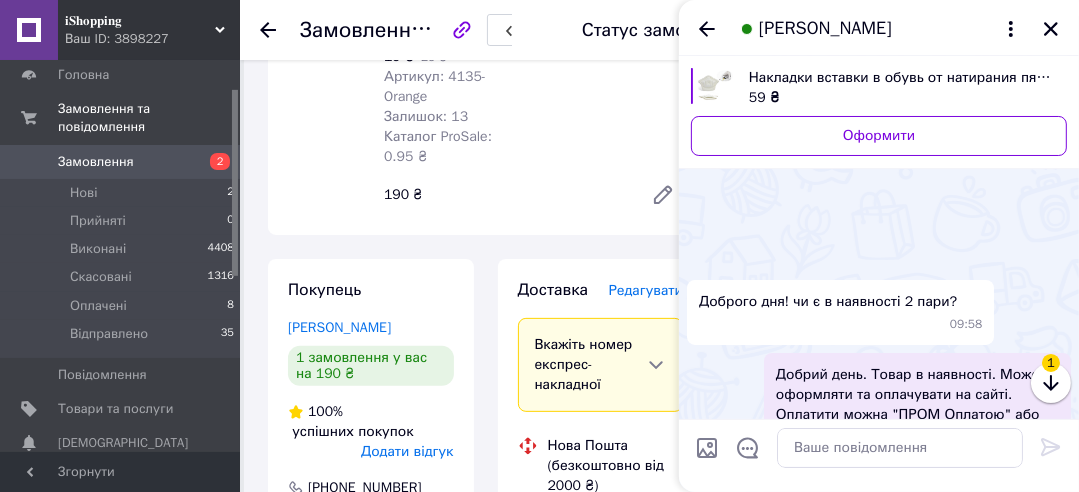 scroll, scrollTop: 176, scrollLeft: 0, axis: vertical 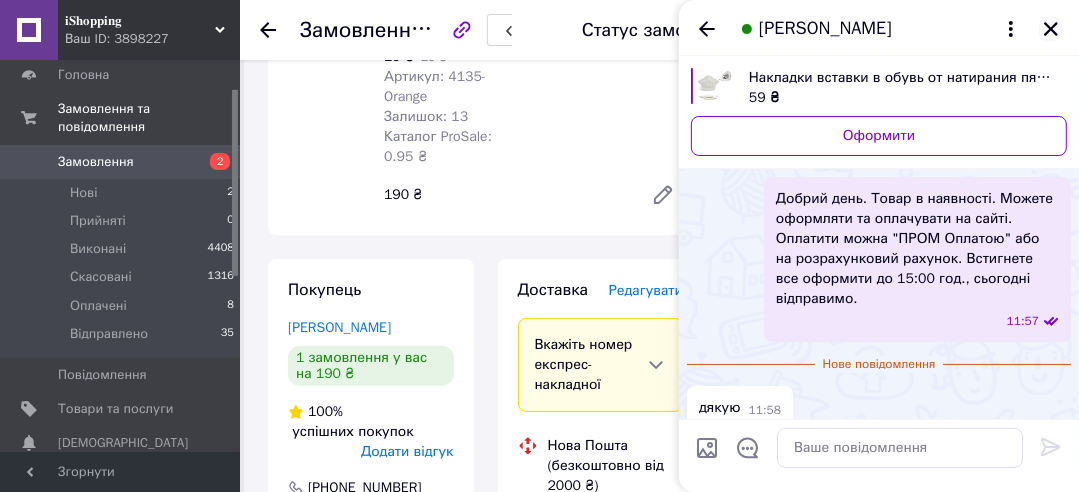 click 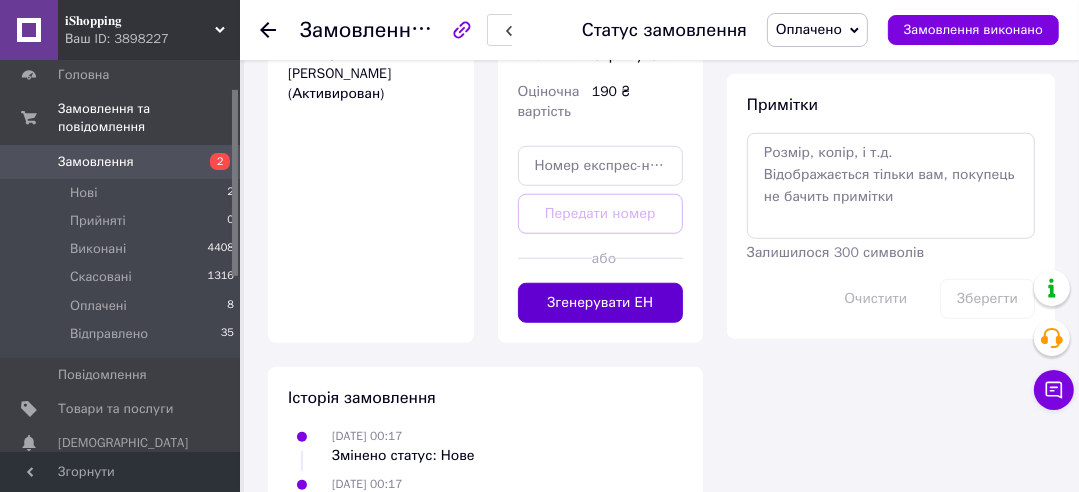 scroll, scrollTop: 1136, scrollLeft: 0, axis: vertical 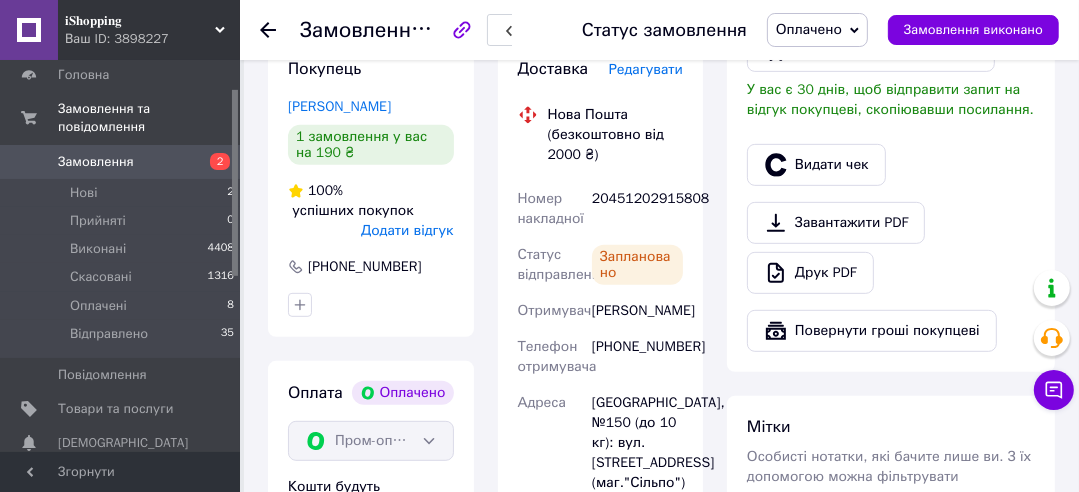 click on "20451202915808" at bounding box center (637, 209) 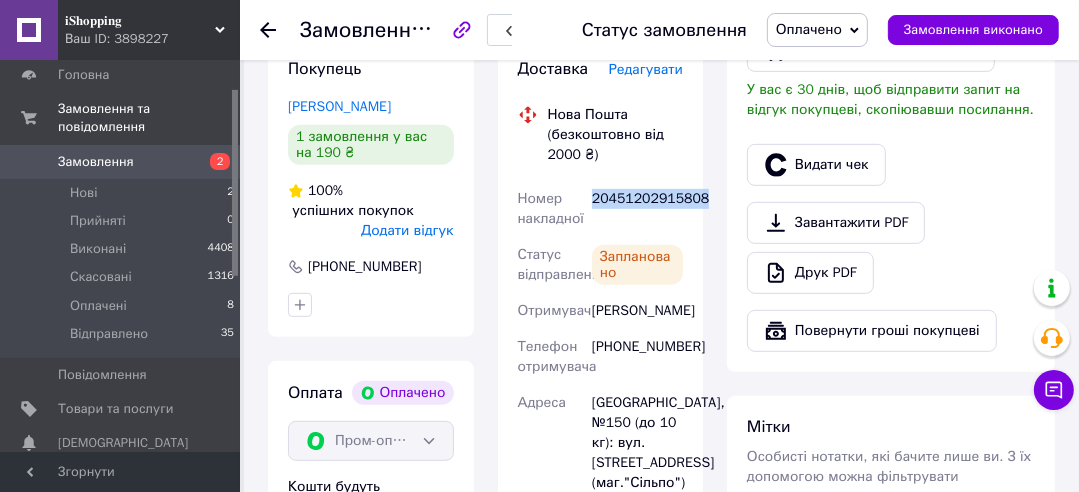click on "20451202915808" at bounding box center (637, 209) 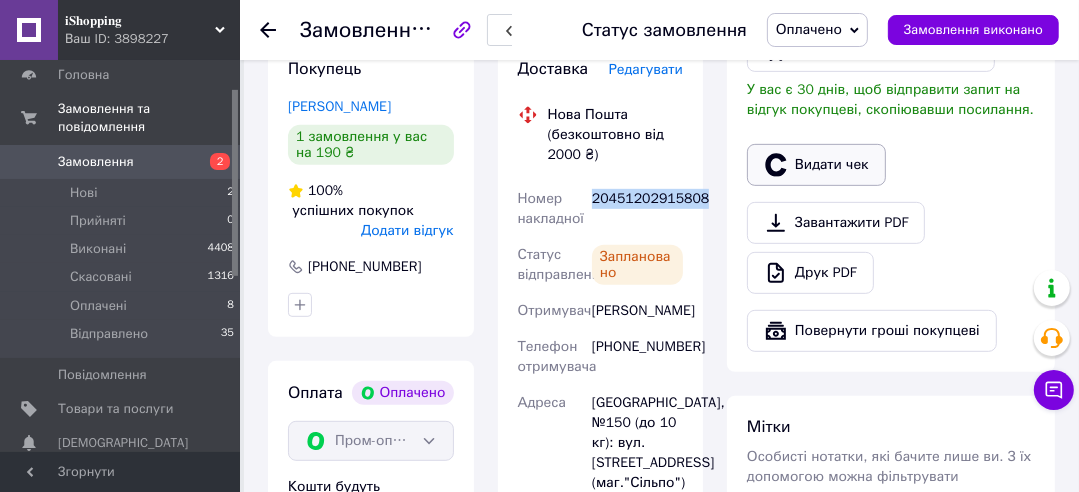 click 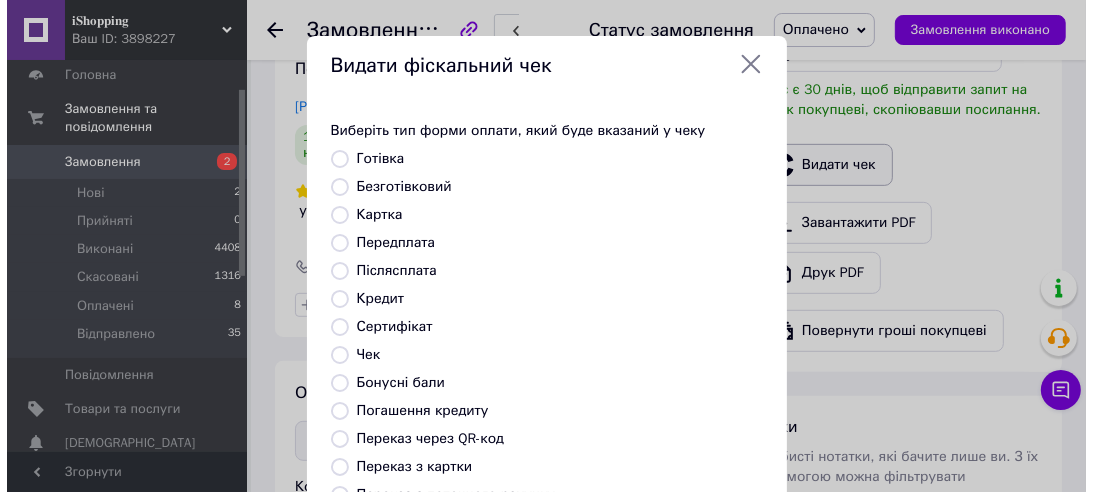 scroll, scrollTop: 587, scrollLeft: 0, axis: vertical 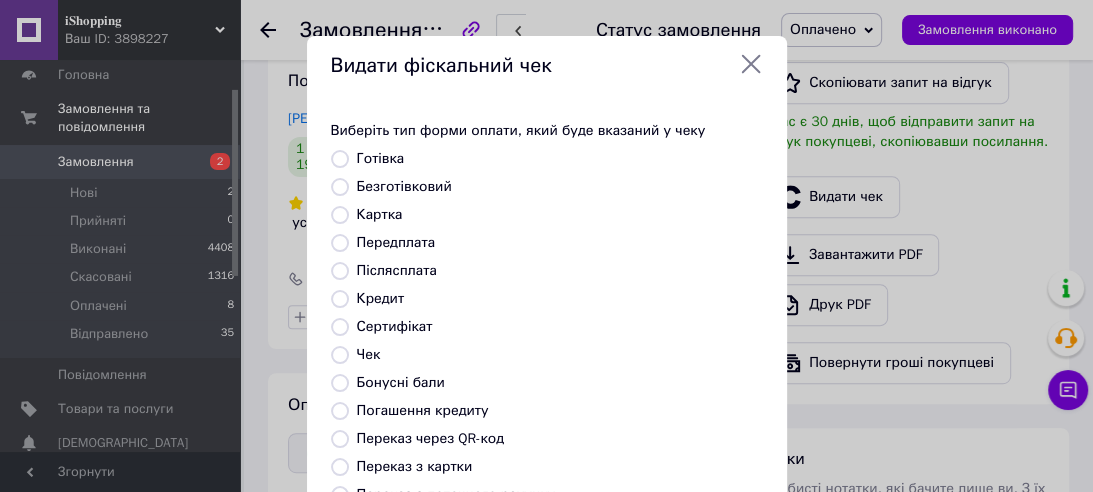 click on "Безготівковий" at bounding box center [560, 187] 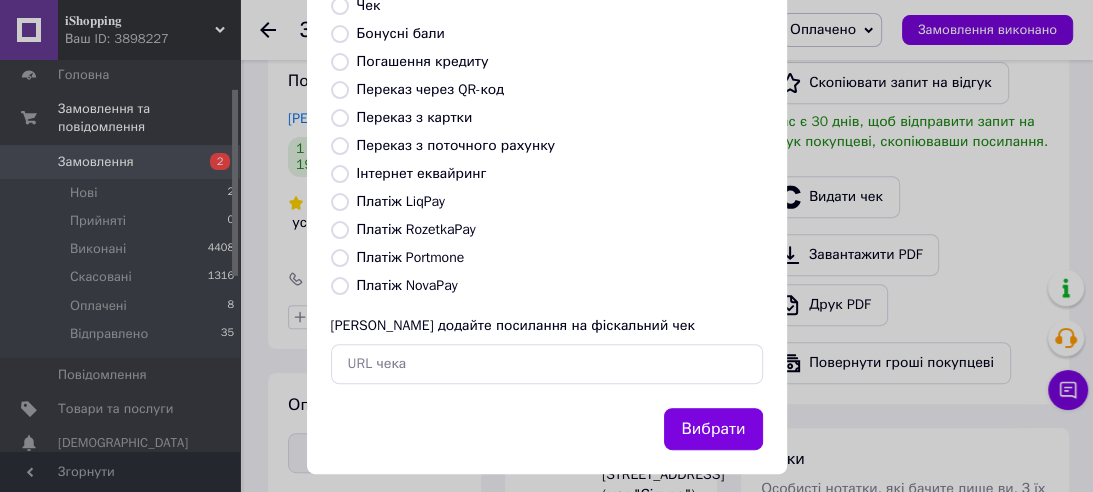 scroll, scrollTop: 366, scrollLeft: 0, axis: vertical 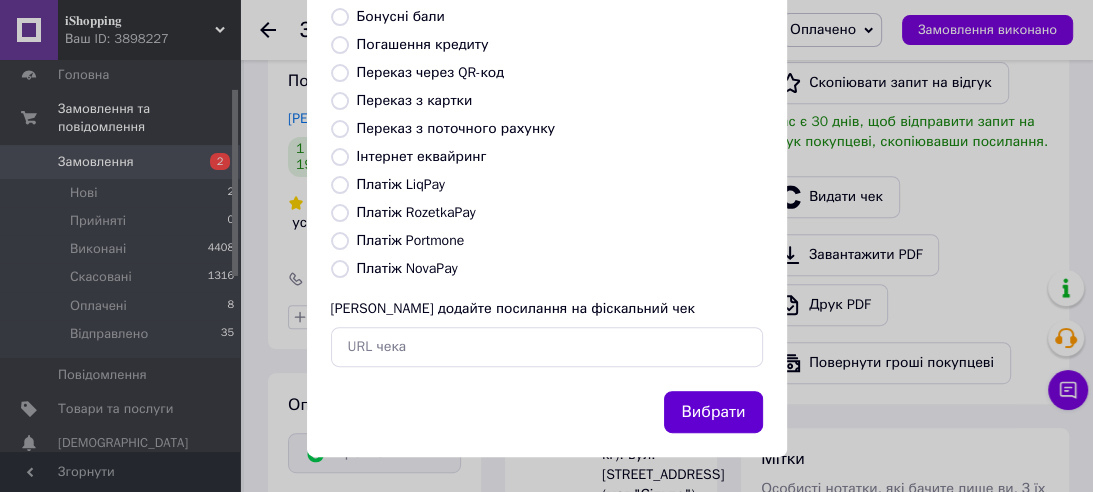 click on "Вибрати" at bounding box center (713, 412) 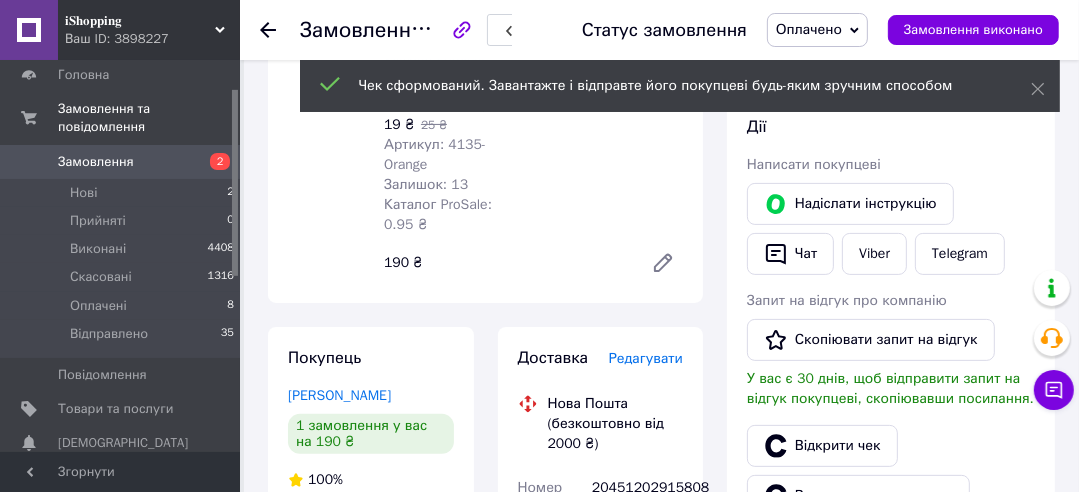 scroll, scrollTop: 323, scrollLeft: 0, axis: vertical 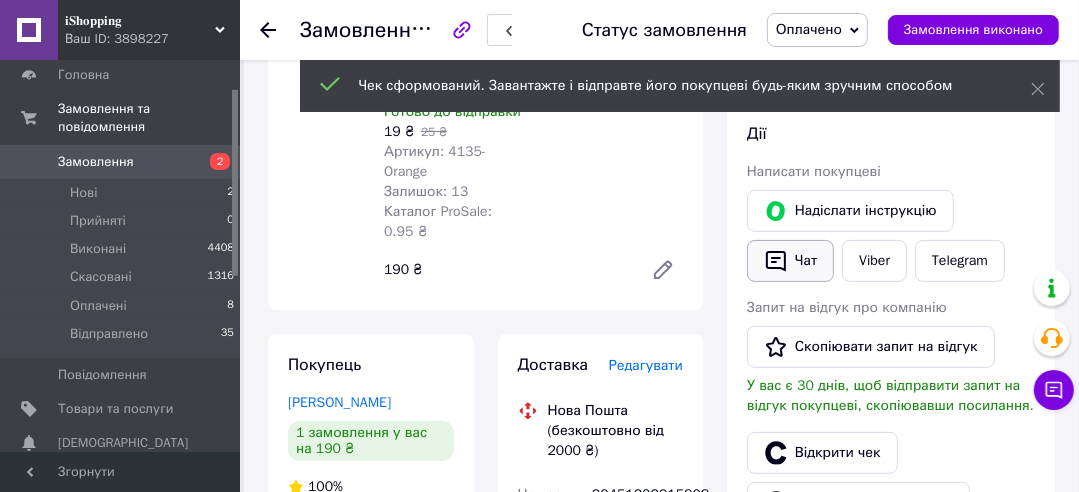 click on "Чат" at bounding box center [790, 261] 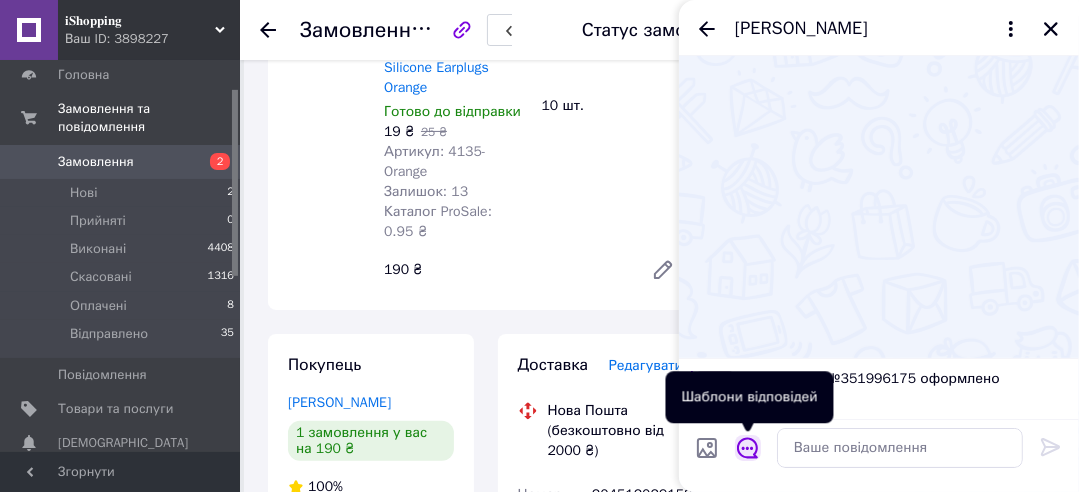 click 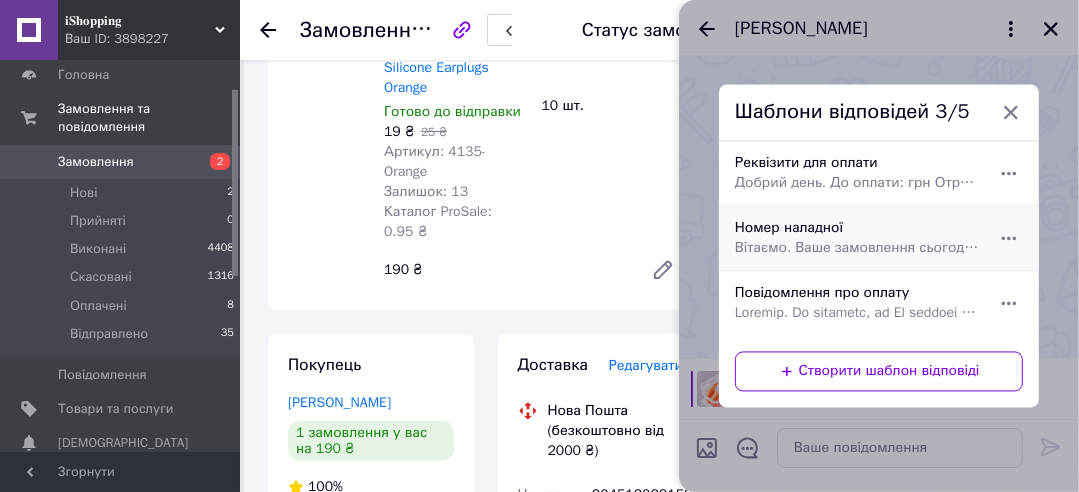 click on "Вітаємо. Ваше замовлення сьогодні буде передано на відправлення. Номер накладної:" at bounding box center (857, 249) 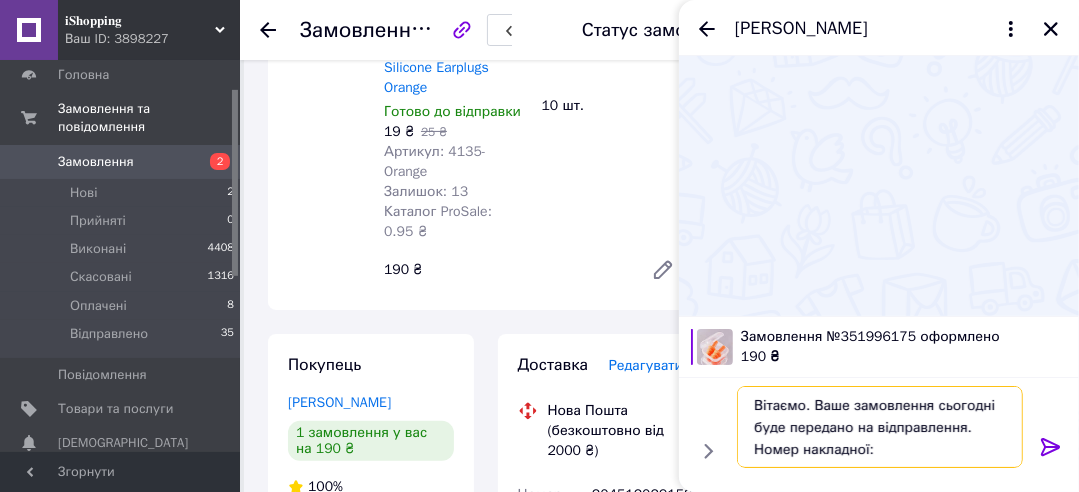 click on "Вітаємо. Ваше замовлення сьогодні буде передано на відправлення. Номер накладної:" at bounding box center (880, 427) 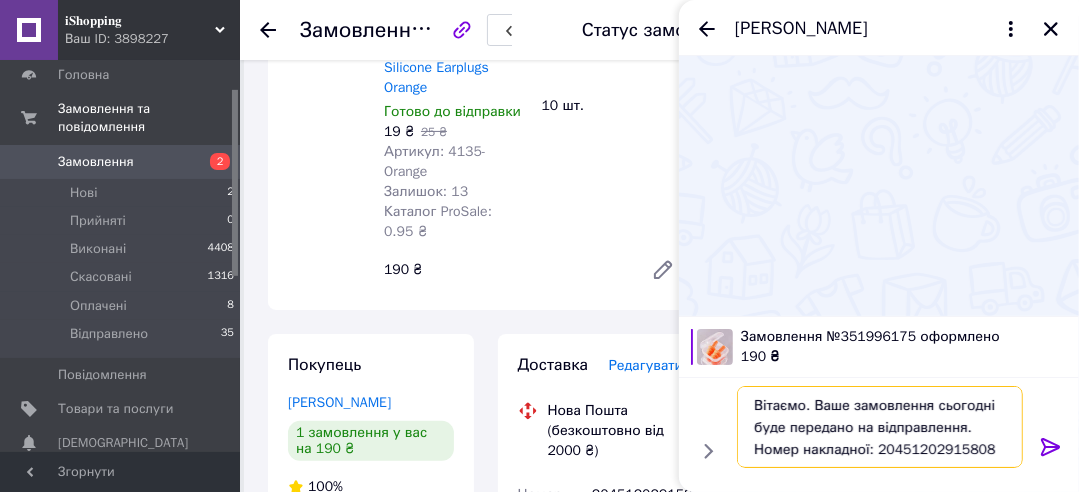 type on "Вітаємо. Ваше замовлення сьогодні буде передано на відправлення. Номер накладної: 20451202915808" 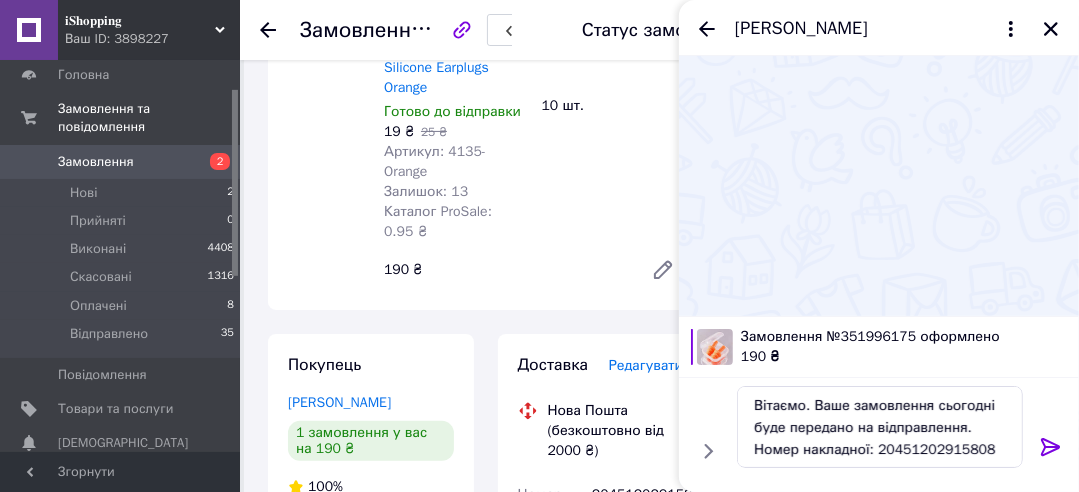 click 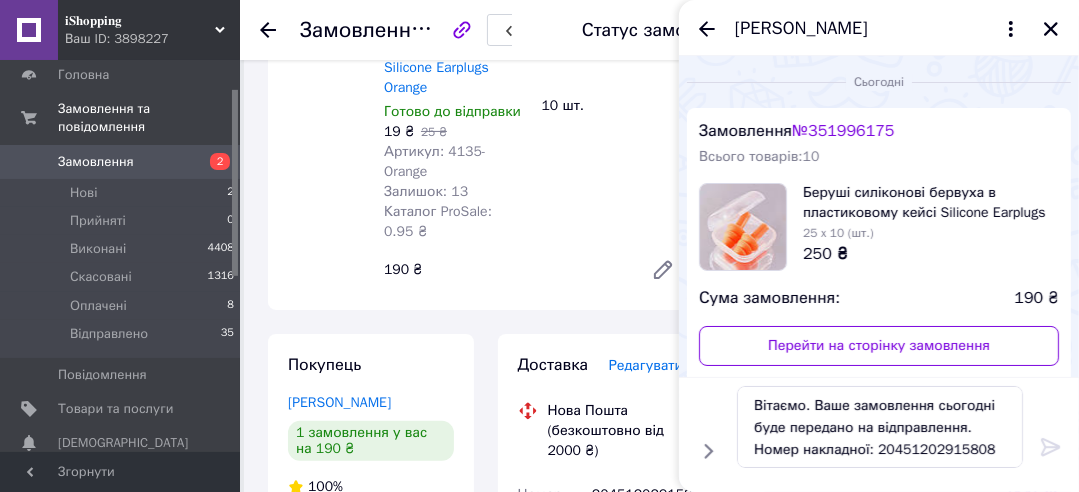type 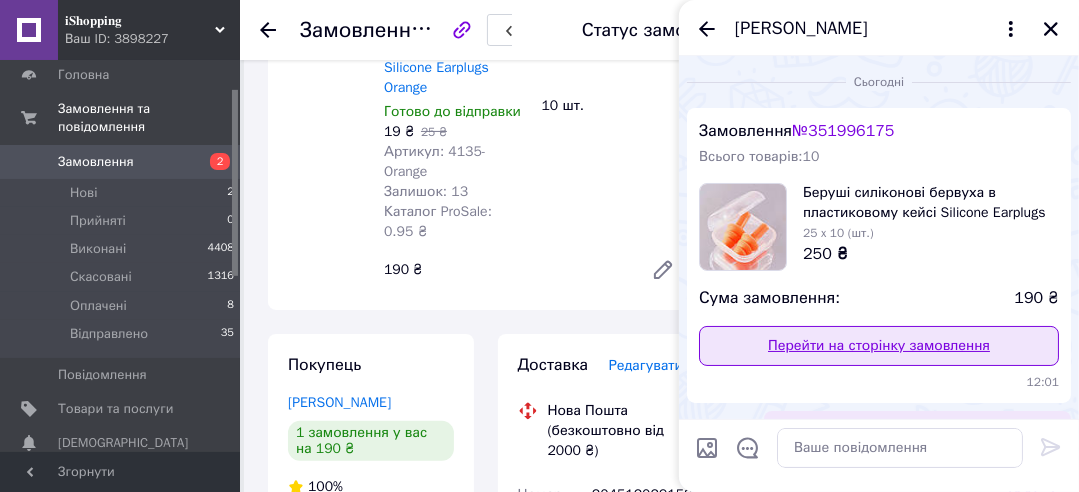 scroll, scrollTop: 104, scrollLeft: 0, axis: vertical 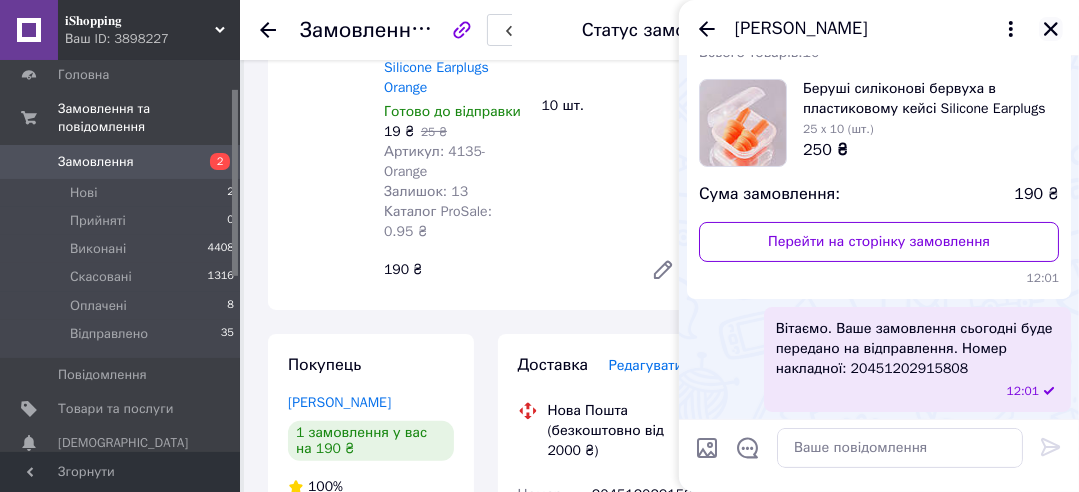 click 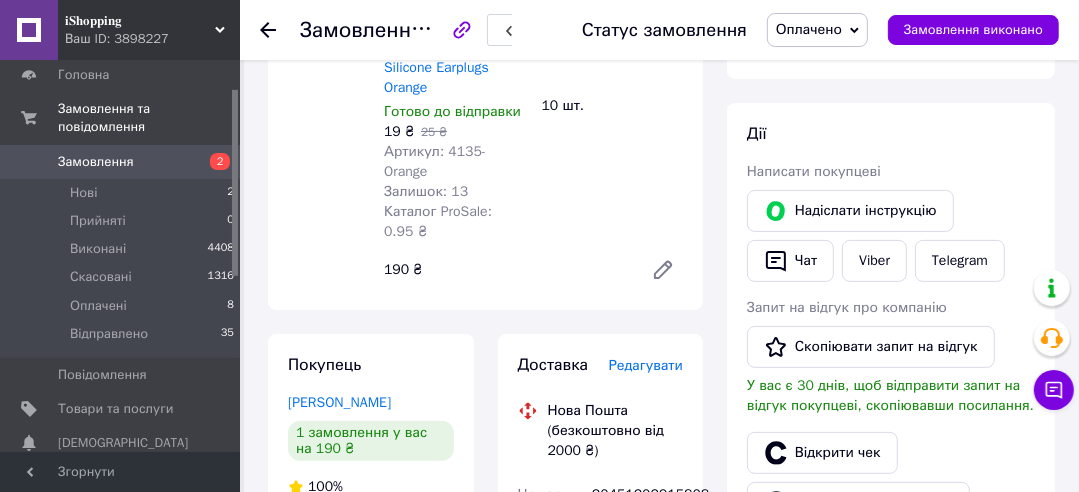 click on "Оплачено" at bounding box center [809, 29] 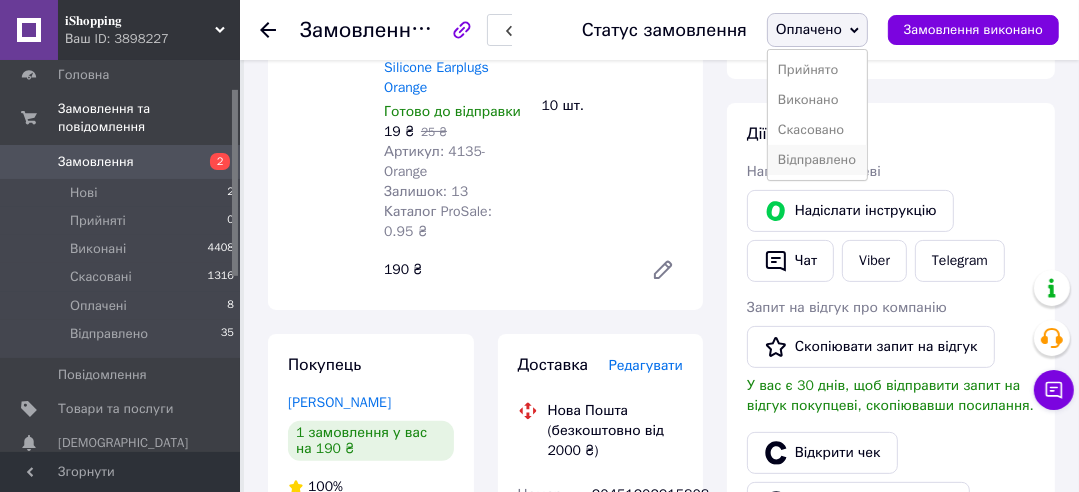 click on "Відправлено" at bounding box center (817, 160) 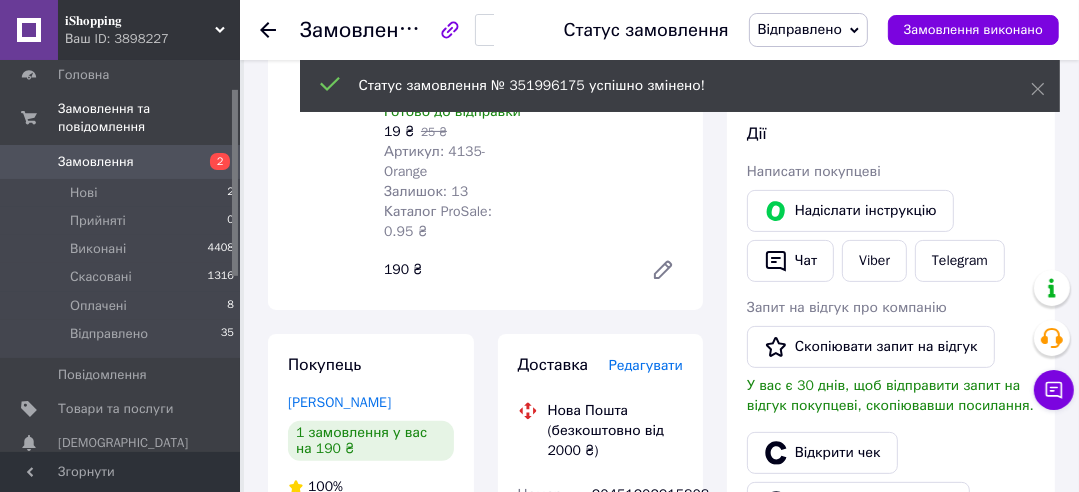 scroll, scrollTop: 10, scrollLeft: 0, axis: vertical 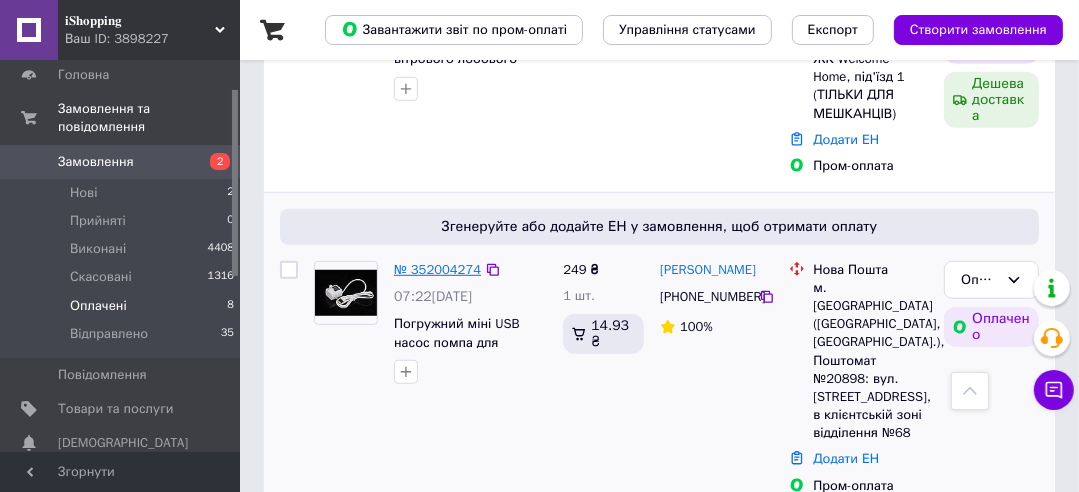 click on "№ 352004274" at bounding box center [437, 269] 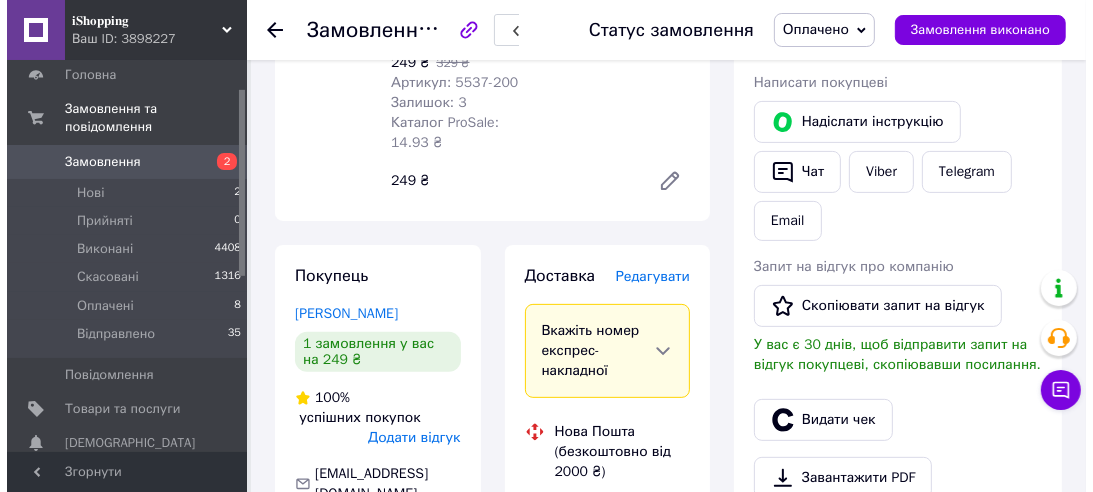 scroll, scrollTop: 410, scrollLeft: 0, axis: vertical 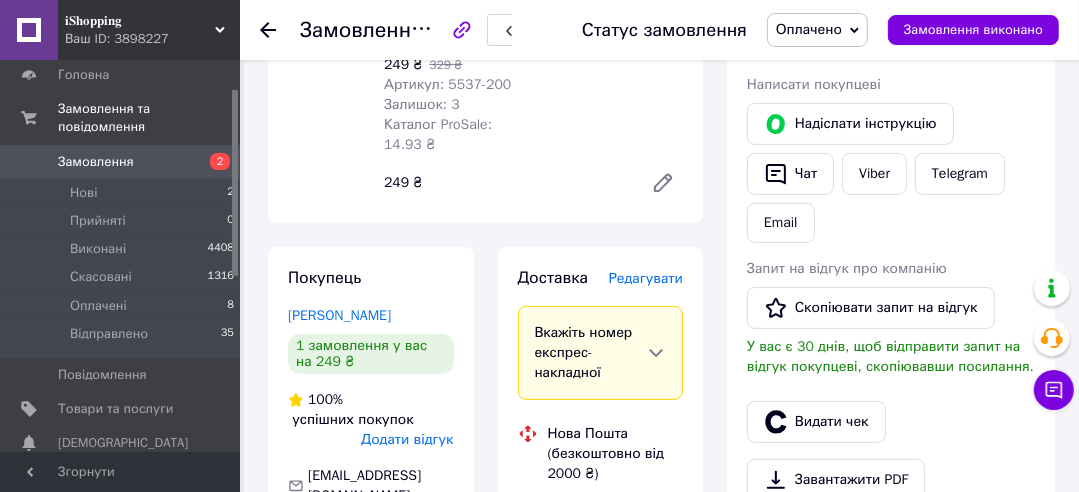 click on "Редагувати" at bounding box center (646, 278) 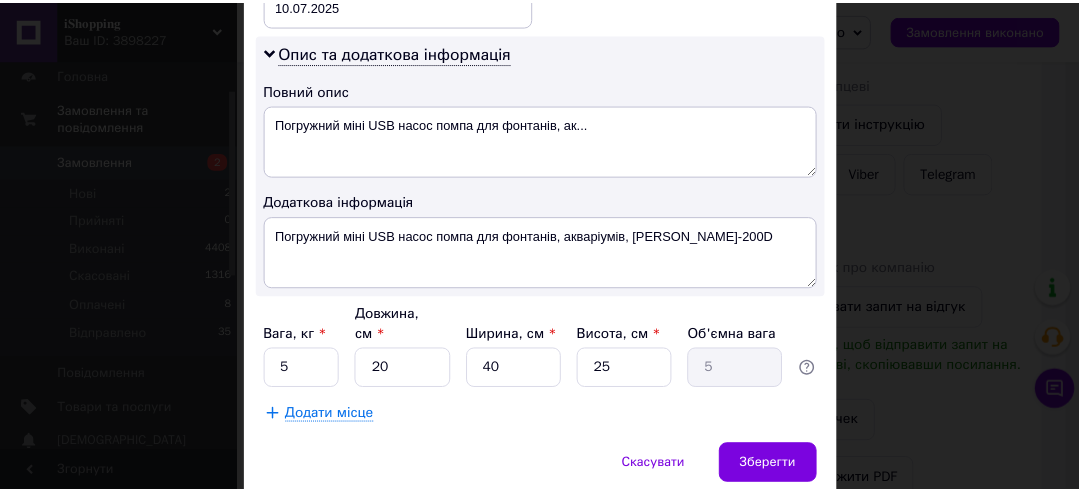 scroll, scrollTop: 1053, scrollLeft: 0, axis: vertical 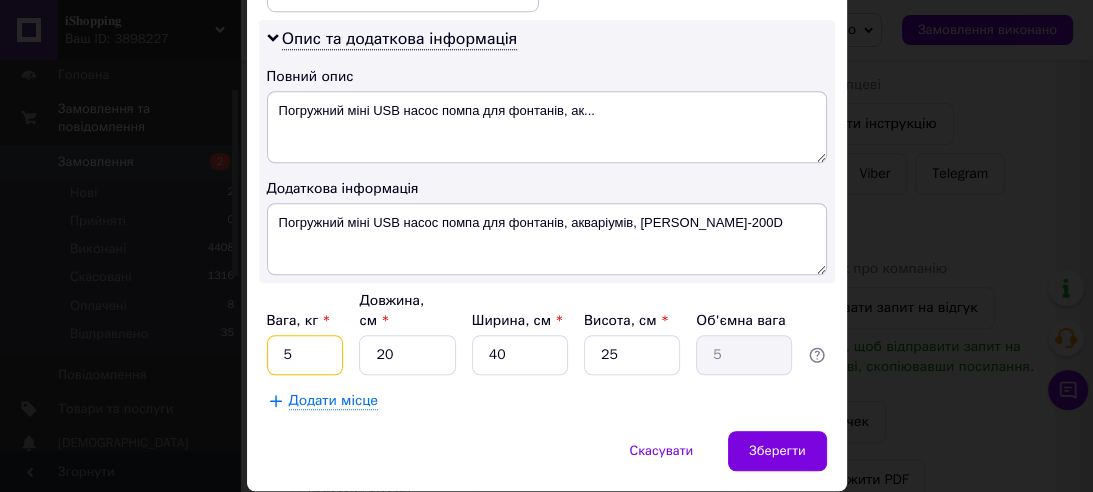 click on "5" at bounding box center [305, 355] 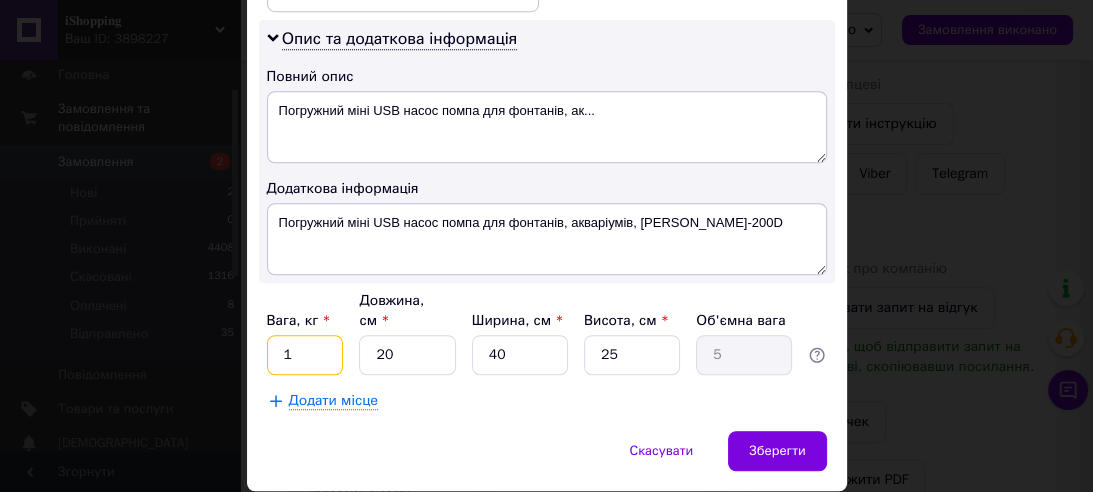 type on "1" 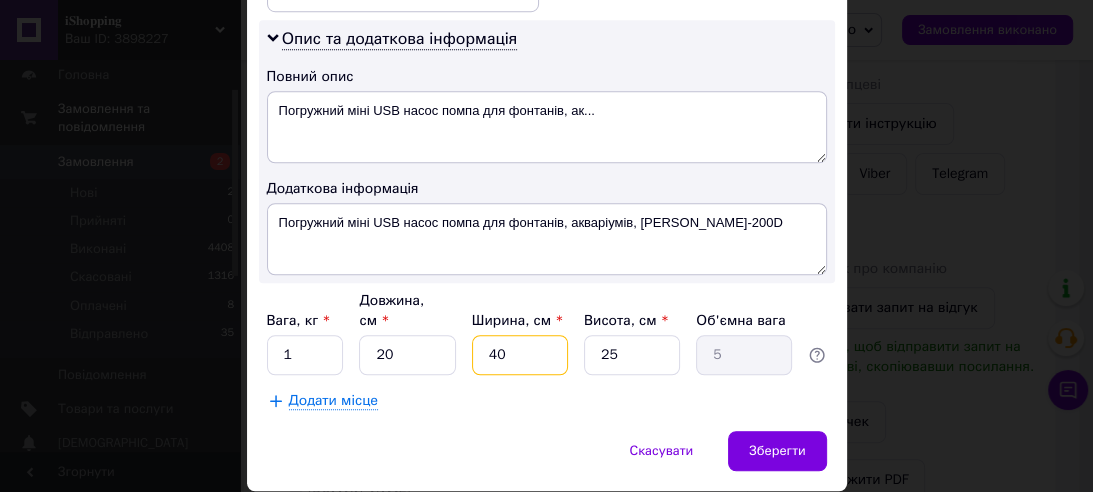 click on "40" at bounding box center [520, 355] 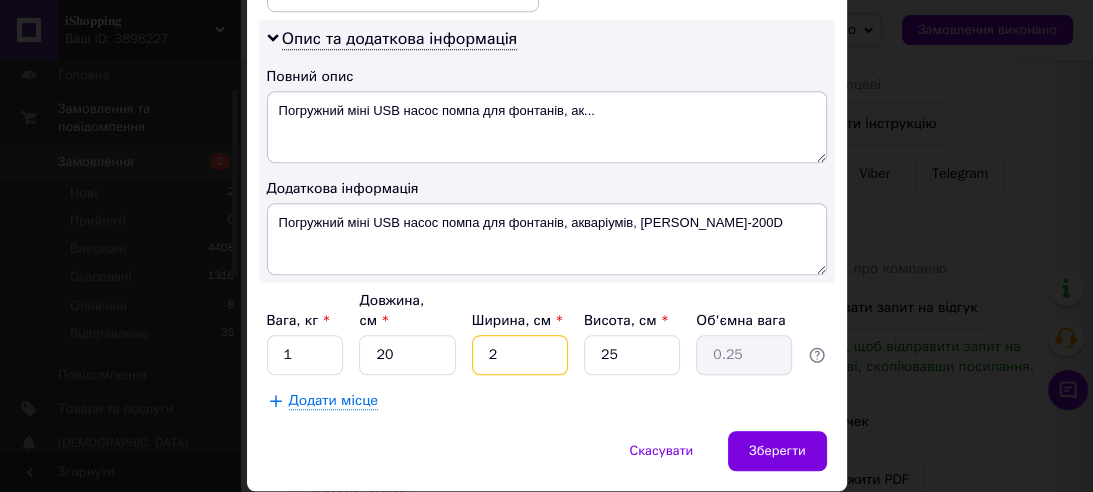 type on "20" 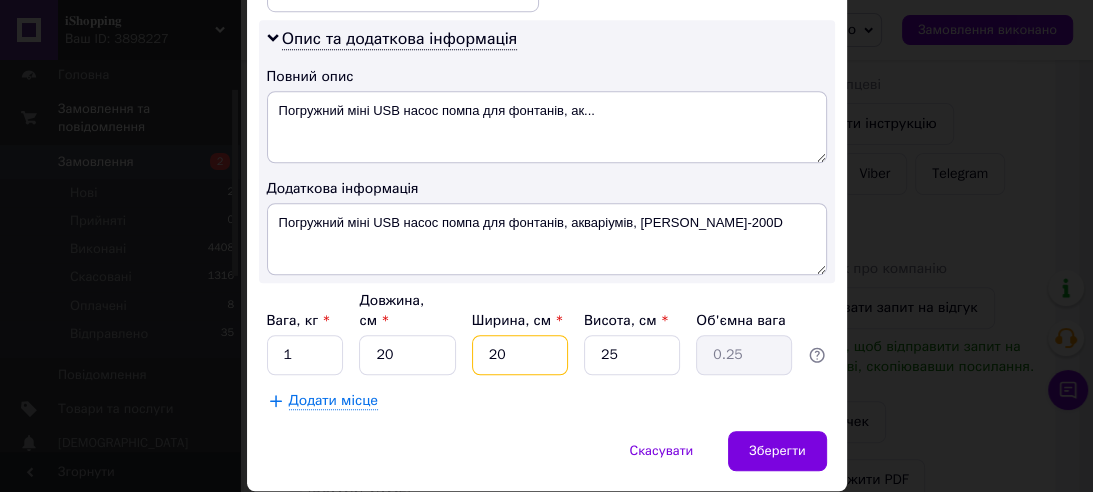 type on "2.5" 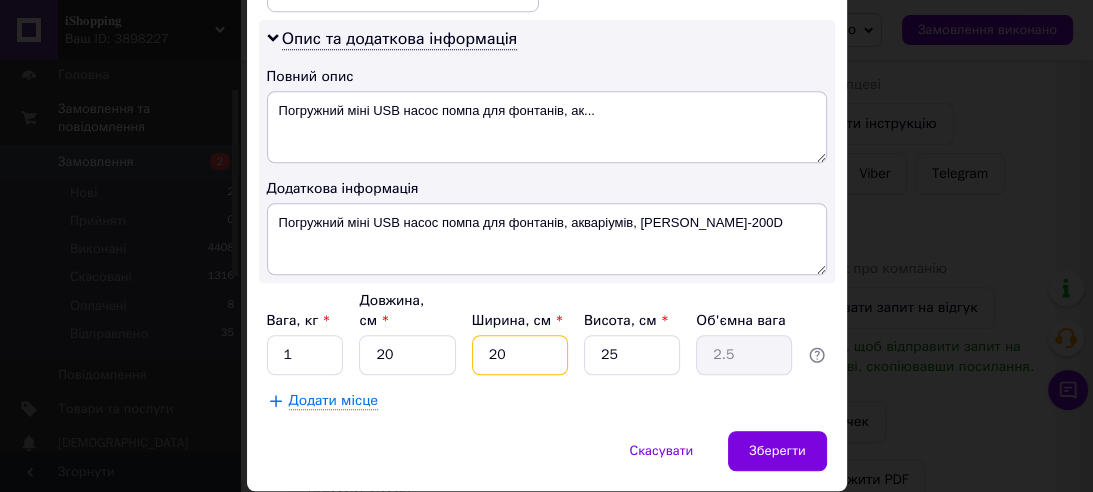 type on "20" 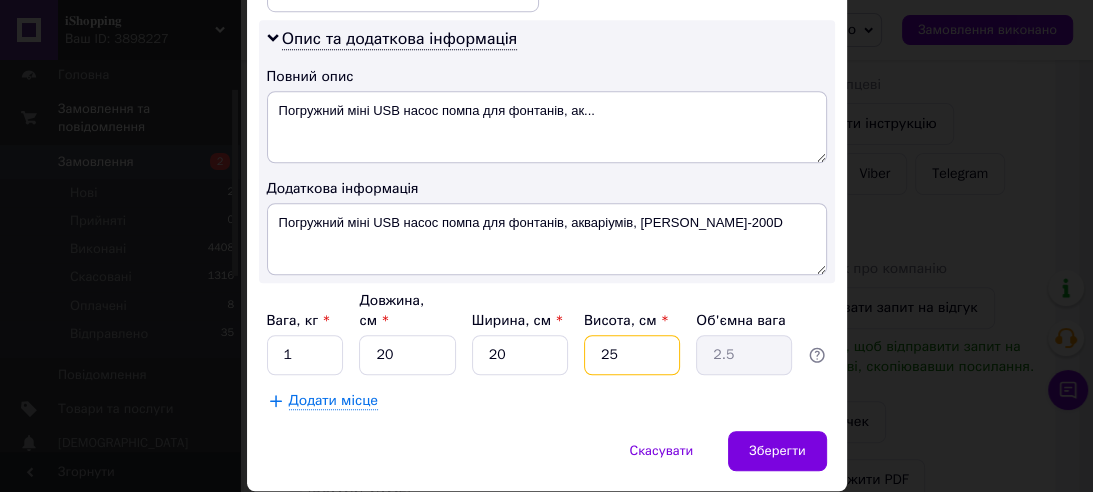 click on "25" at bounding box center (632, 355) 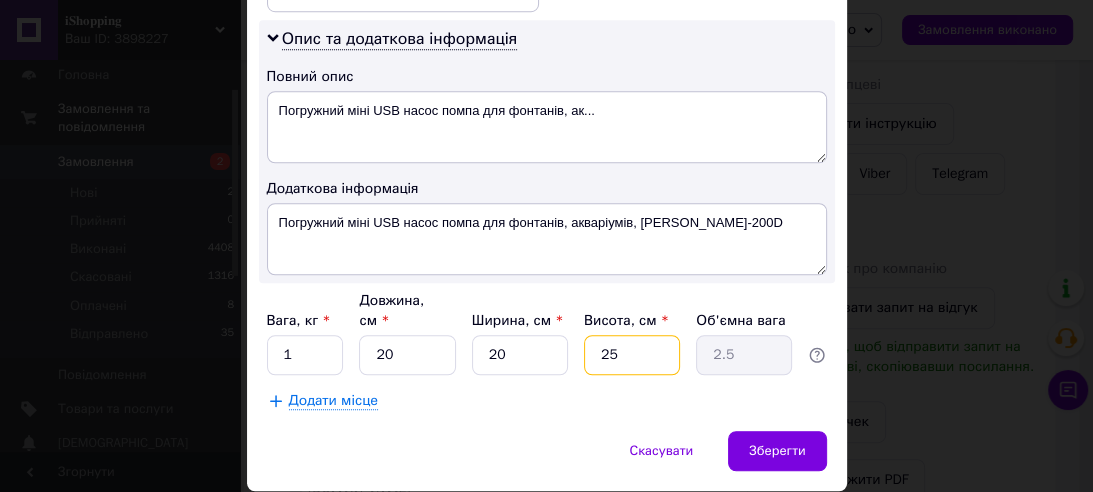 type on "1" 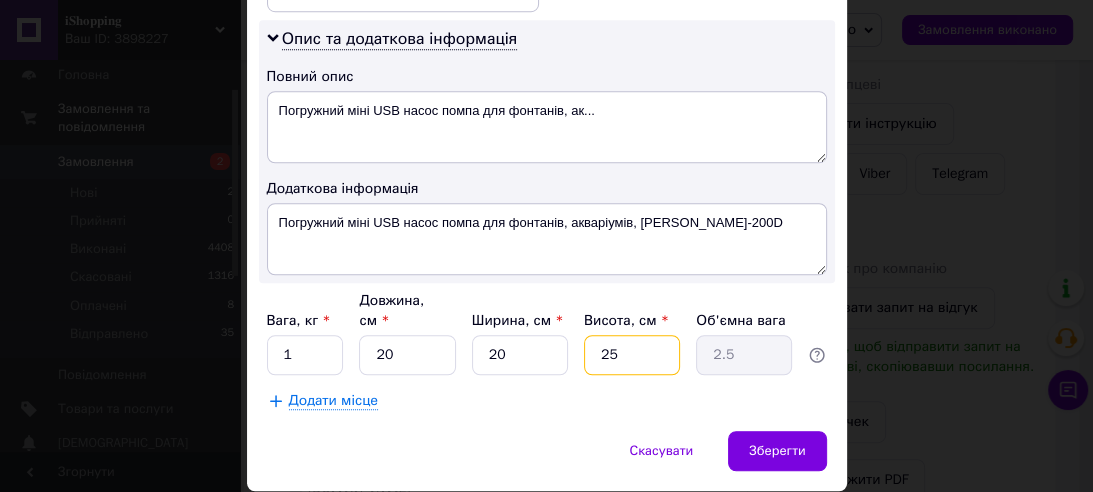 type on "0.1" 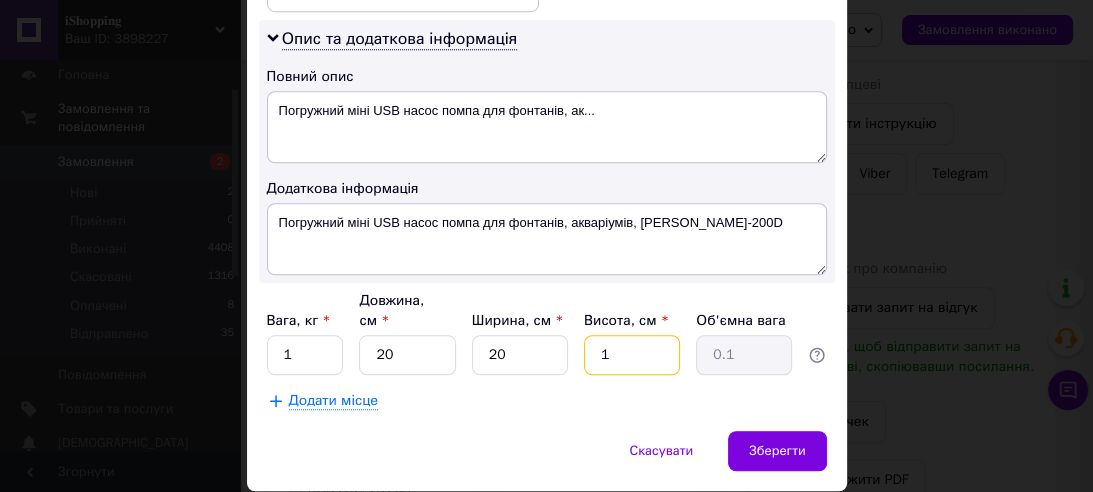 type on "10" 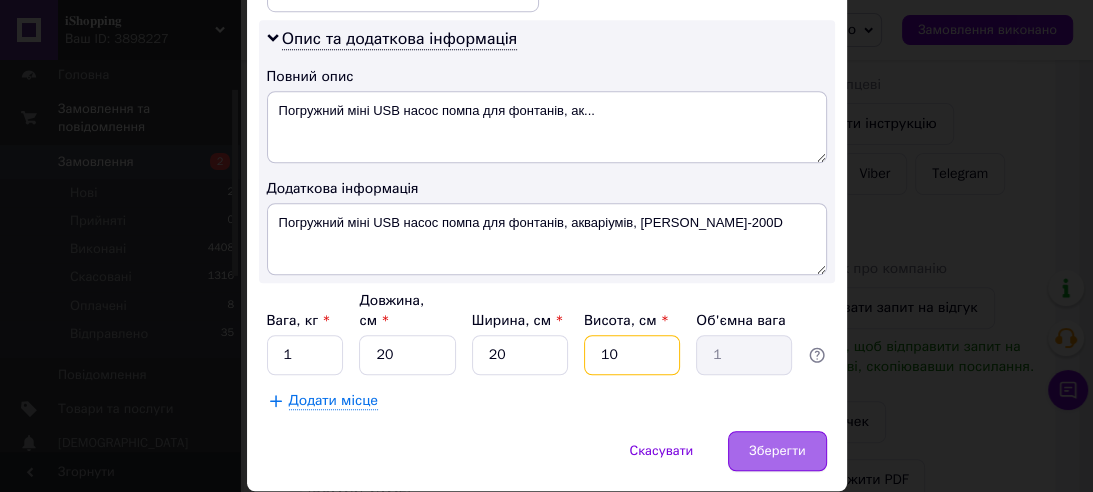 type on "10" 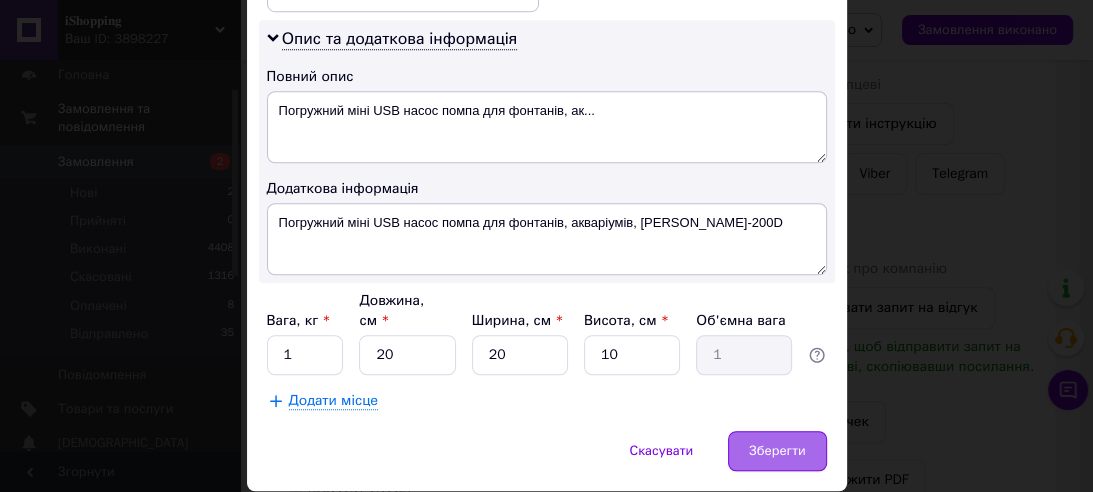 click on "Зберегти" at bounding box center [777, 451] 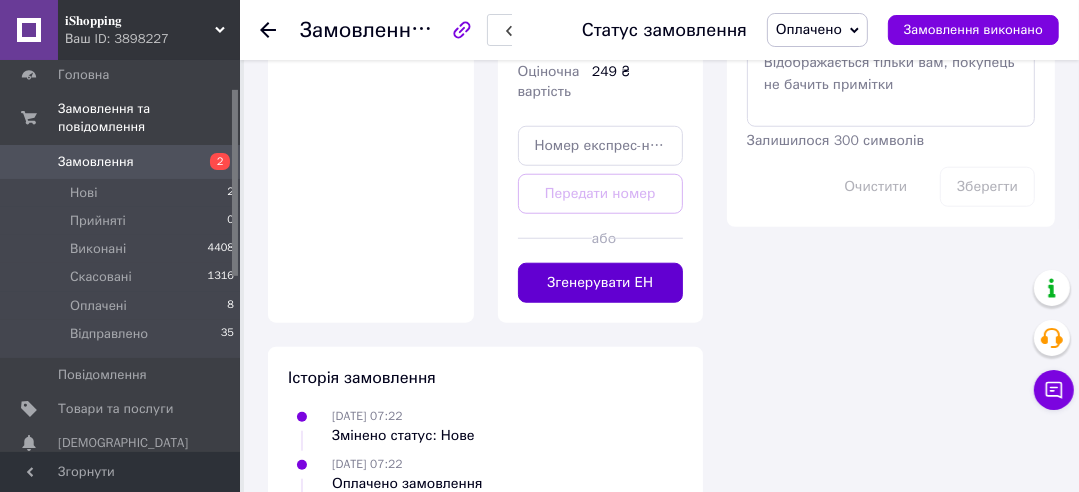 click on "Згенерувати ЕН" at bounding box center (601, 283) 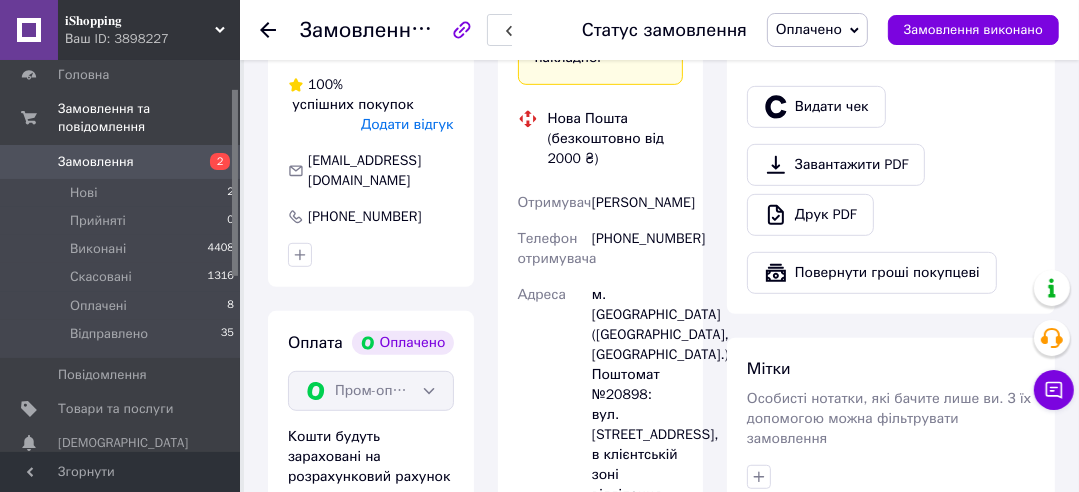 scroll, scrollTop: 706, scrollLeft: 0, axis: vertical 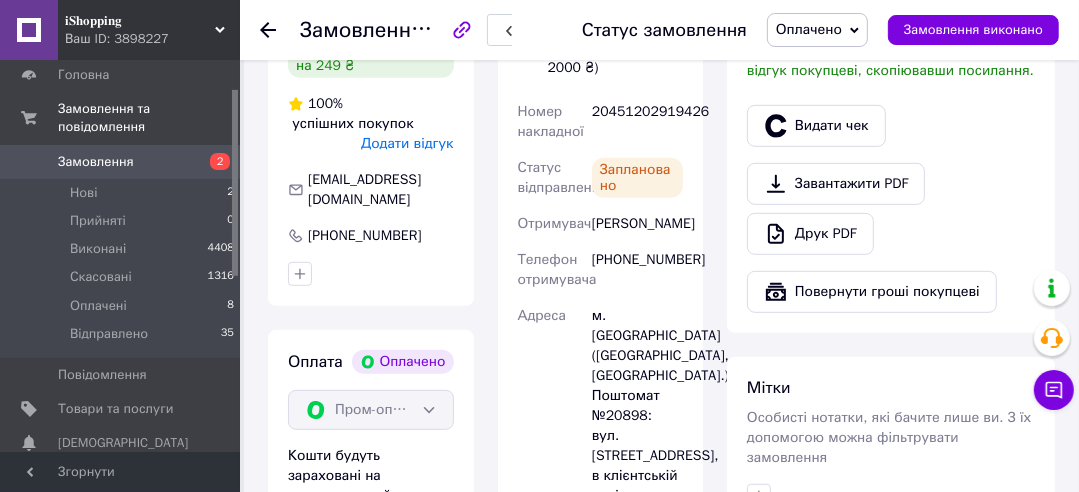 click on "20451202919426" at bounding box center [637, 122] 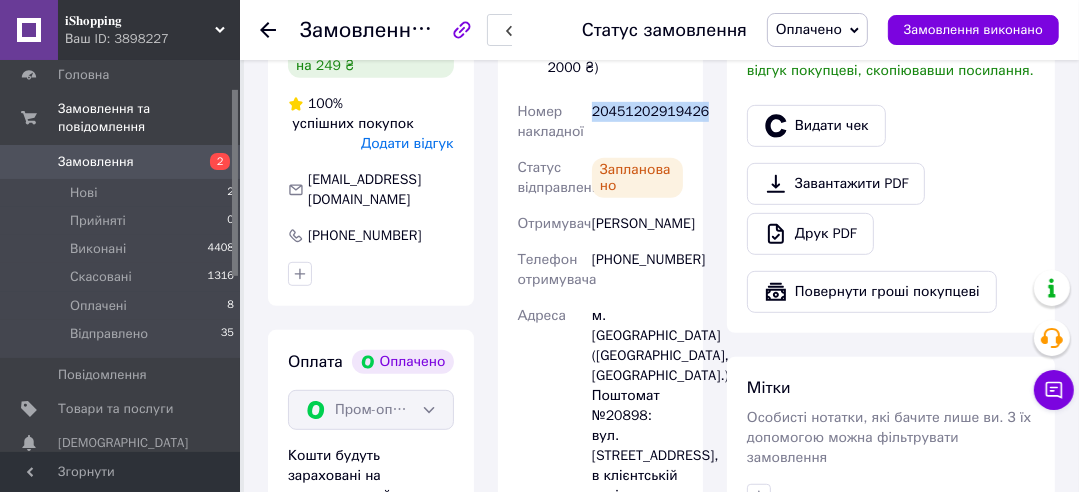 click on "20451202919426" at bounding box center (637, 122) 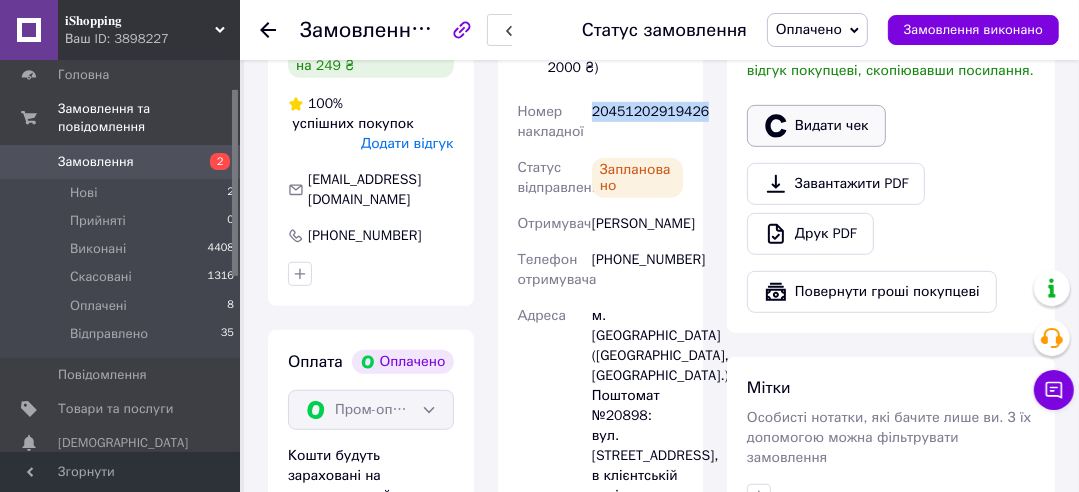 click 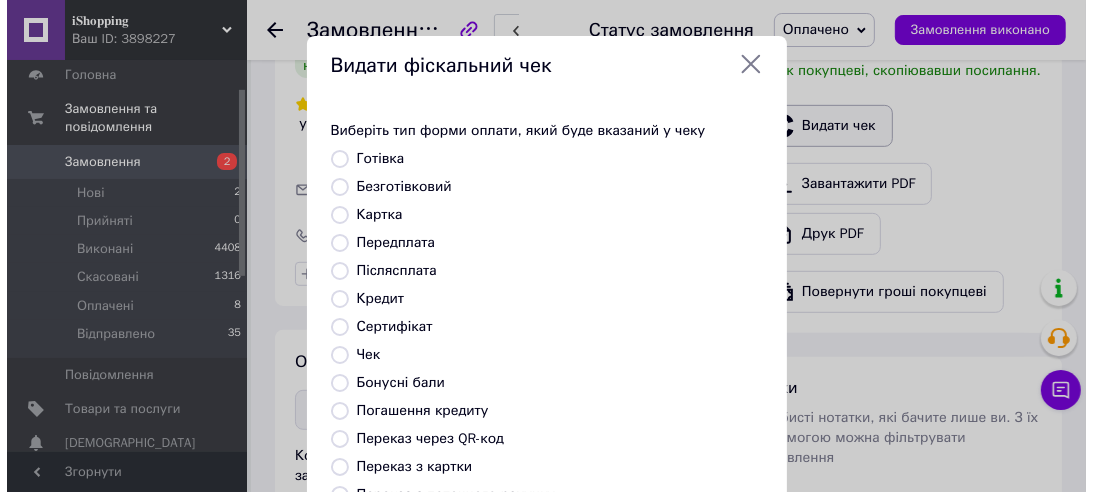 scroll, scrollTop: 673, scrollLeft: 0, axis: vertical 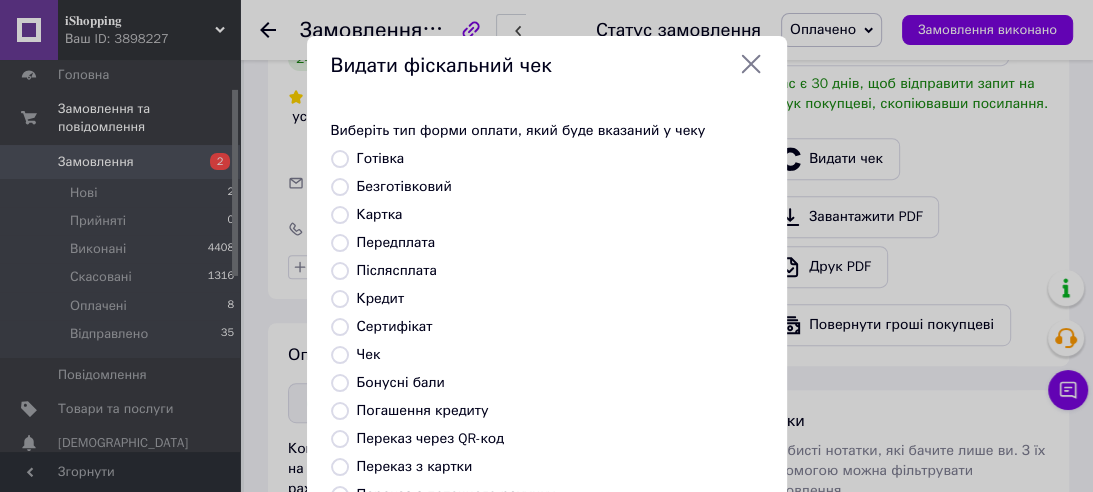 click on "Безготівковий" at bounding box center (404, 186) 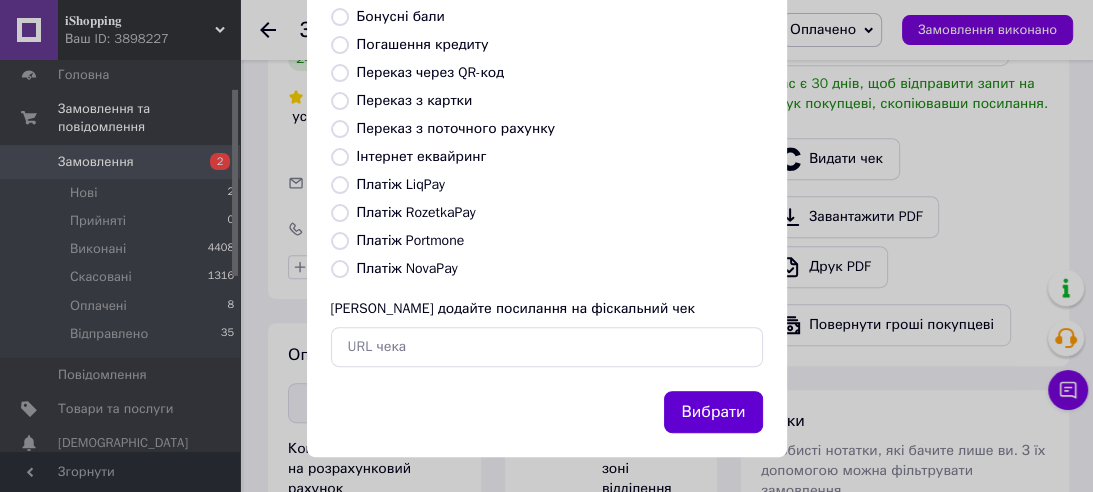 scroll, scrollTop: 366, scrollLeft: 0, axis: vertical 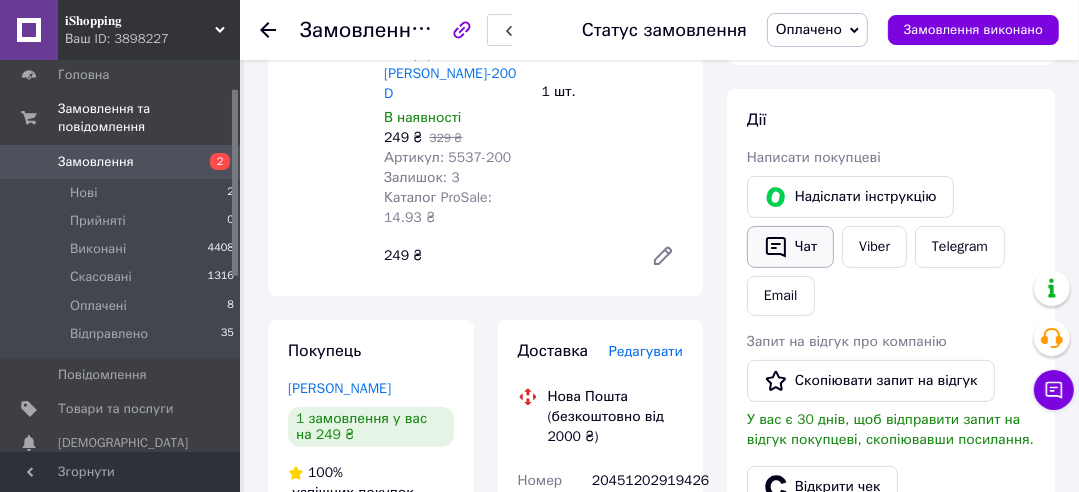 click 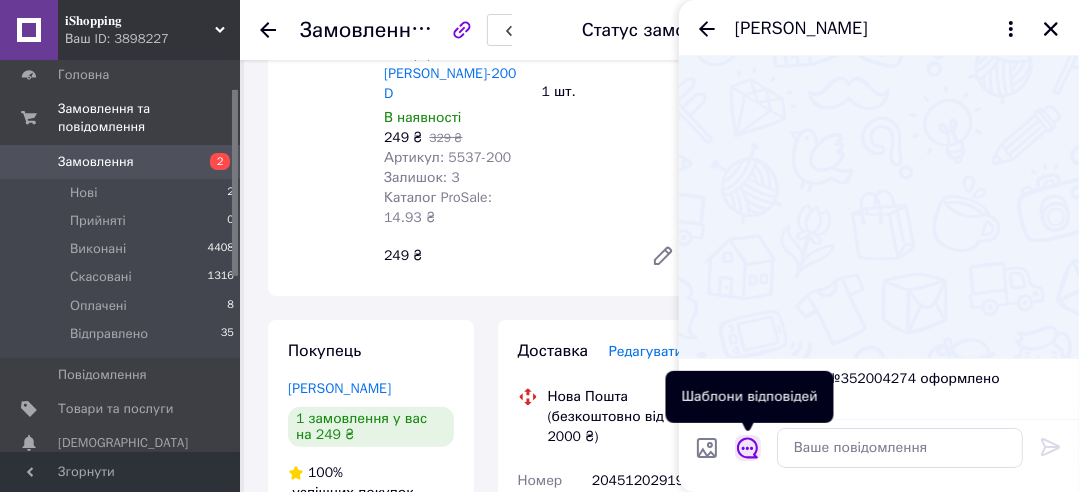 click 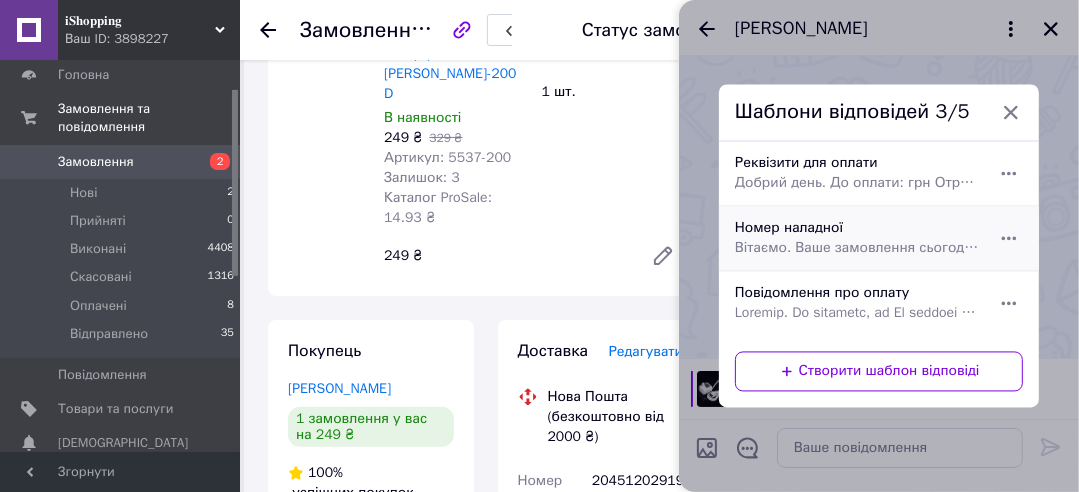 click on "Вітаємо. Ваше замовлення сьогодні буде передано на відправлення. Номер накладної:" at bounding box center (857, 249) 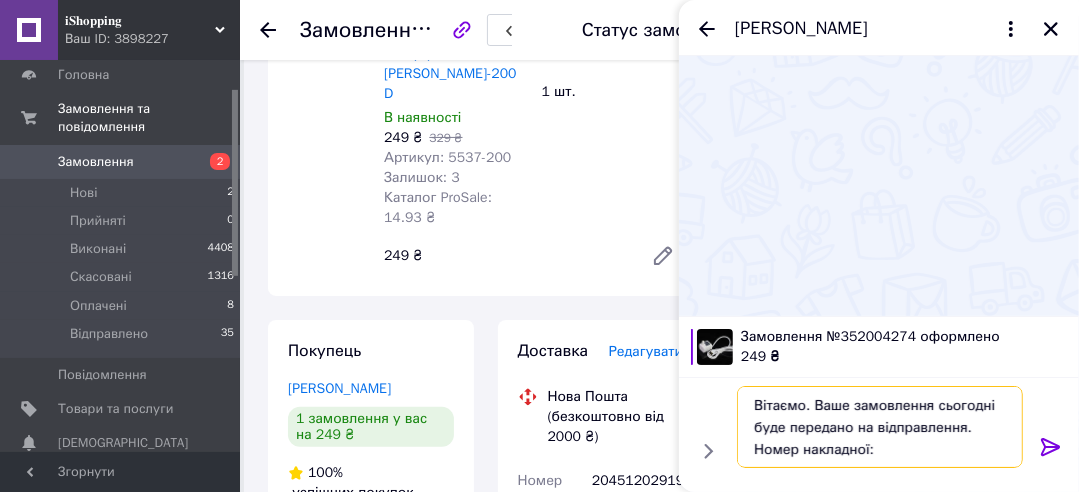 click on "Вітаємо. Ваше замовлення сьогодні буде передано на відправлення. Номер накладної:" at bounding box center [880, 427] 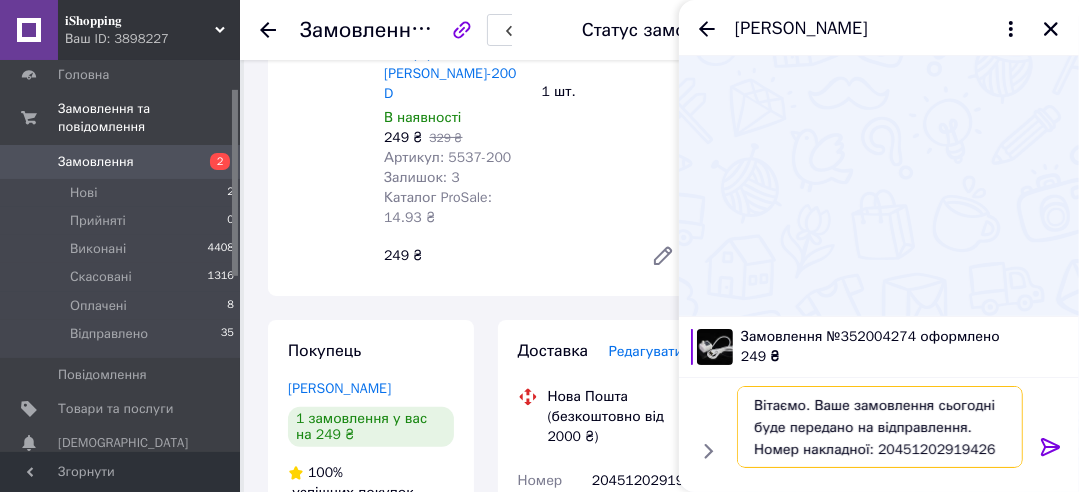 type on "Вітаємо. Ваше замовлення сьогодні буде передано на відправлення. Номер накладної: 20451202919426" 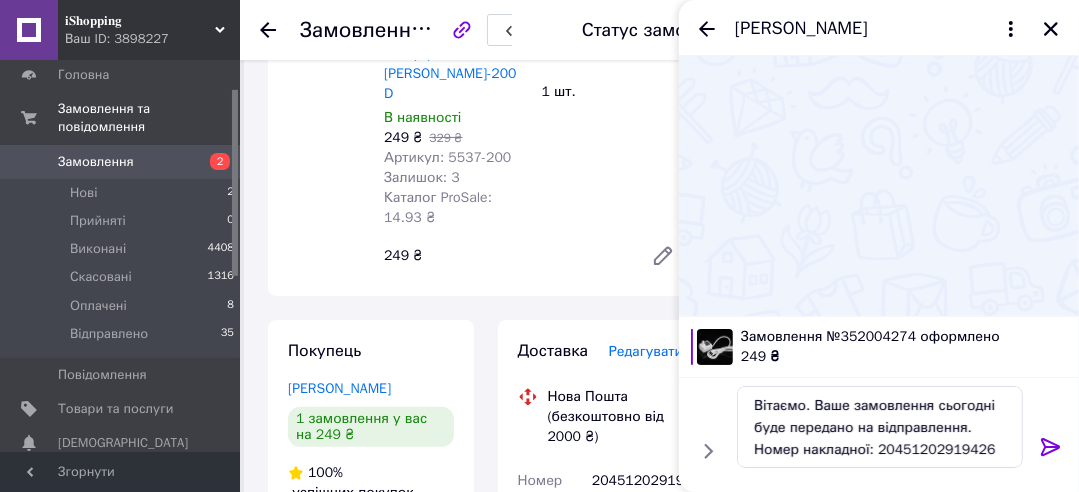 click 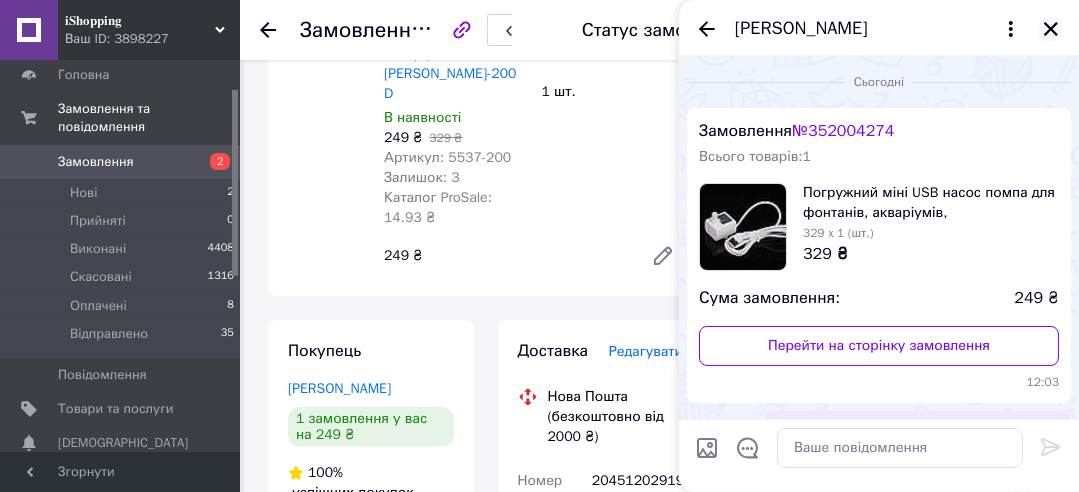 click 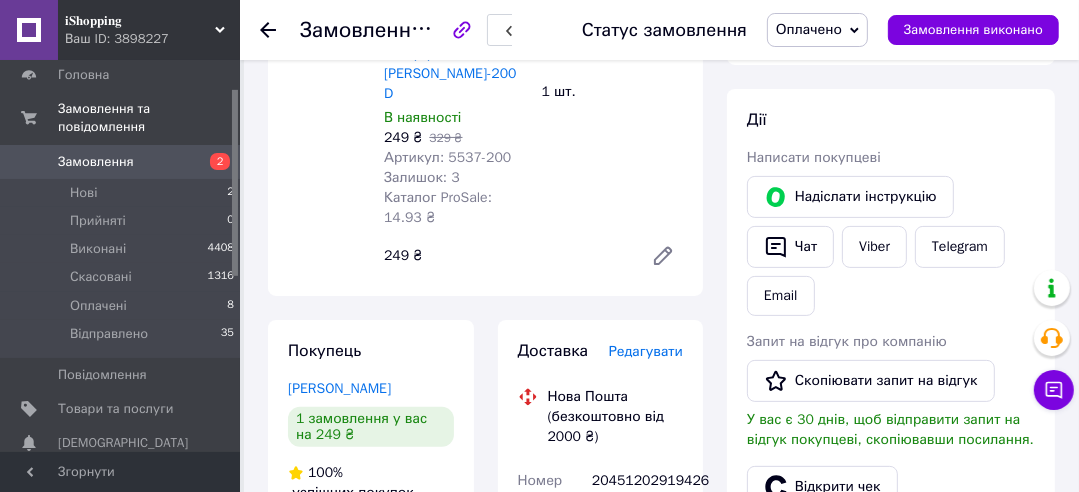 click on "Оплачено" at bounding box center (809, 29) 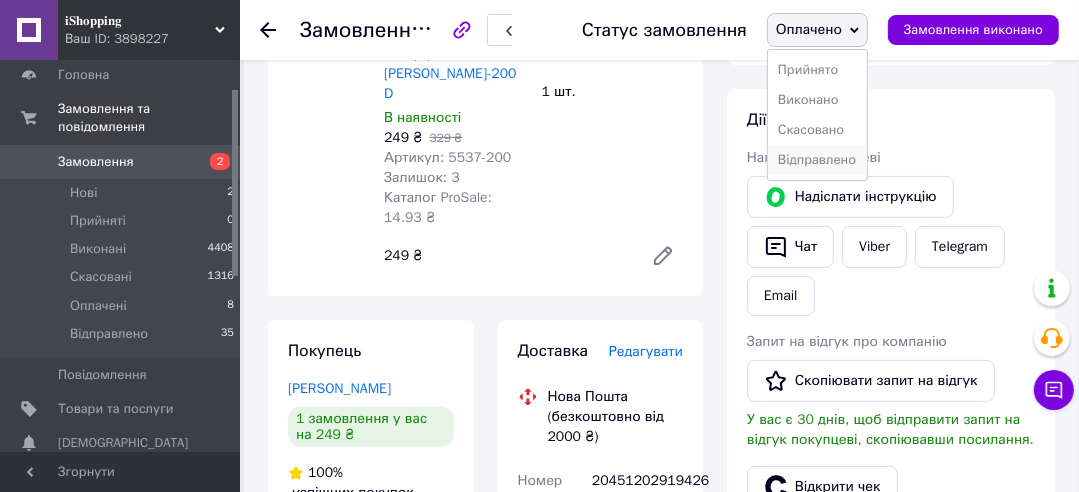 click on "Відправлено" at bounding box center (817, 160) 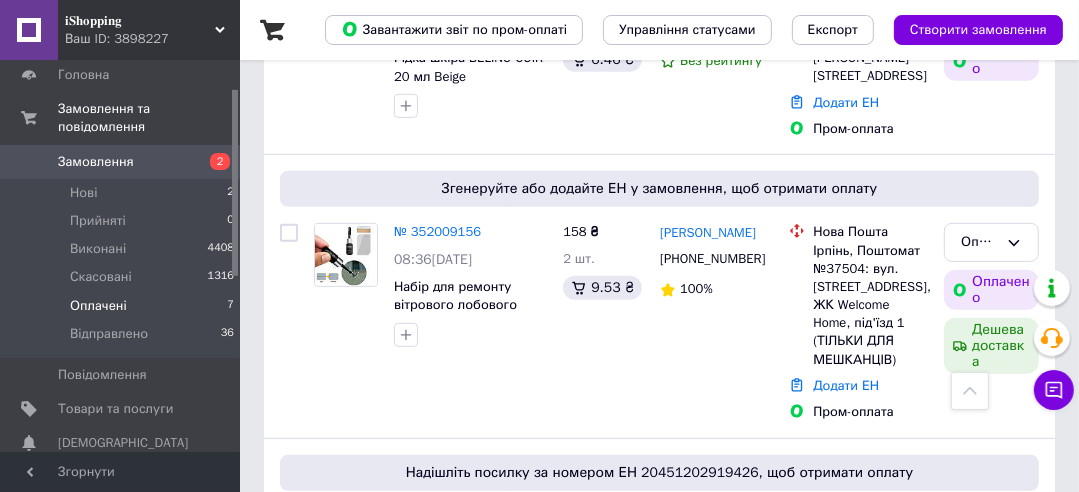 scroll, scrollTop: 662, scrollLeft: 0, axis: vertical 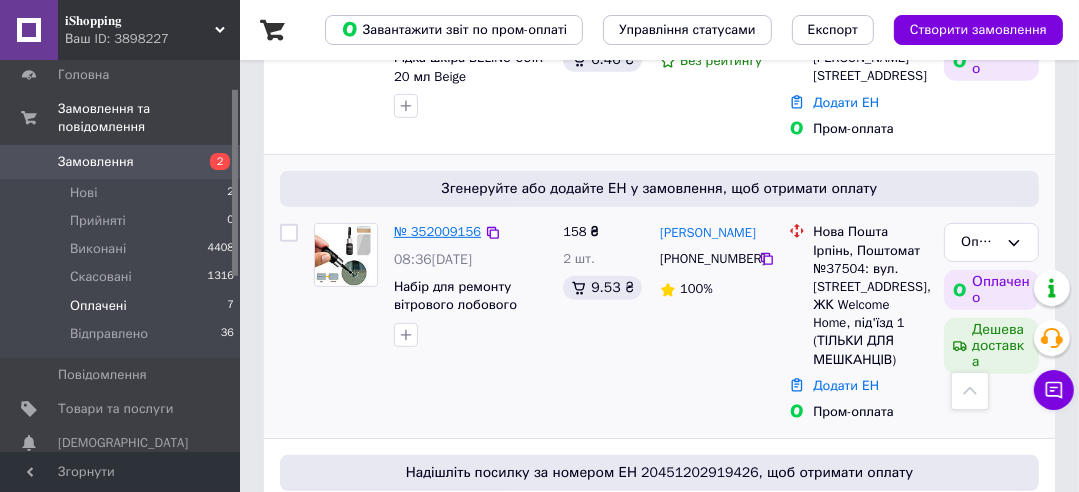 click on "№ 352009156" at bounding box center (437, 231) 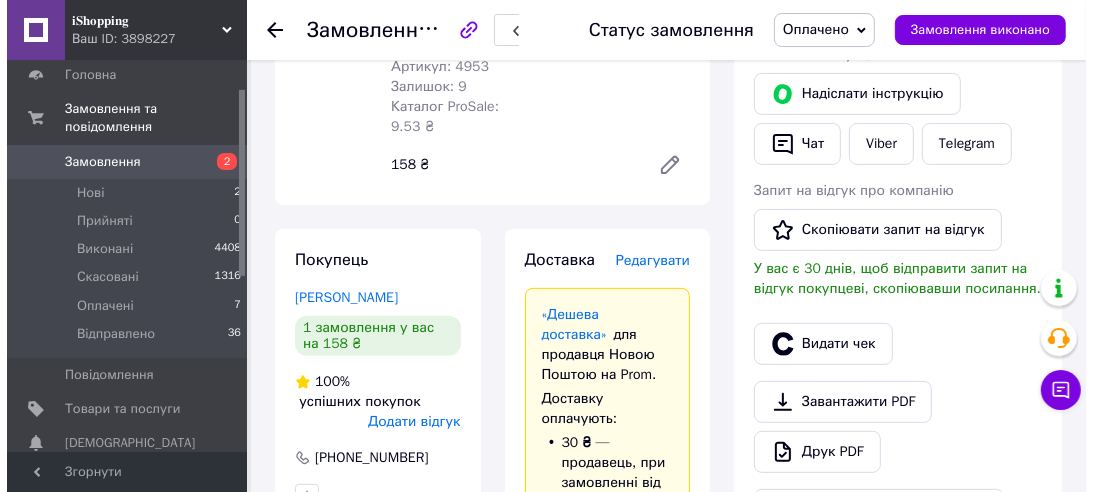 scroll, scrollTop: 440, scrollLeft: 0, axis: vertical 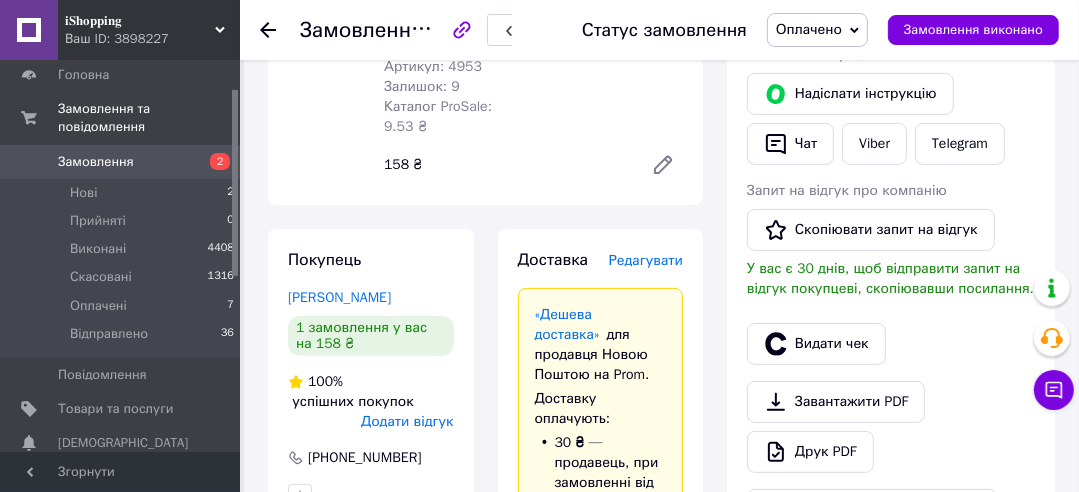 click on "Редагувати" at bounding box center [646, 260] 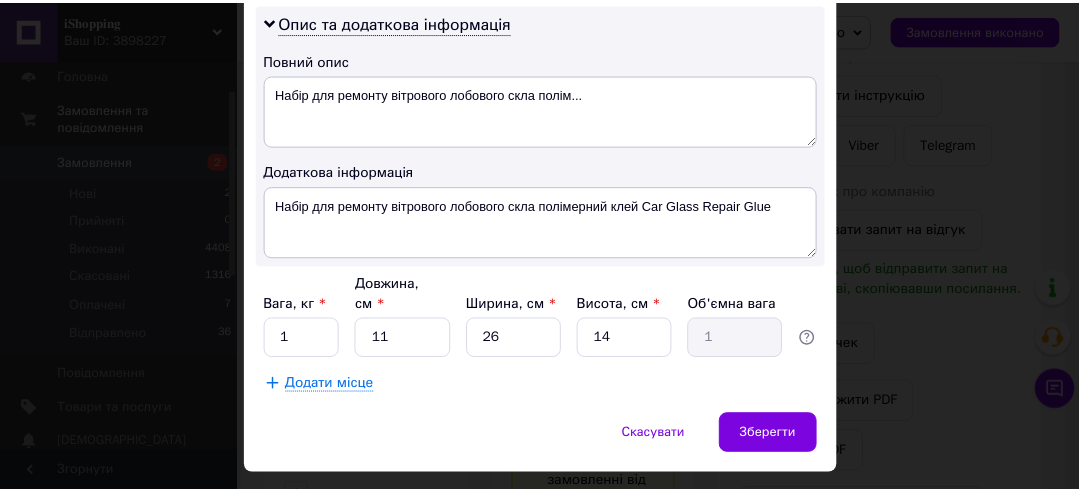 scroll, scrollTop: 1076, scrollLeft: 0, axis: vertical 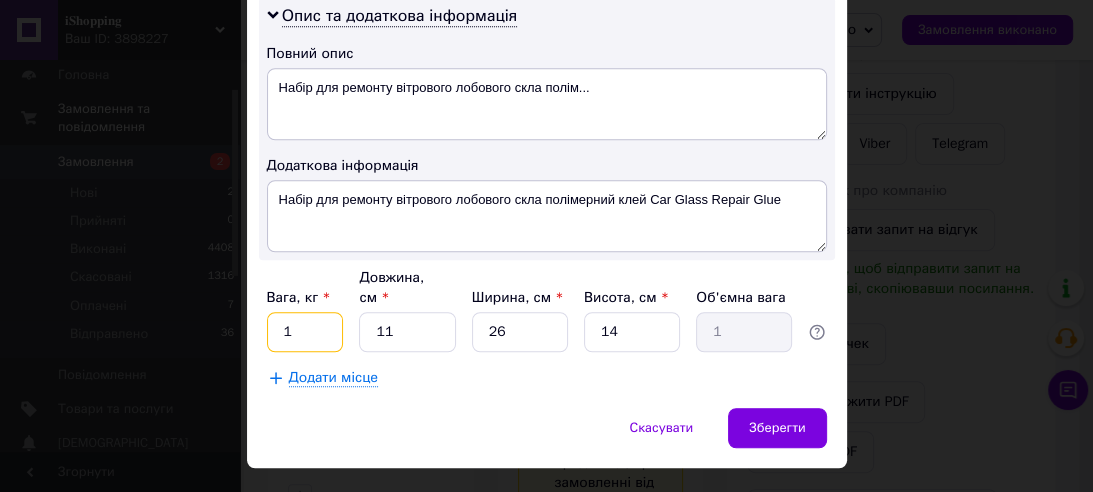 click on "1" at bounding box center (305, 332) 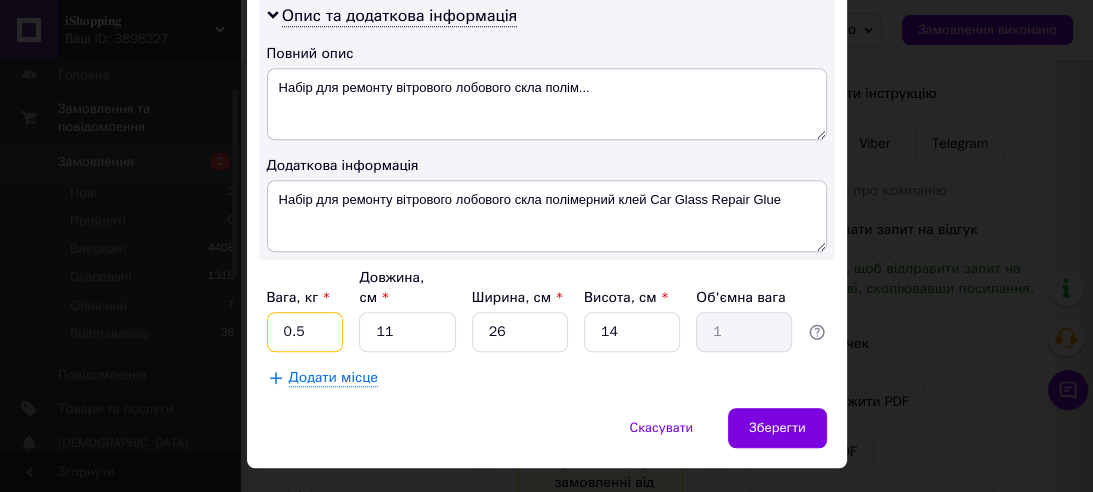 type on "0.5" 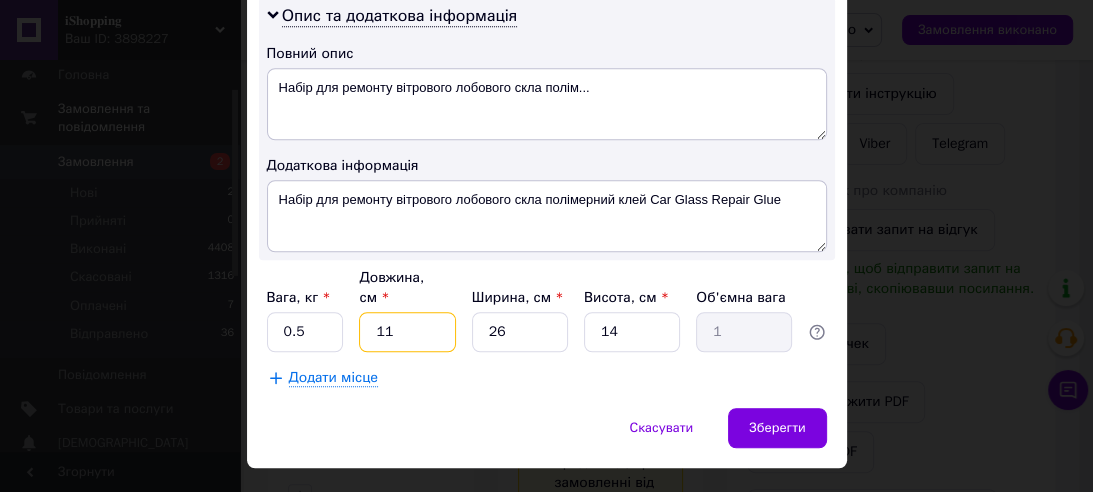 type on "2" 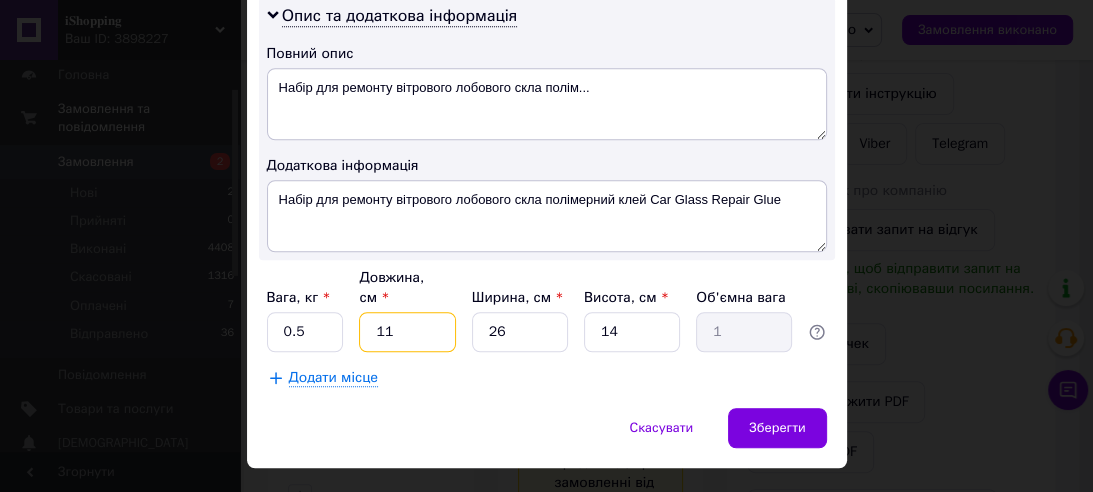 type on "0.18" 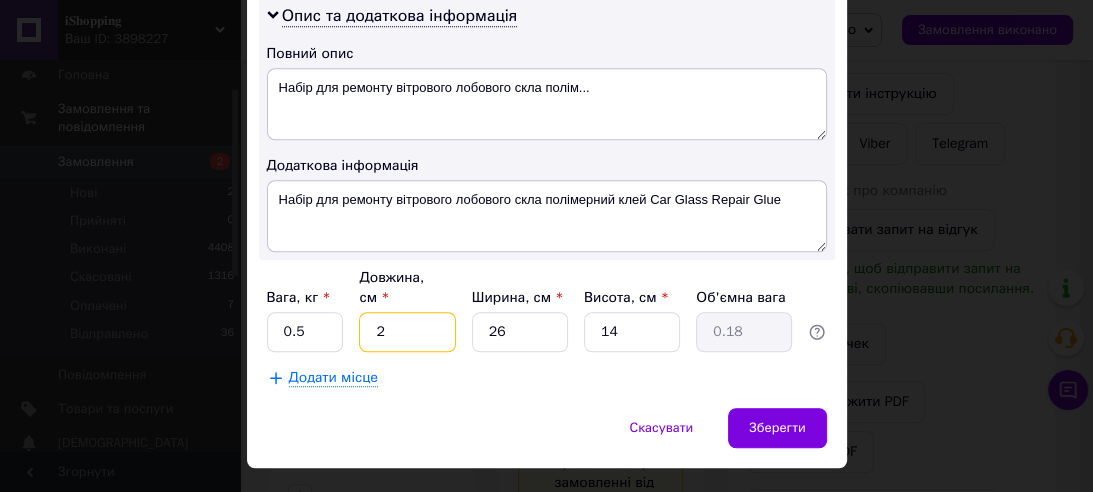 type on "20" 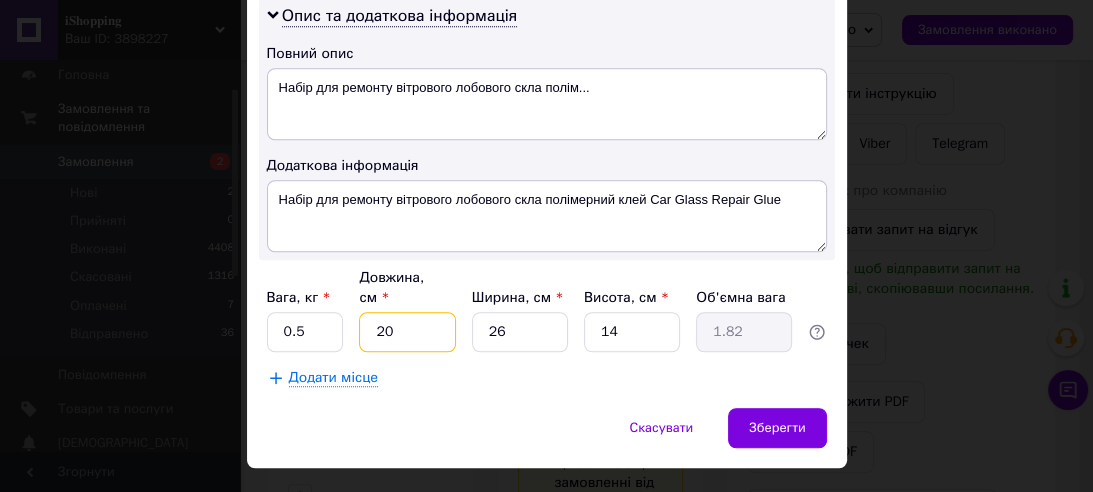 type on "20" 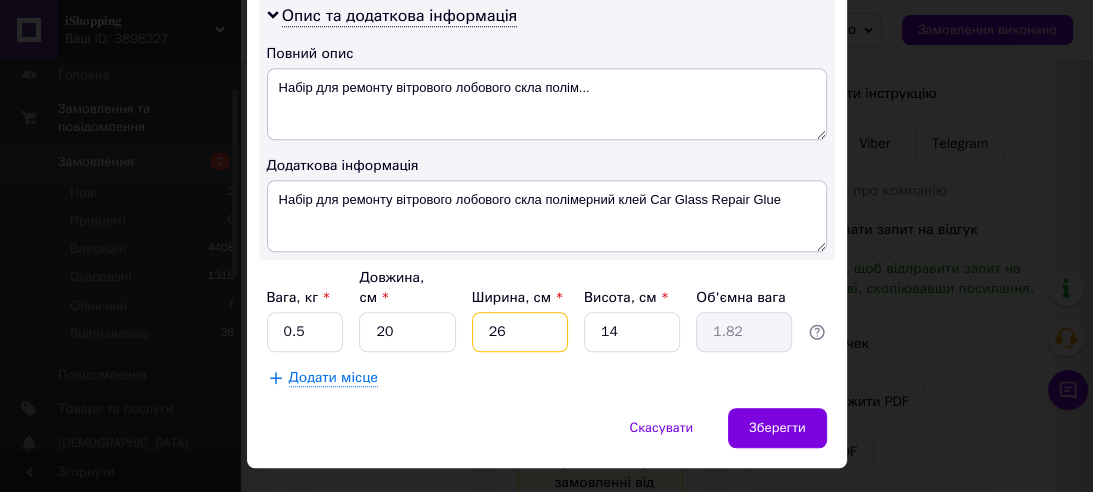 type on "2" 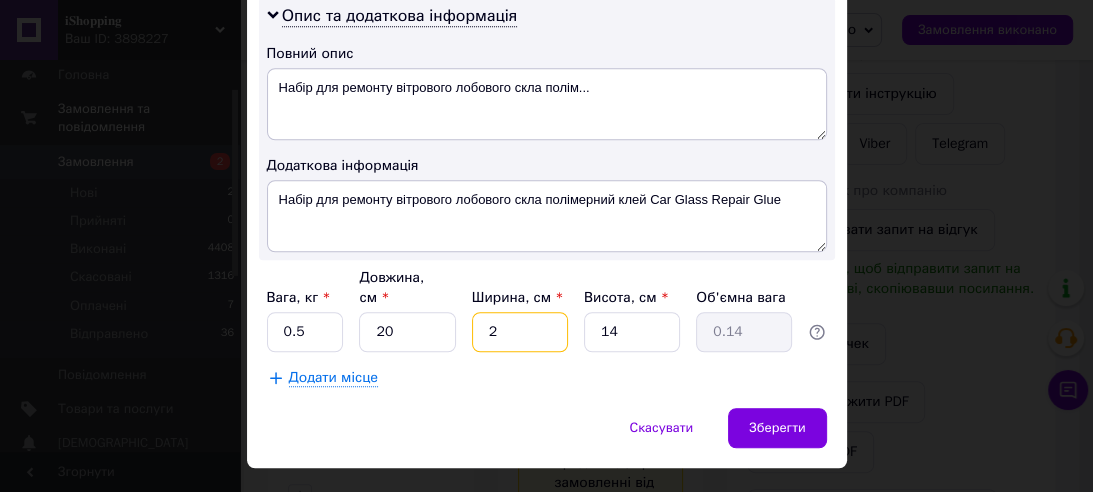 type on "20" 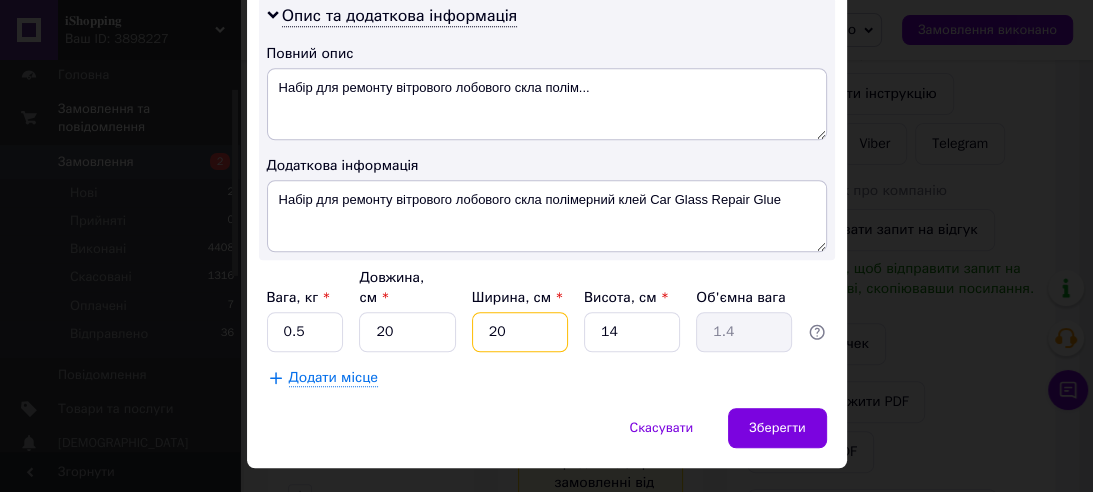 type on "20" 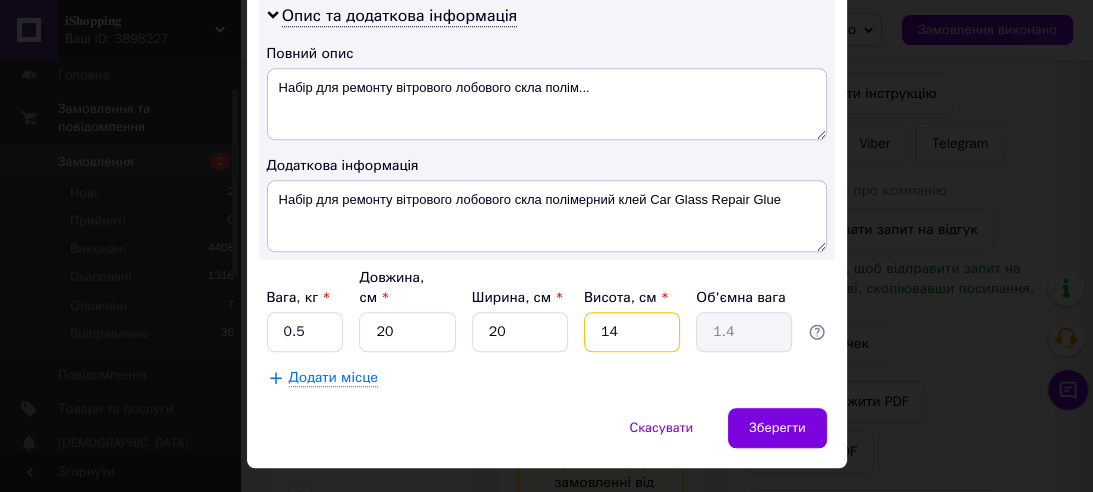 type on "5" 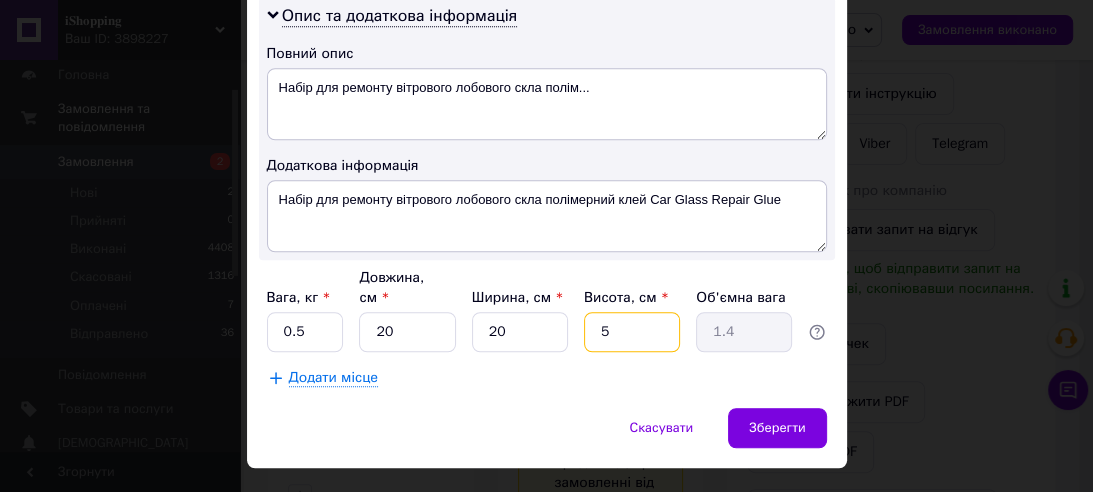 type on "0.5" 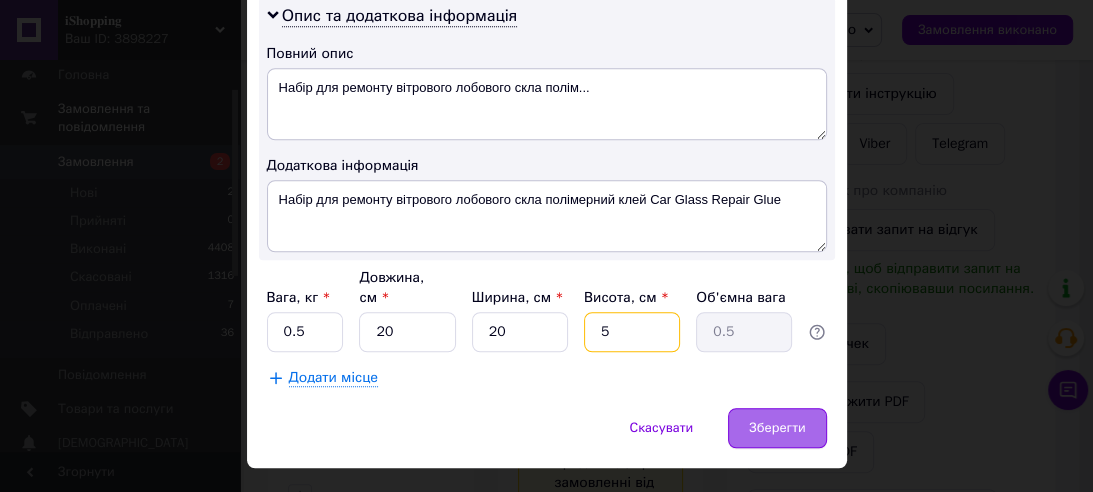type on "5" 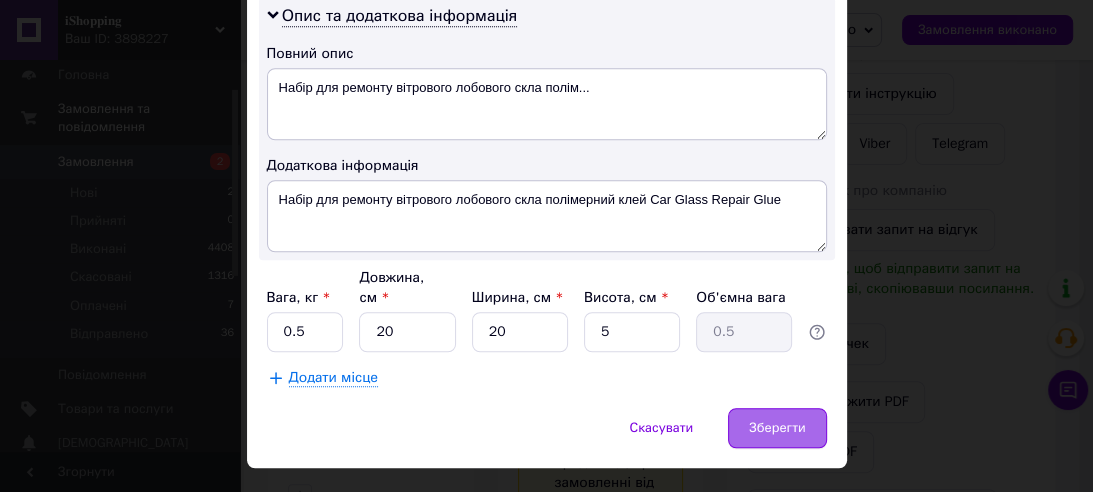 click on "Зберегти" at bounding box center [777, 428] 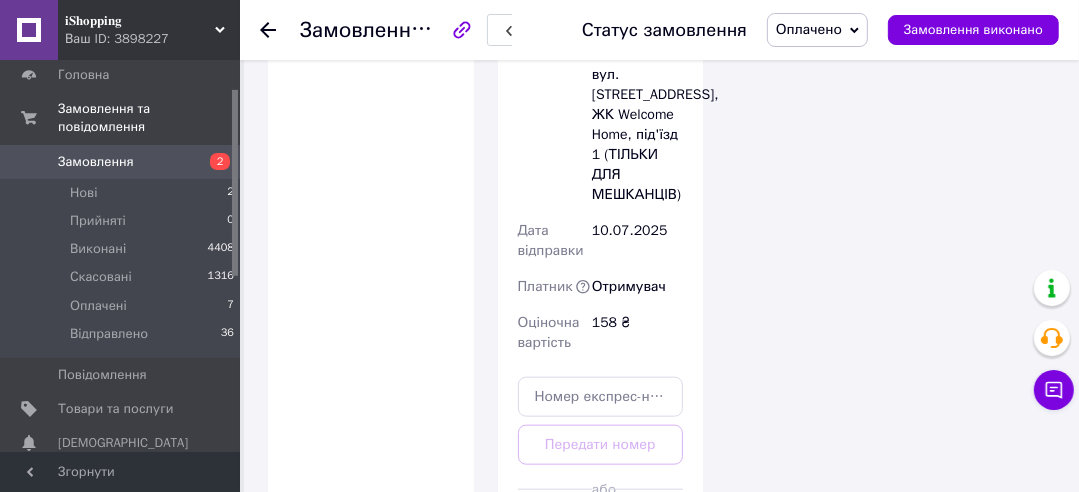 scroll, scrollTop: 1621, scrollLeft: 0, axis: vertical 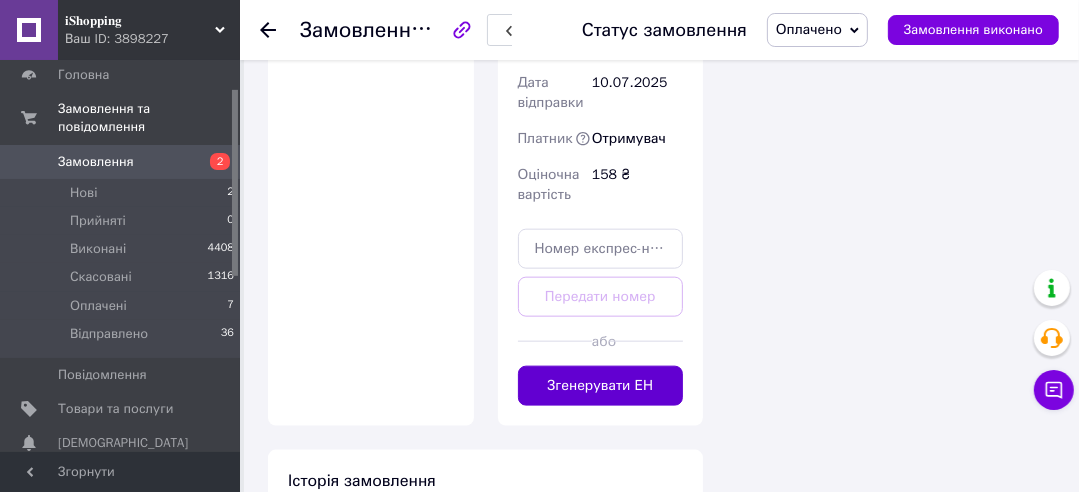 click on "Згенерувати ЕН" at bounding box center (601, 386) 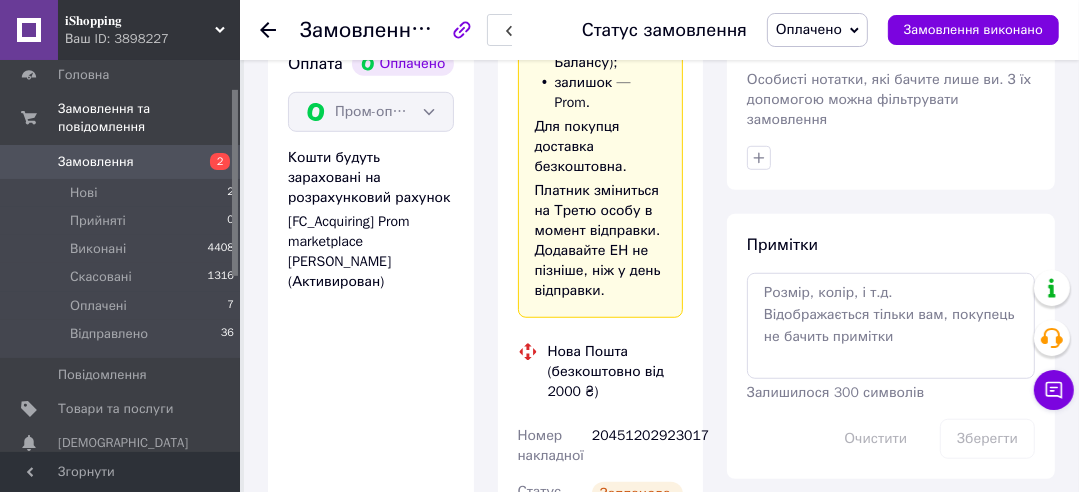 scroll, scrollTop: 956, scrollLeft: 0, axis: vertical 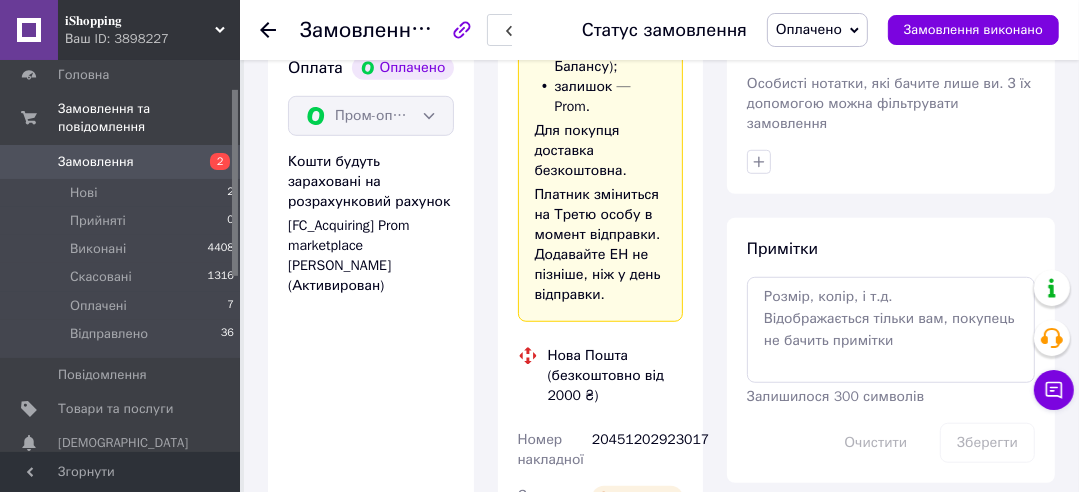 click on "20451202923017" at bounding box center (637, 450) 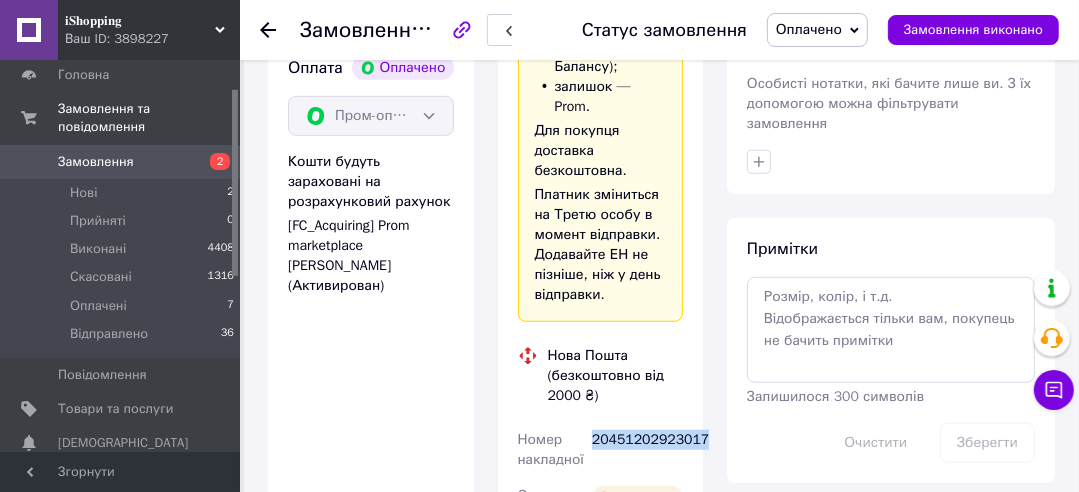 click on "20451202923017" at bounding box center (637, 450) 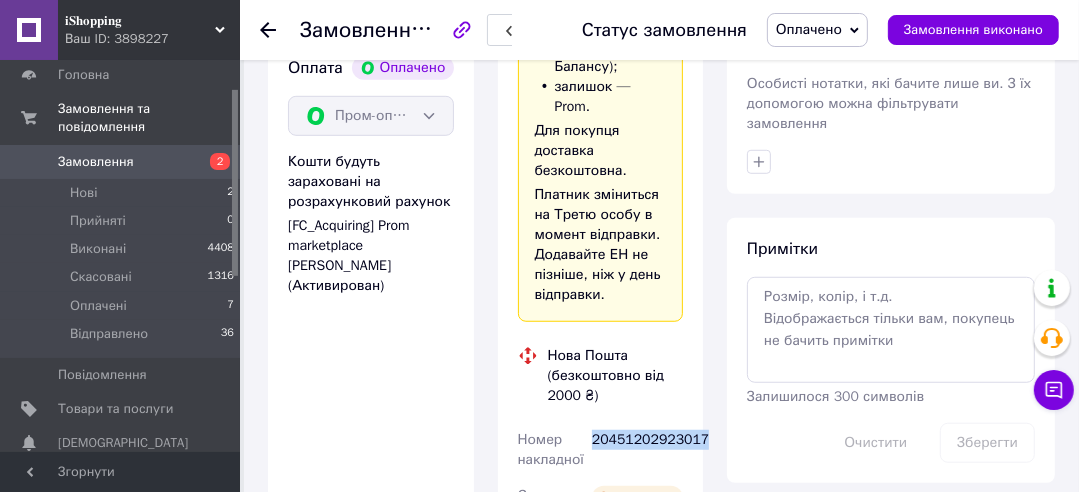copy on "20451202923017" 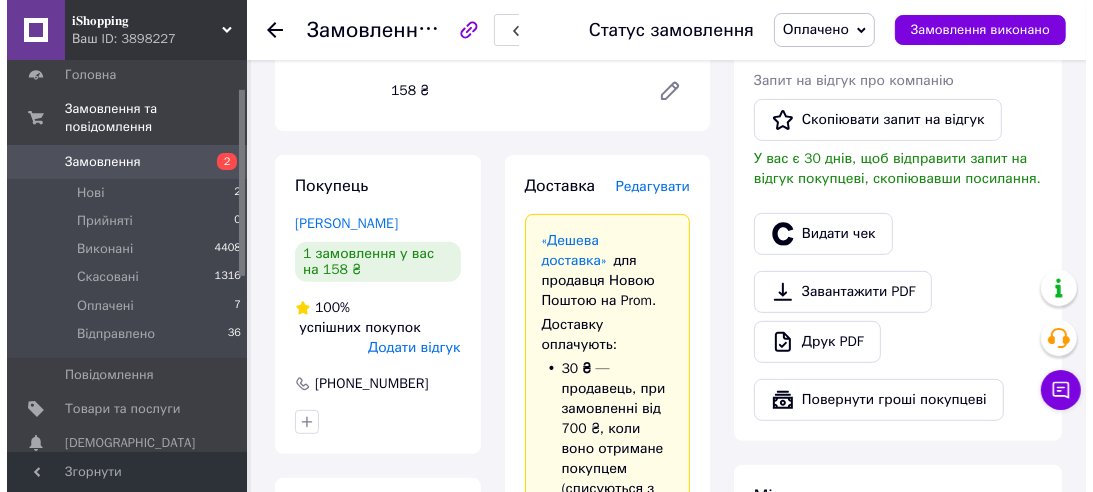 scroll, scrollTop: 514, scrollLeft: 0, axis: vertical 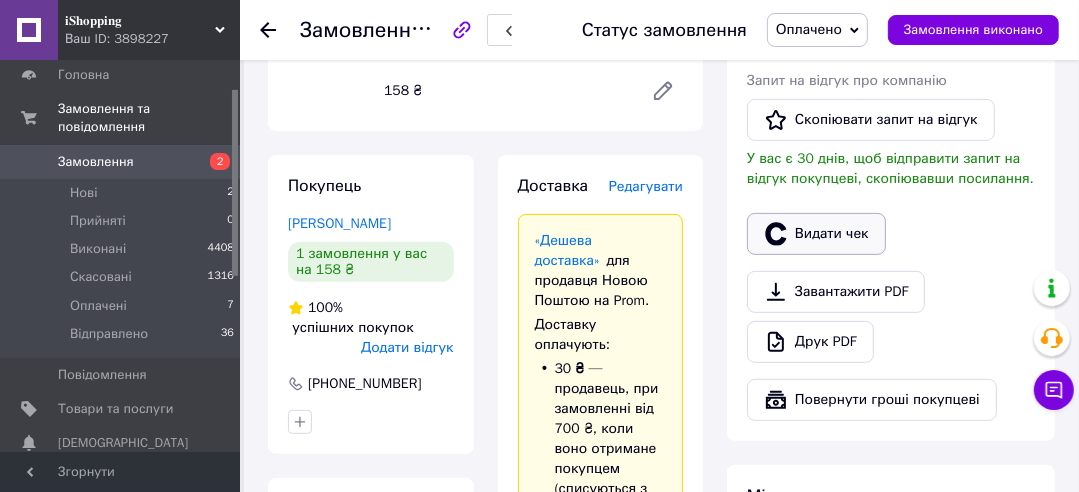 click 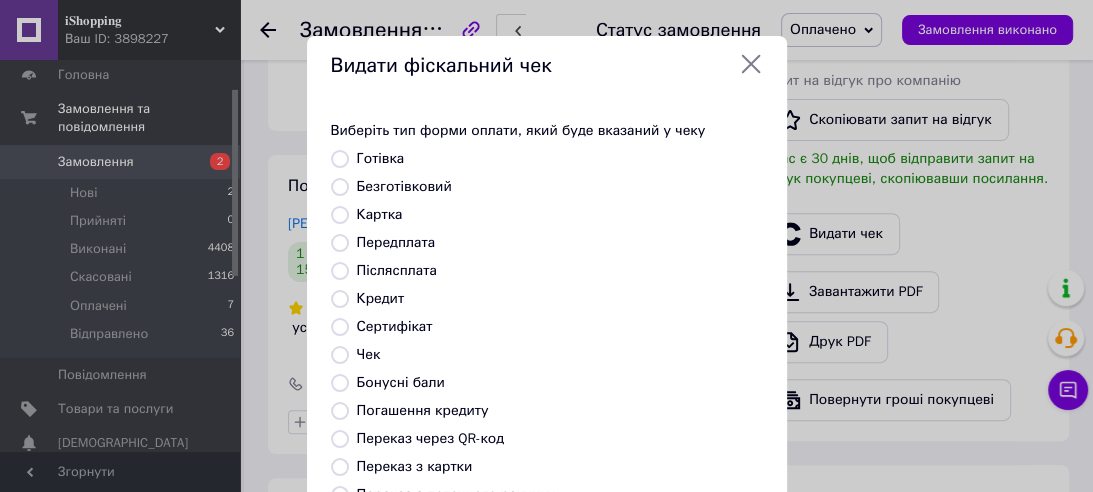 click on "Безготівковий" at bounding box center [404, 186] 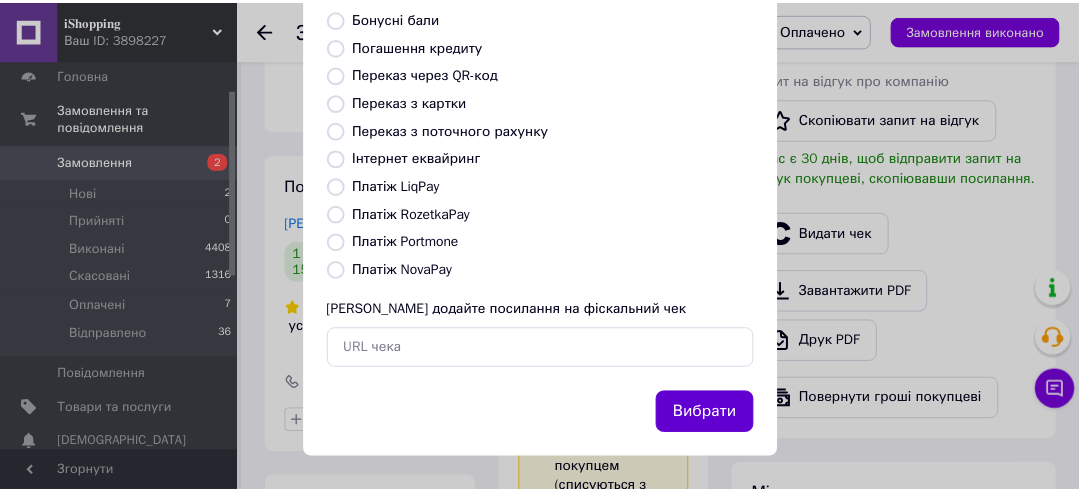 scroll, scrollTop: 366, scrollLeft: 0, axis: vertical 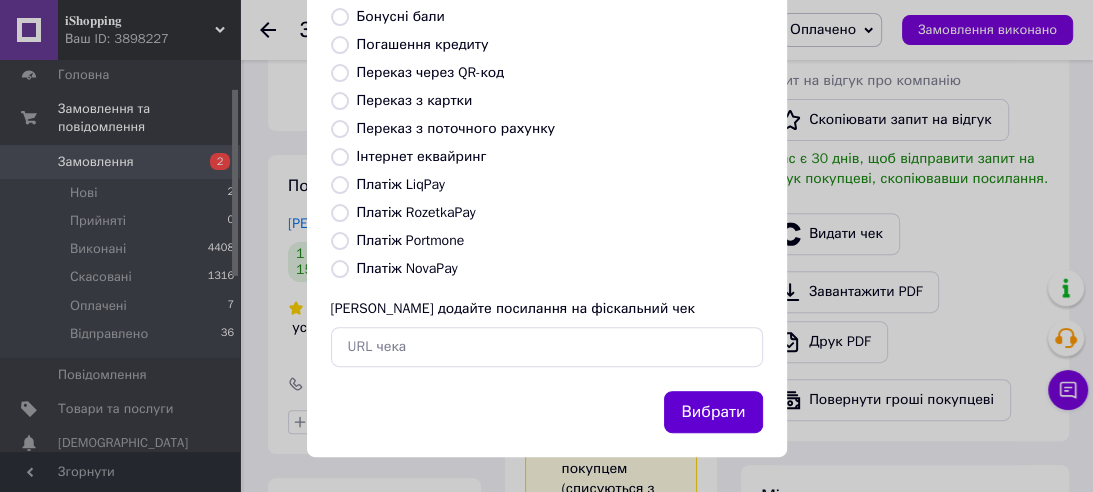 click on "Вибрати" at bounding box center (713, 412) 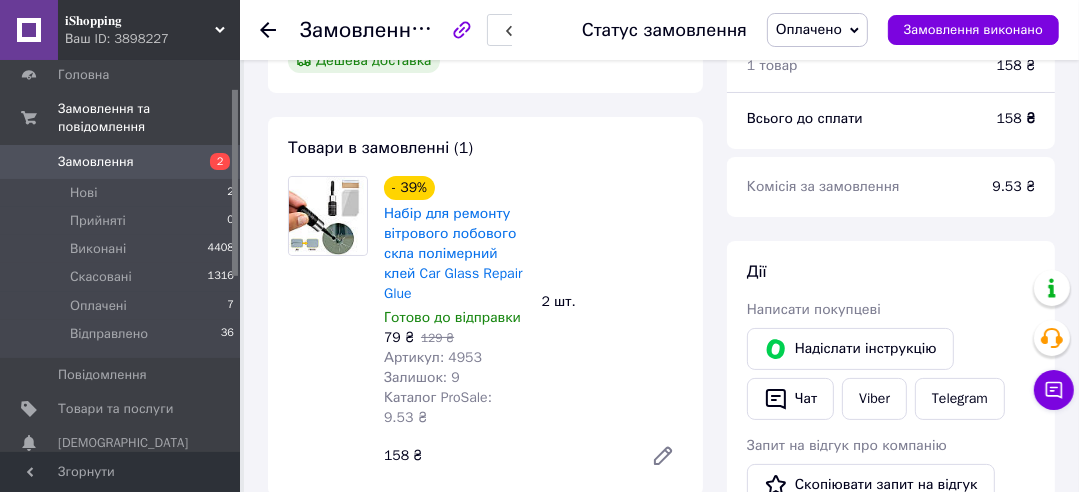 scroll, scrollTop: 145, scrollLeft: 0, axis: vertical 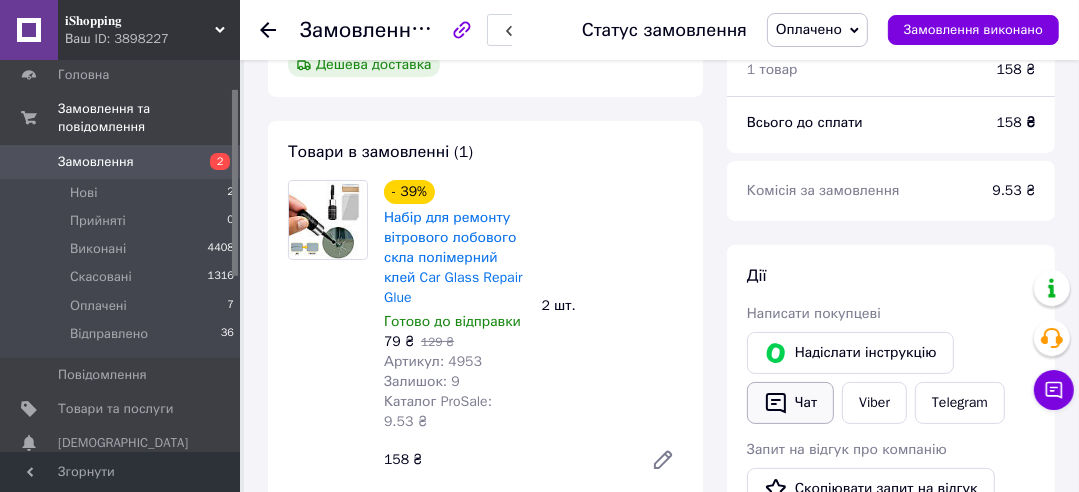 click on "Чат" at bounding box center [790, 403] 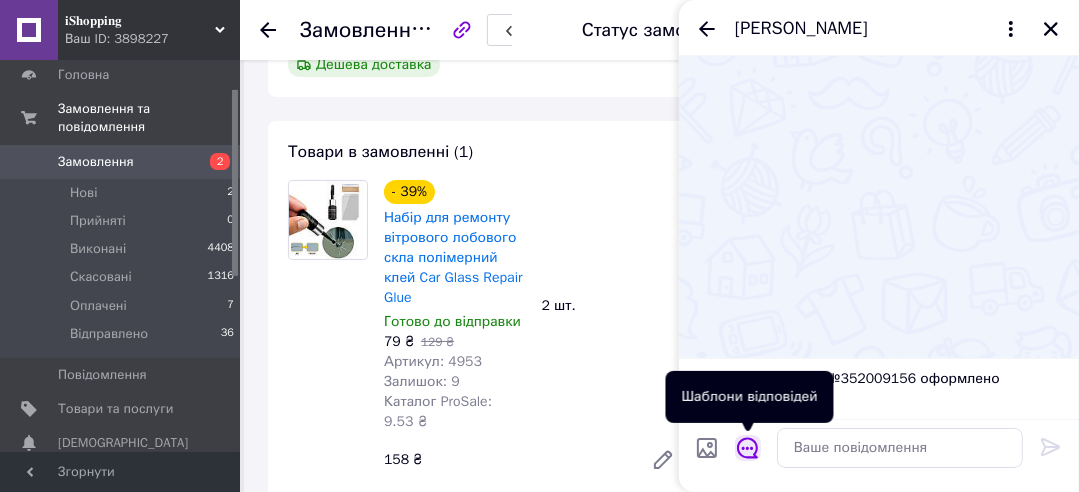 click 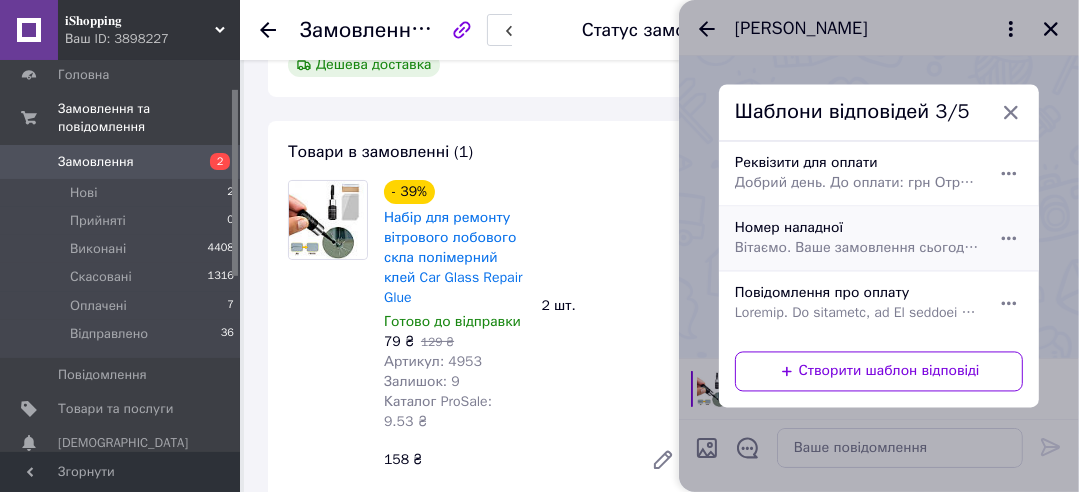 click on "Номер наладної Вітаємо. Ваше замовлення сьогодні буде передано на відправлення. Номер накладної:" at bounding box center (857, 239) 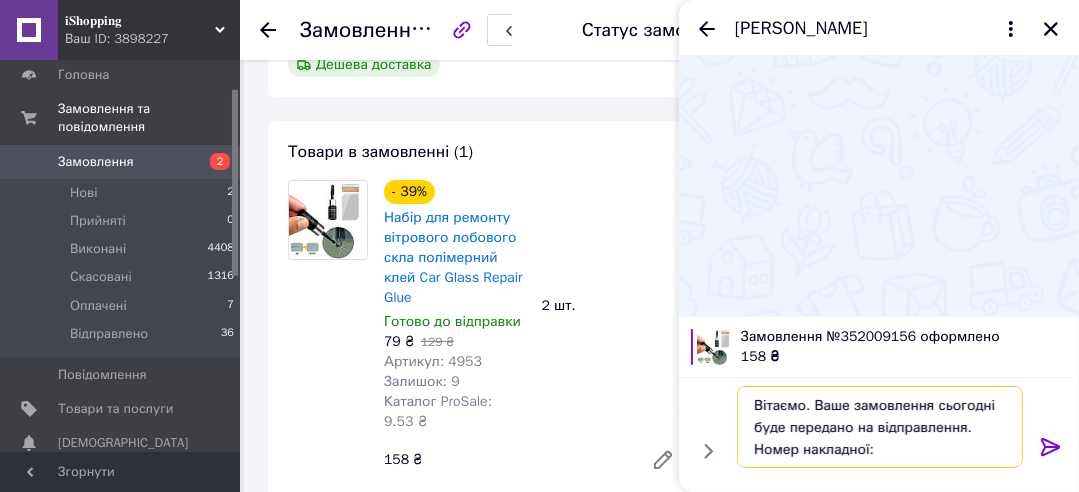 click on "Вітаємо. Ваше замовлення сьогодні буде передано на відправлення. Номер накладної:" at bounding box center [880, 427] 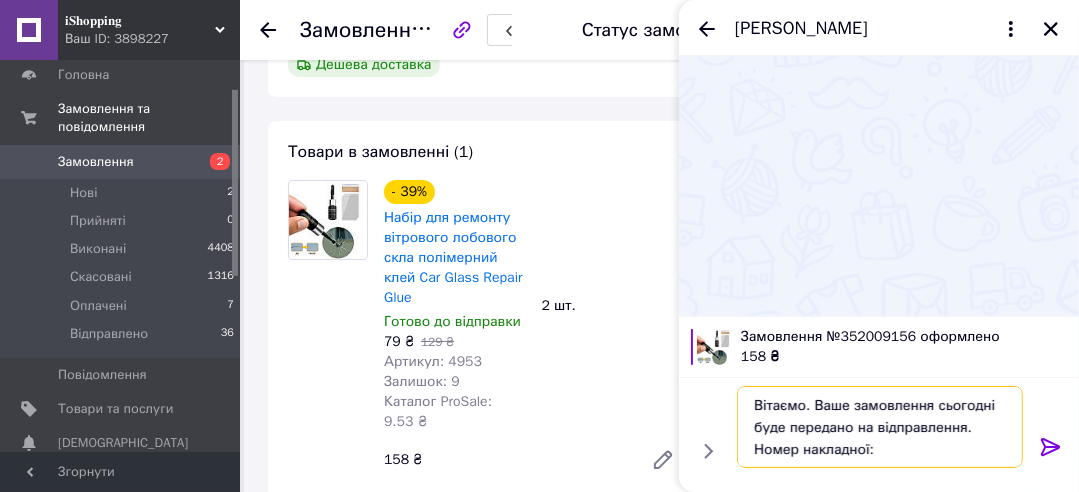 paste on "20451202923017" 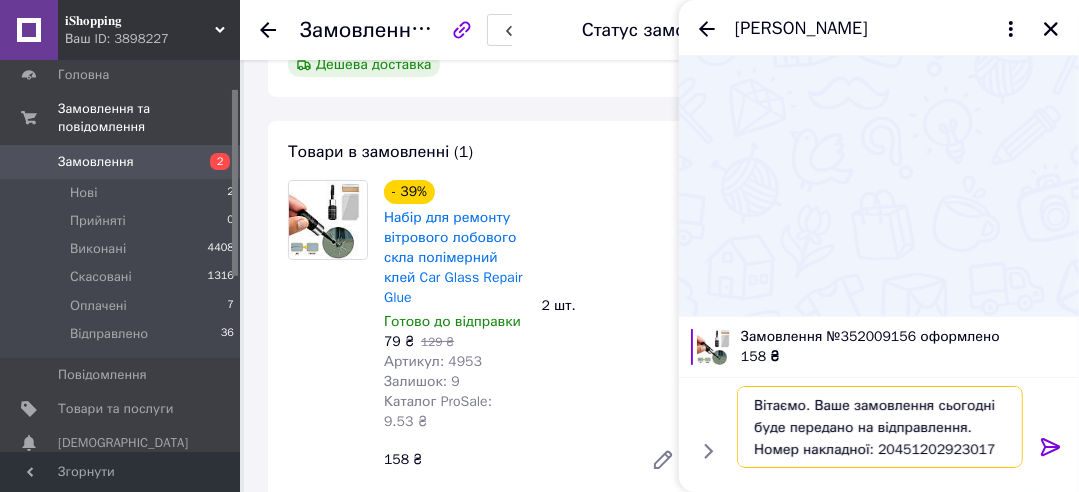 type on "Вітаємо. Ваше замовлення сьогодні буде передано на відправлення. Номер накладної: 20451202923017" 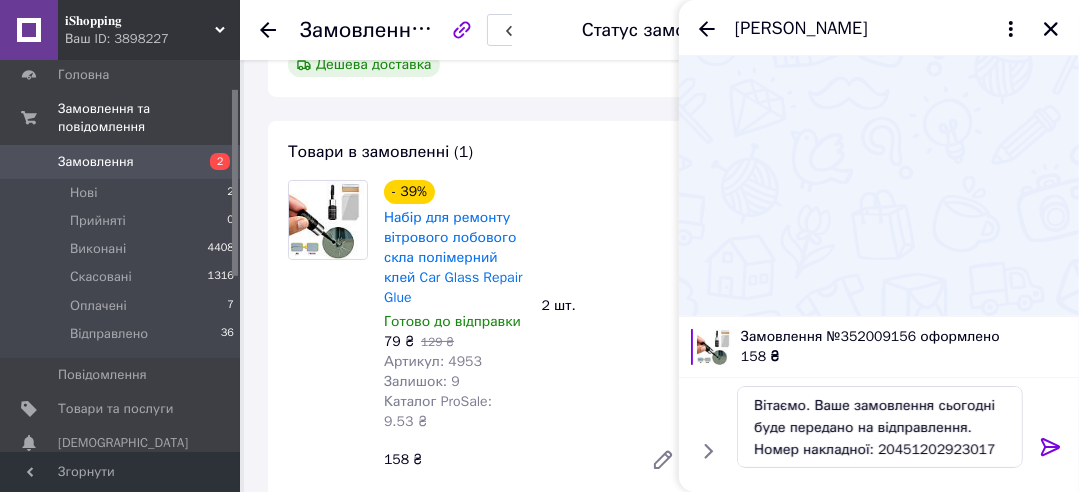 click 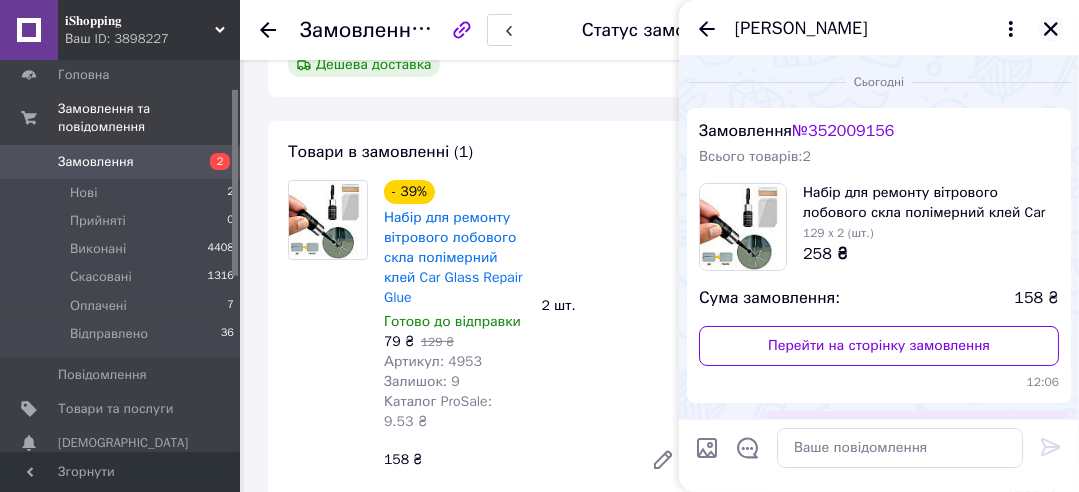 click 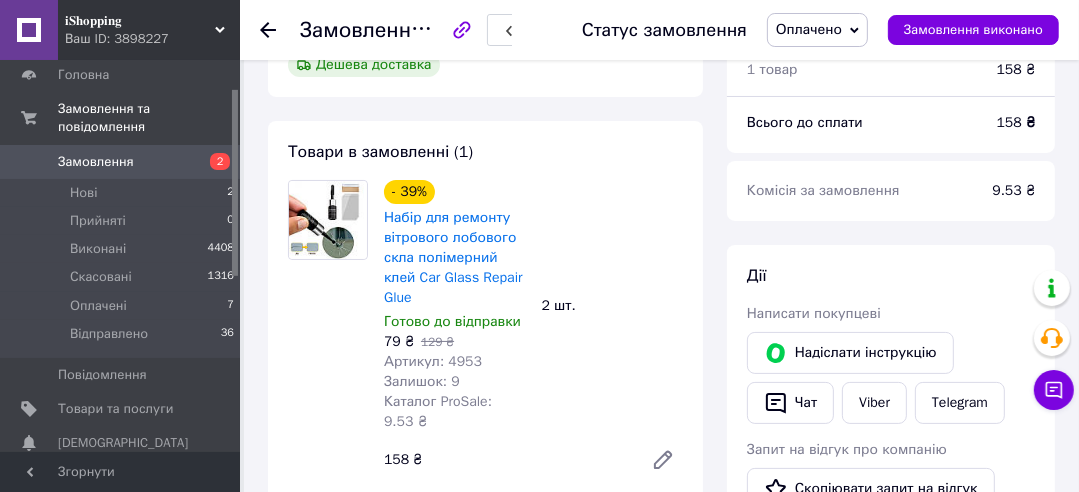 click on "Оплачено" at bounding box center (809, 29) 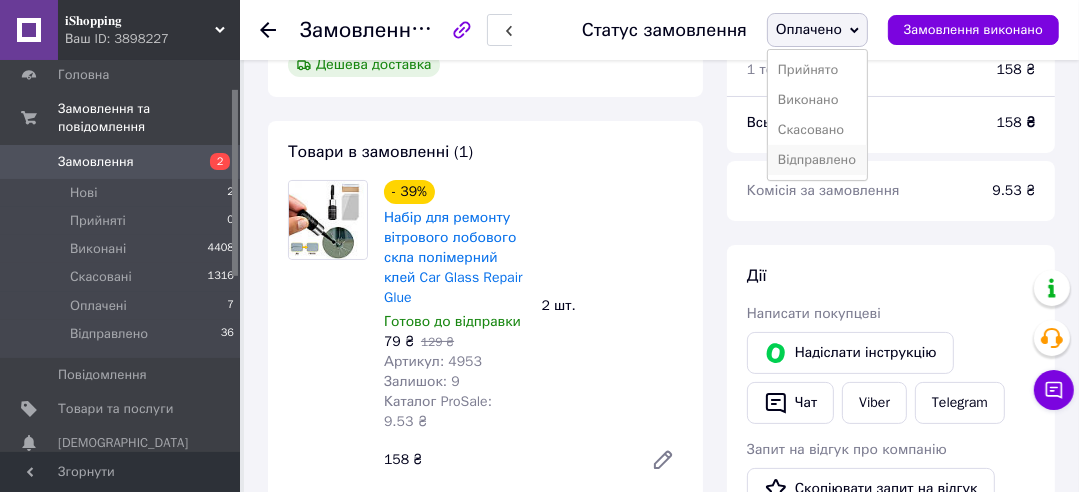 click on "Відправлено" at bounding box center [817, 160] 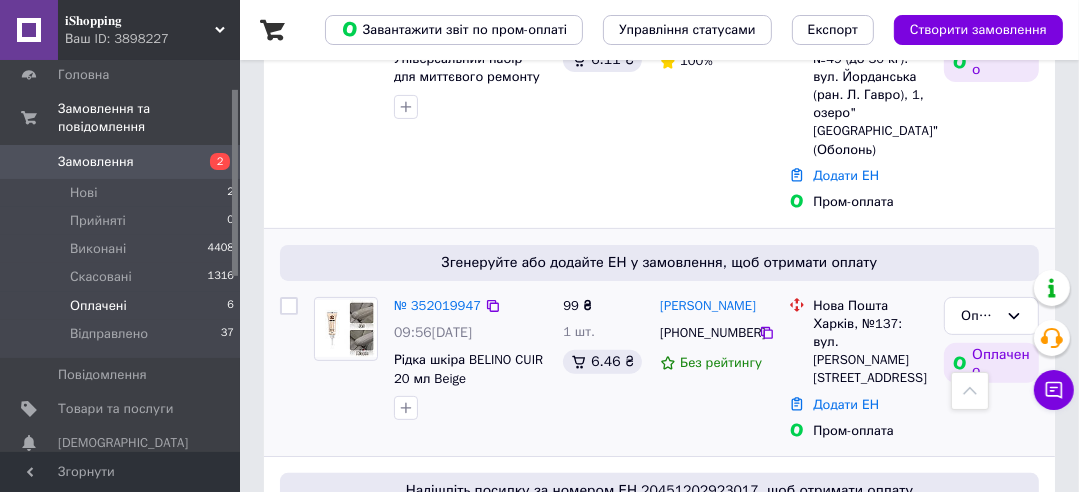 scroll, scrollTop: 360, scrollLeft: 0, axis: vertical 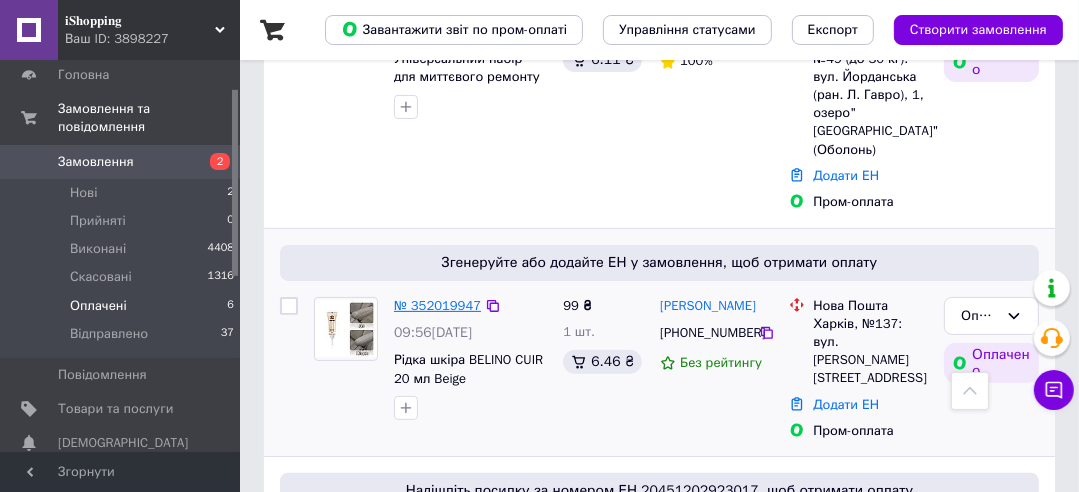 click on "№ 352019947" at bounding box center (437, 305) 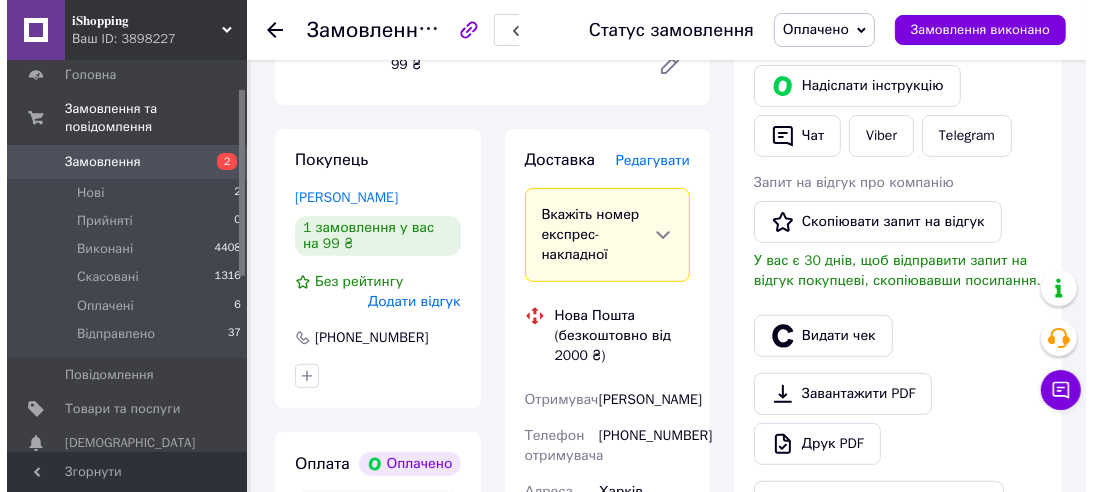 scroll, scrollTop: 442, scrollLeft: 0, axis: vertical 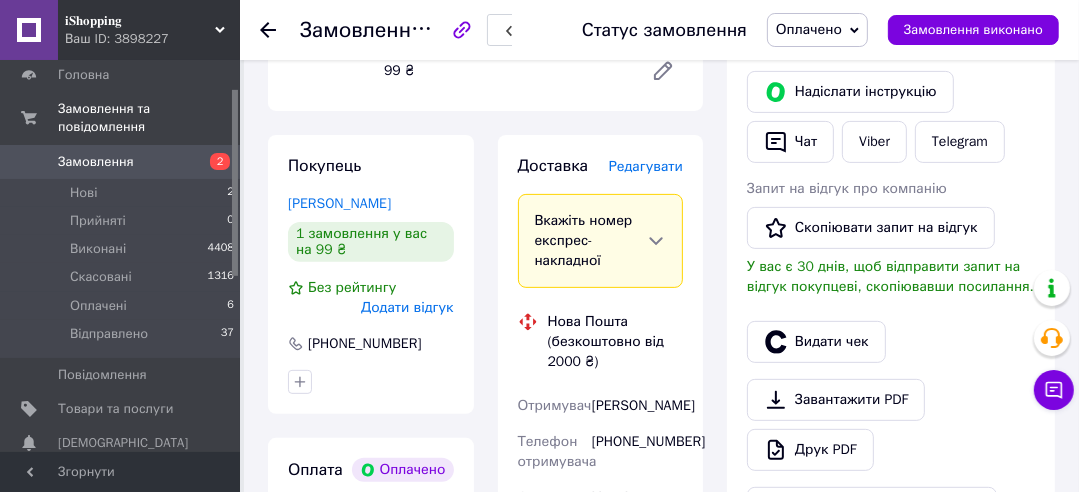 click on "Редагувати" at bounding box center [646, 166] 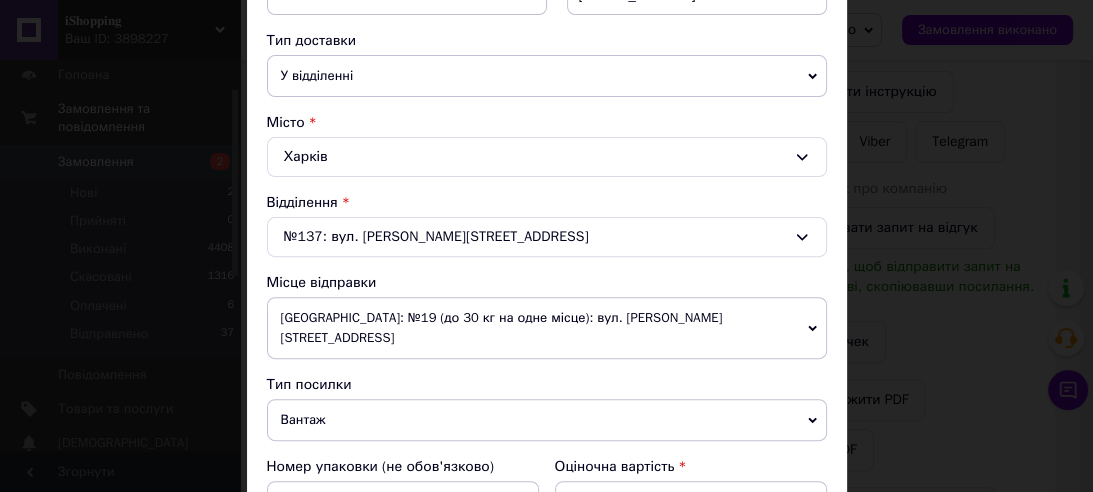 scroll, scrollTop: 516, scrollLeft: 0, axis: vertical 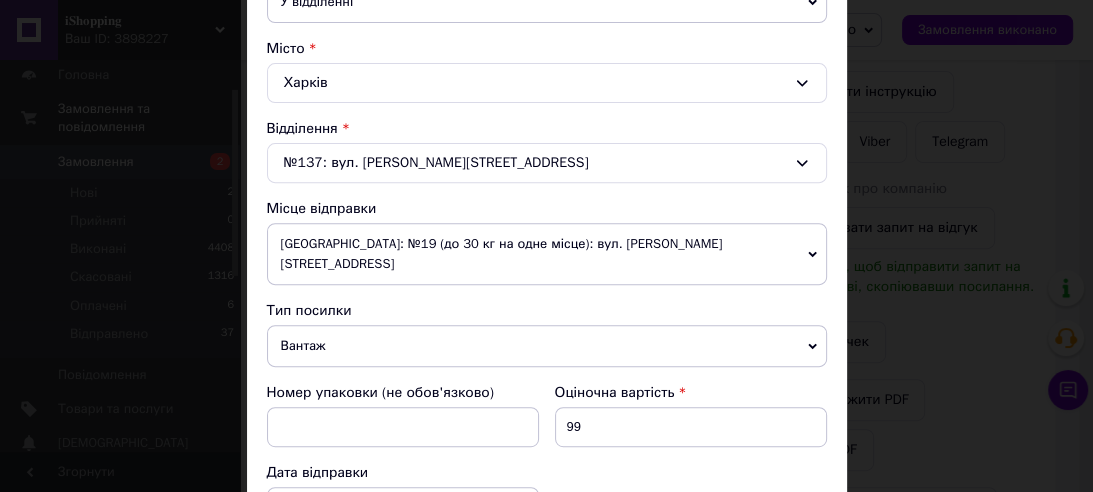 click on "Вантаж" at bounding box center (547, 346) 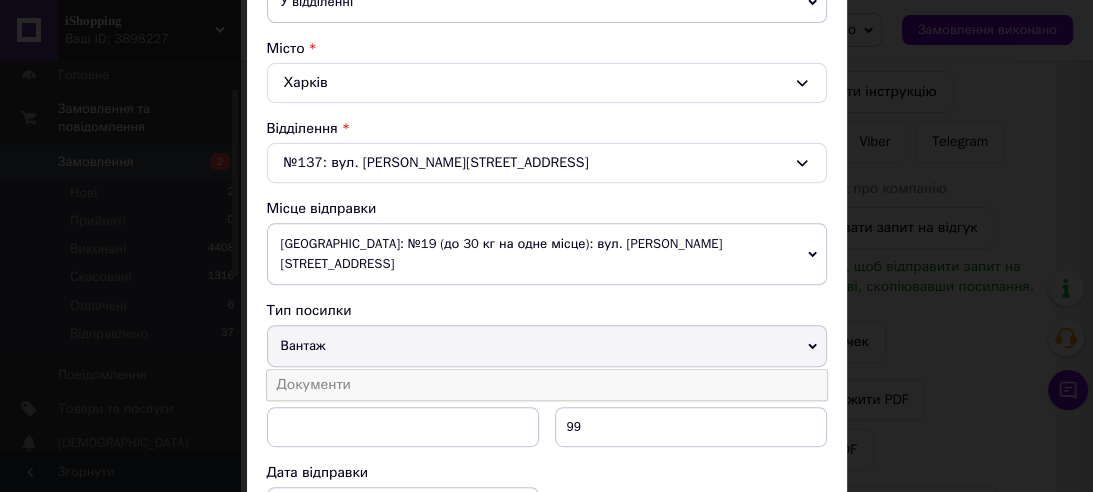 click on "Документи" at bounding box center (547, 385) 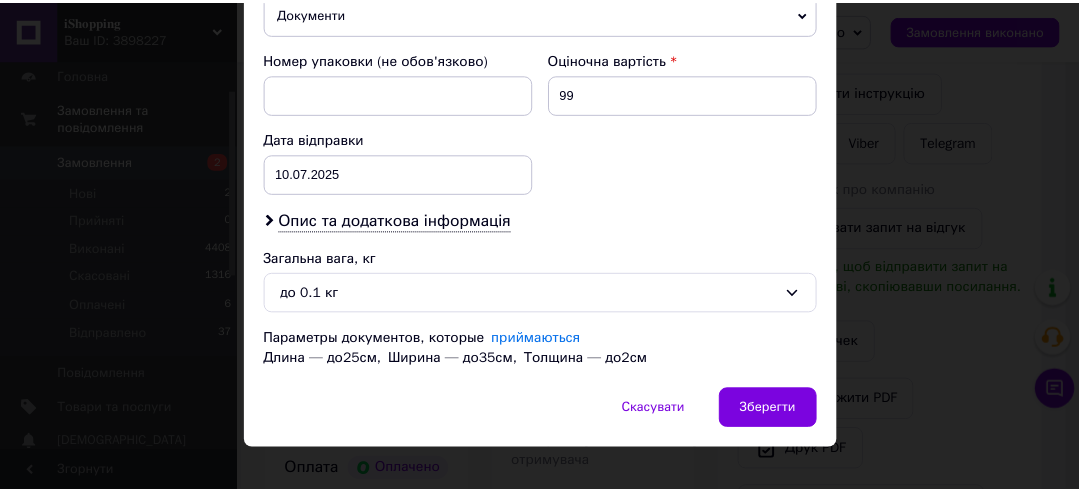 scroll, scrollTop: 850, scrollLeft: 0, axis: vertical 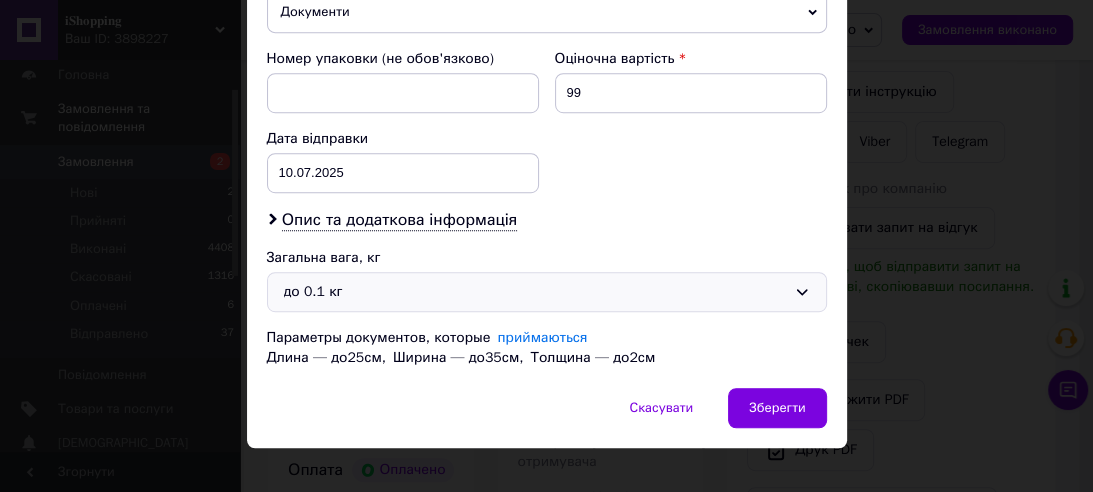 click on "до 0.1 кг" at bounding box center (535, 292) 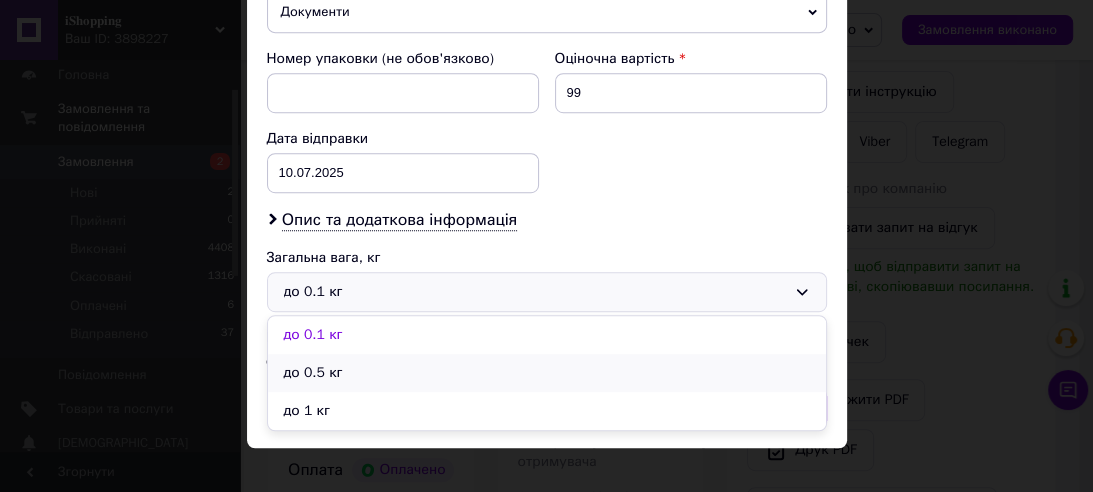 click on "до 0.5 кг" at bounding box center (547, 373) 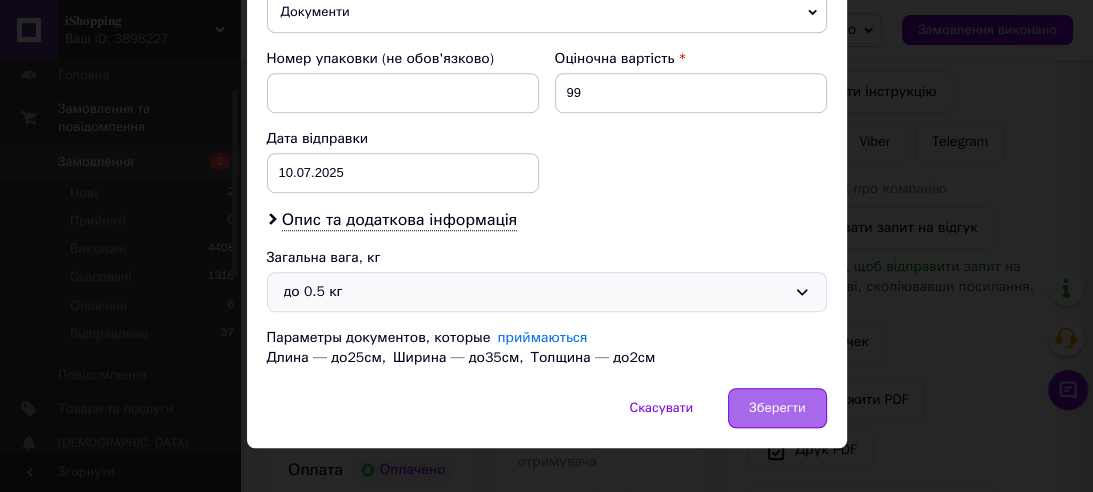 click on "Зберегти" at bounding box center (777, 408) 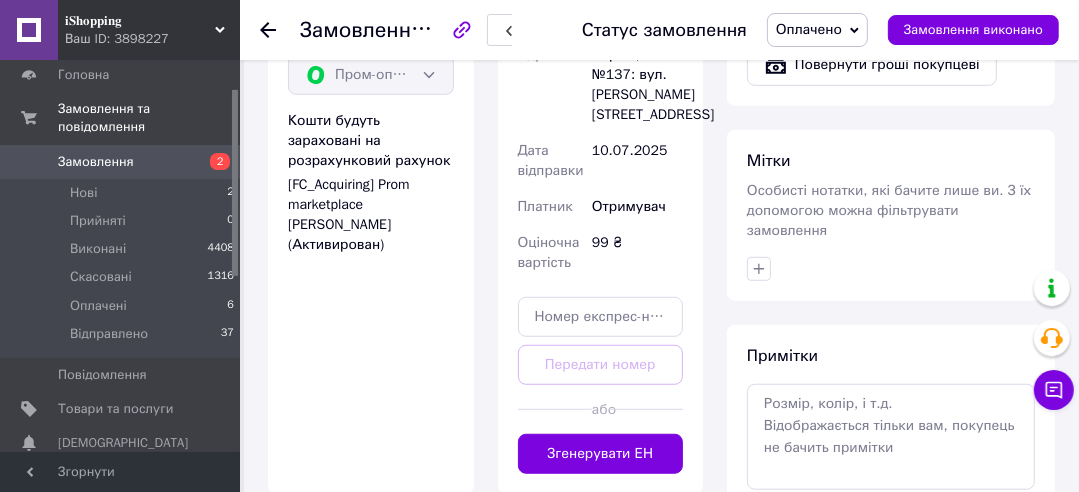 scroll, scrollTop: 885, scrollLeft: 0, axis: vertical 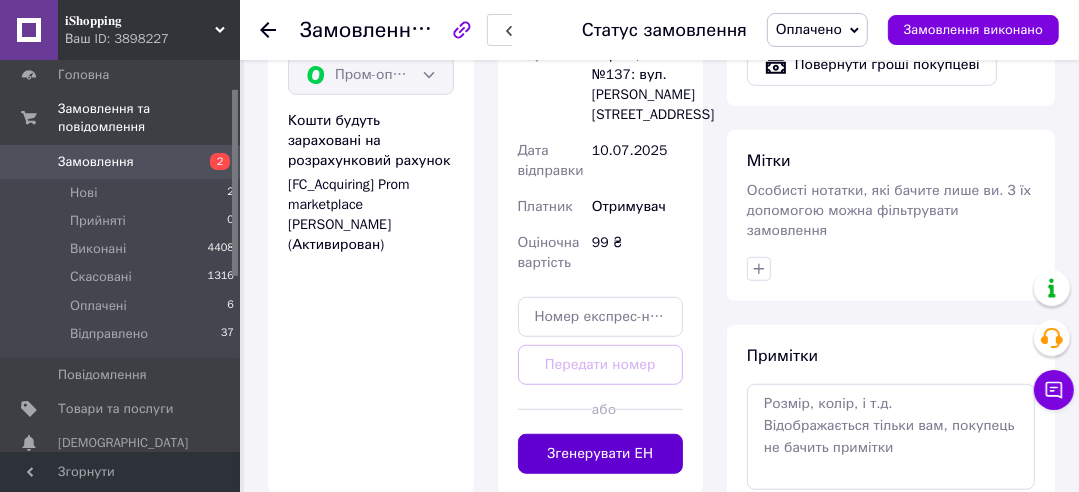 click on "Згенерувати ЕН" at bounding box center [601, 454] 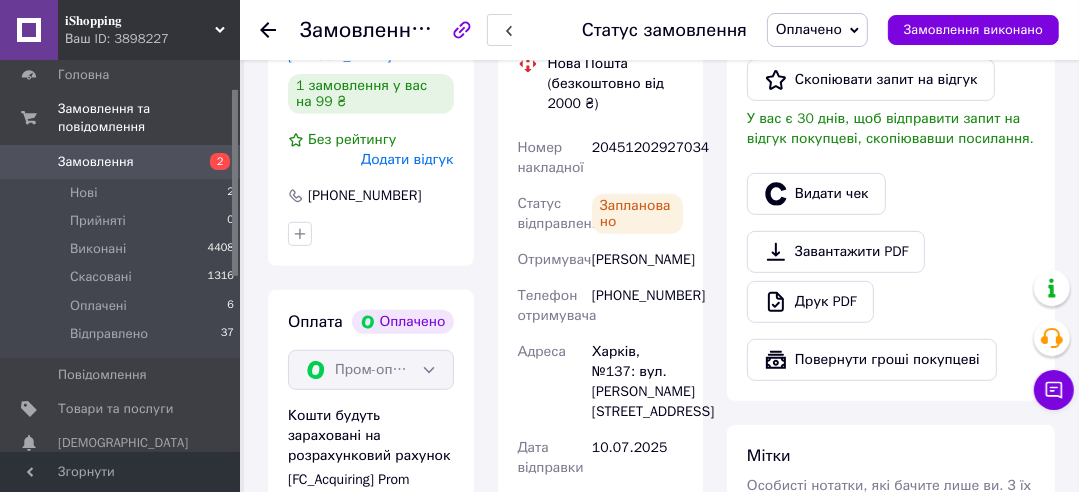 scroll, scrollTop: 516, scrollLeft: 0, axis: vertical 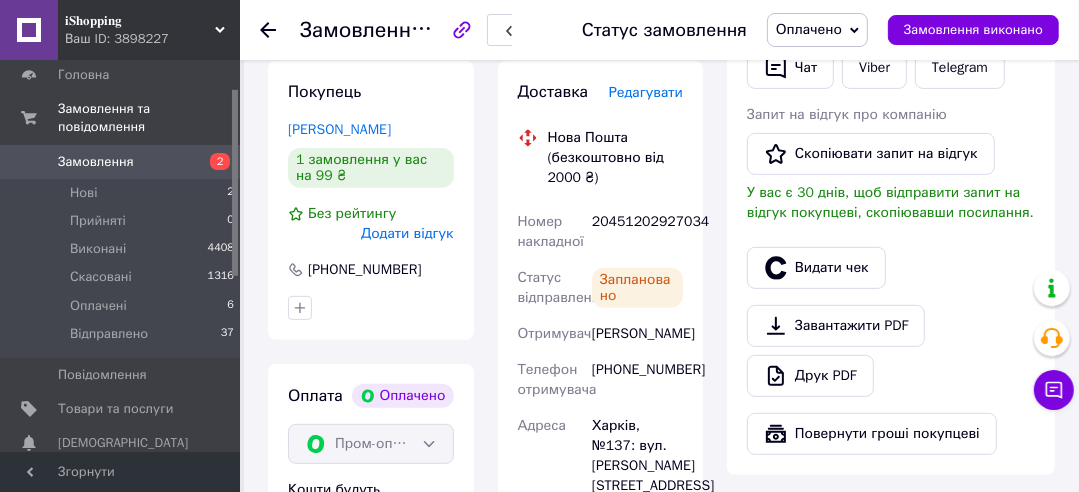 click on "20451202927034" at bounding box center [637, 232] 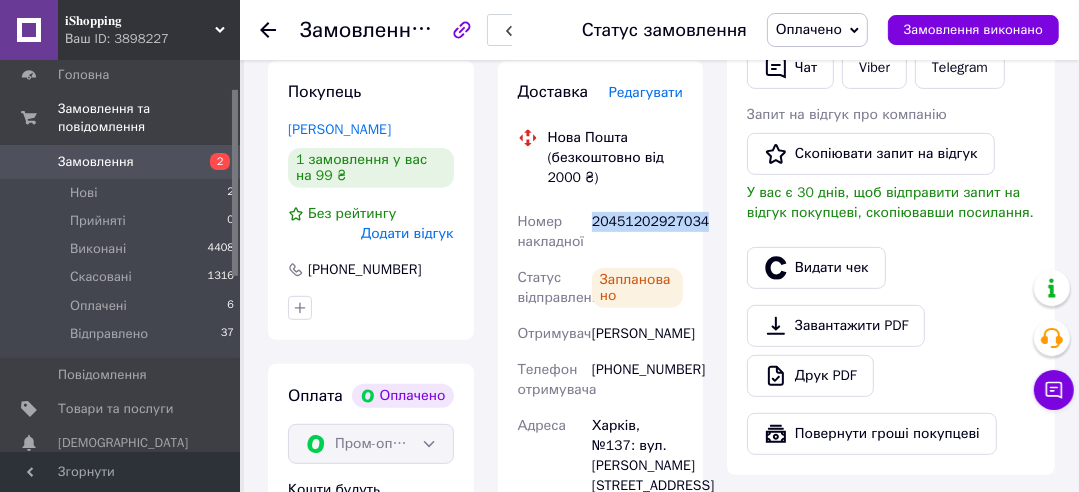 click on "20451202927034" at bounding box center (637, 232) 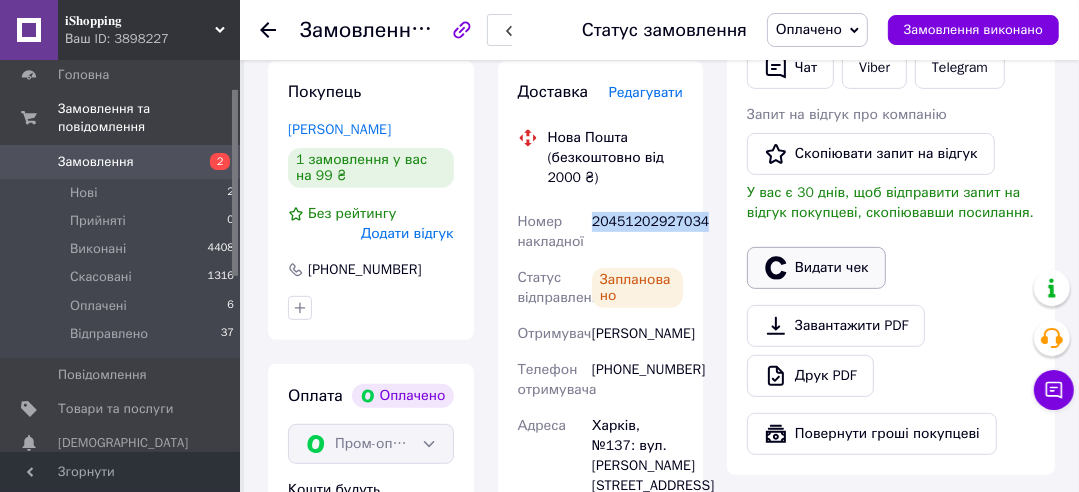 click 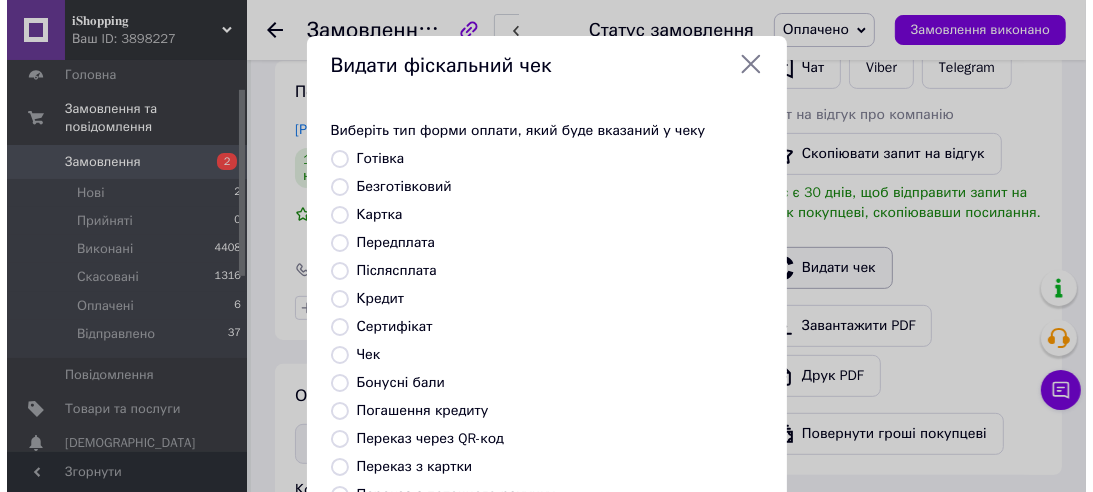 scroll, scrollTop: 483, scrollLeft: 0, axis: vertical 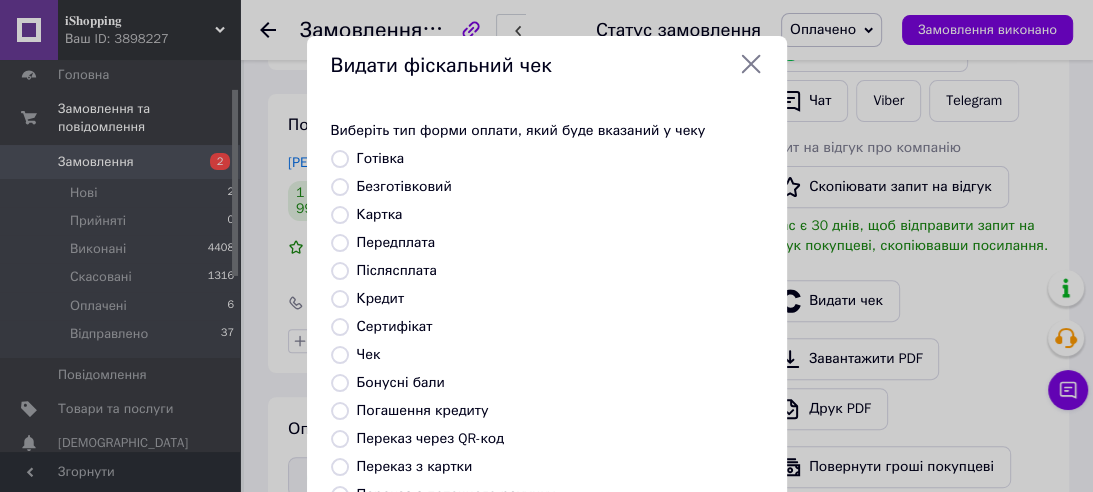 click on "Безготівковий" at bounding box center (404, 186) 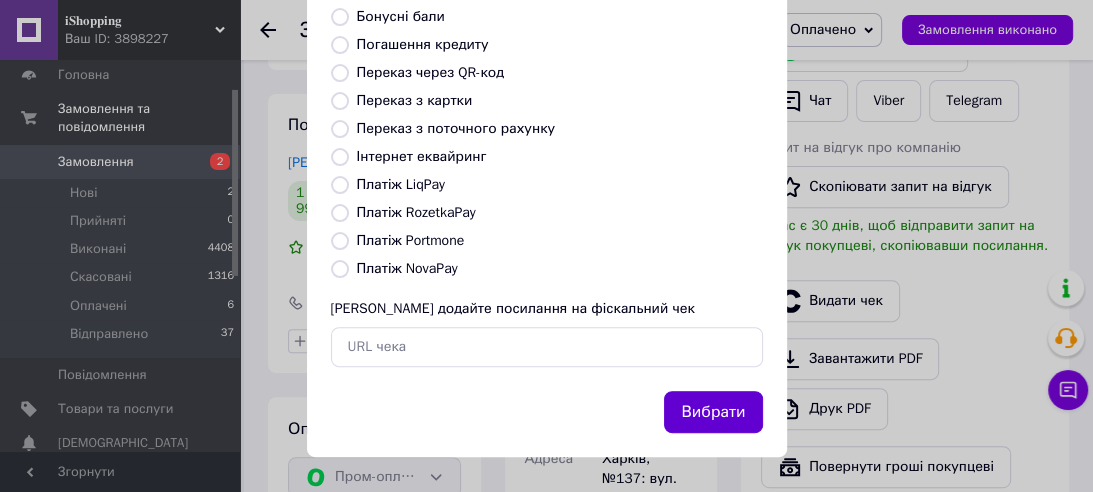 scroll, scrollTop: 366, scrollLeft: 0, axis: vertical 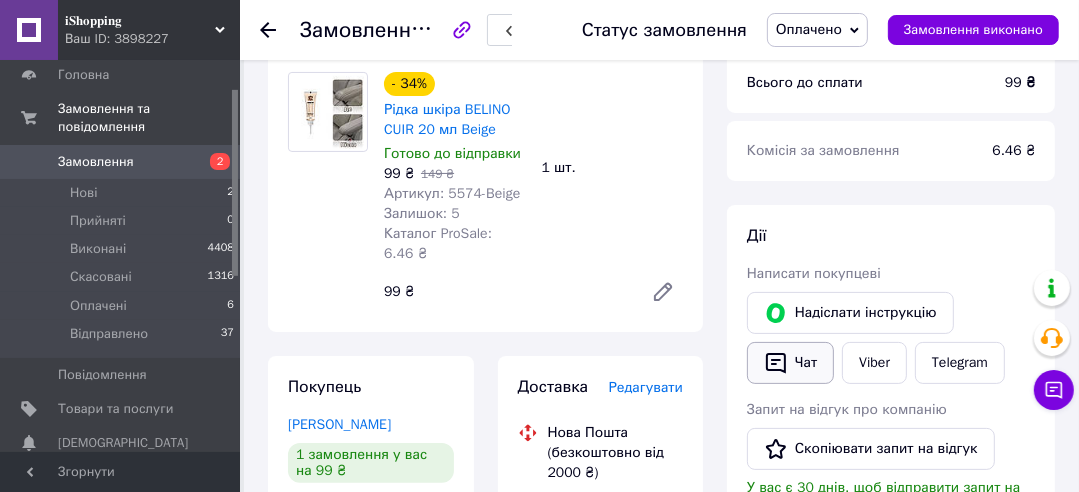 click on "Чат" at bounding box center (790, 363) 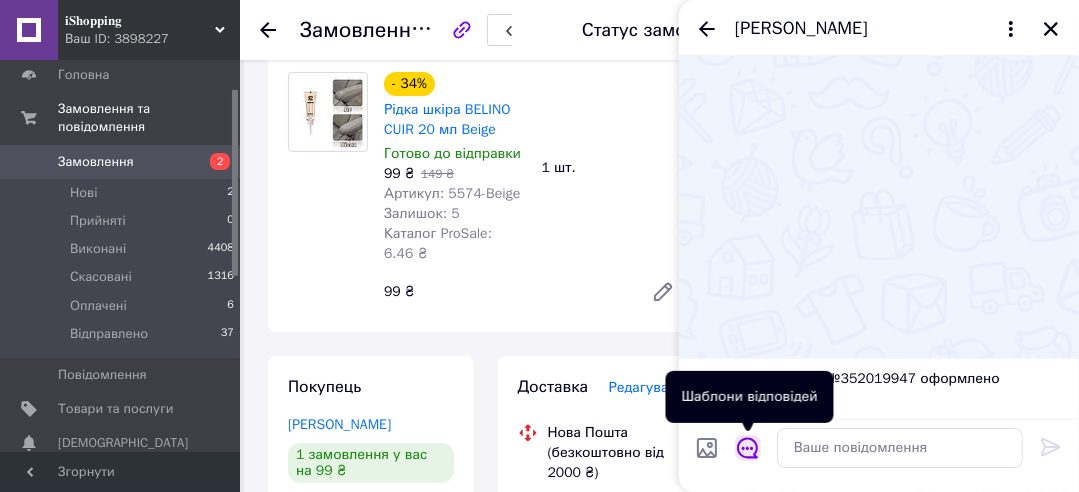 click 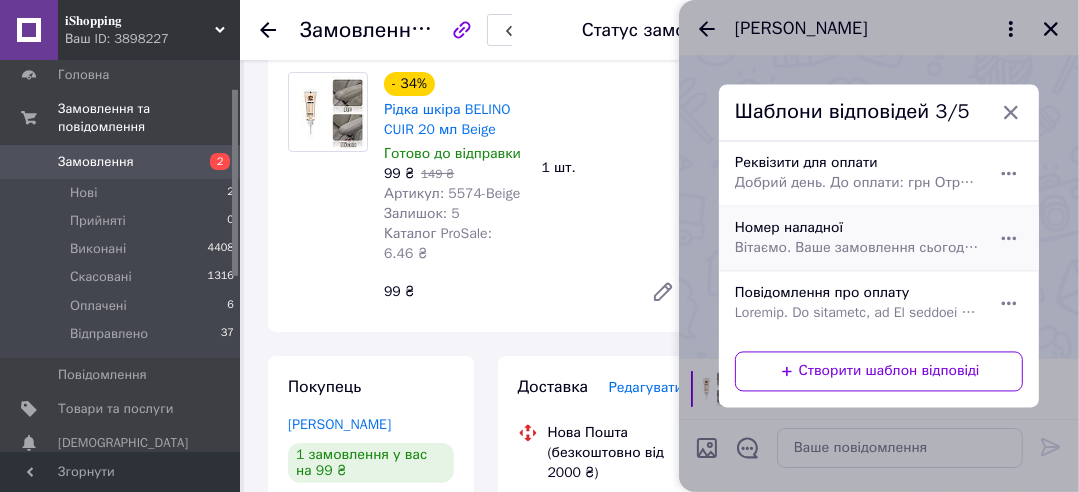 click on "Вітаємо. Ваше замовлення сьогодні буде передано на відправлення. Номер накладної:" at bounding box center (857, 249) 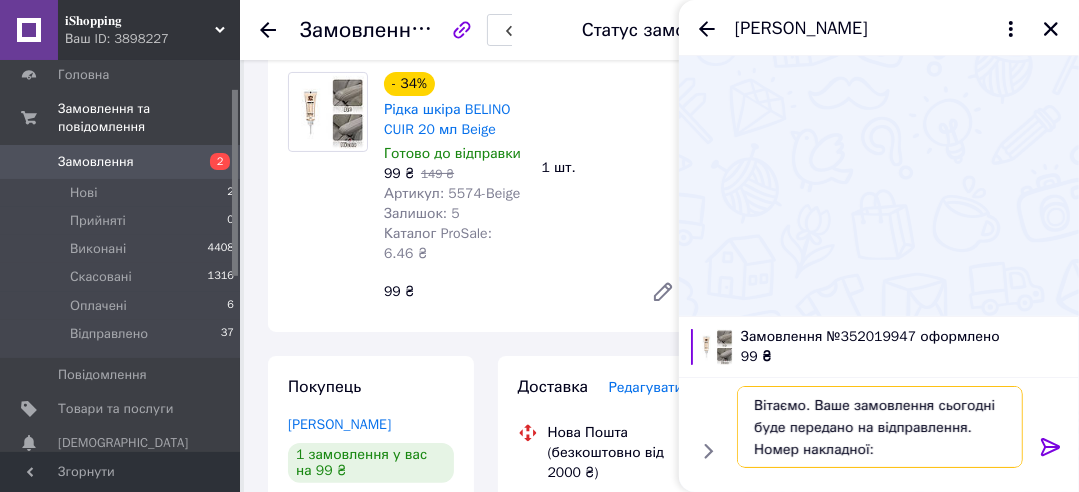 click on "Вітаємо. Ваше замовлення сьогодні буде передано на відправлення. Номер накладної:" at bounding box center (880, 427) 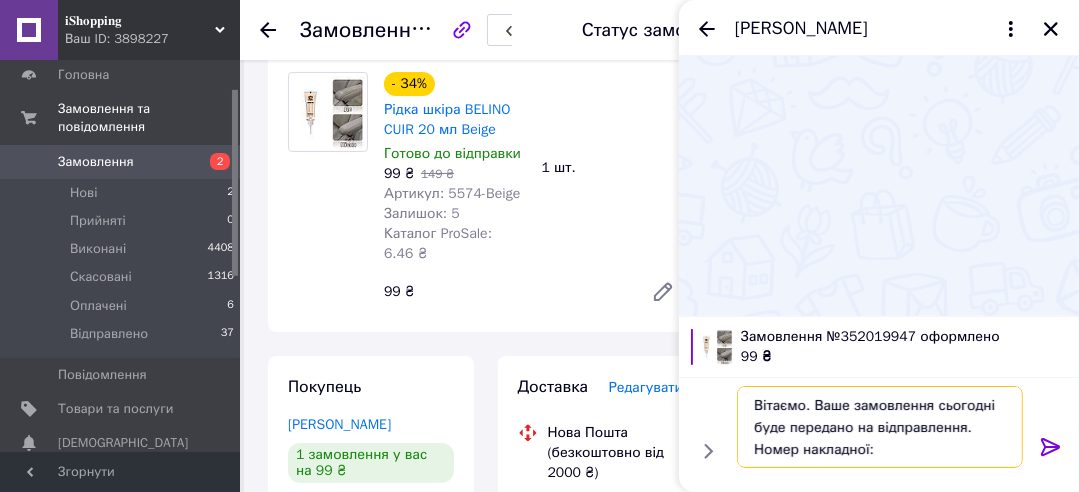 paste on "20451202927034" 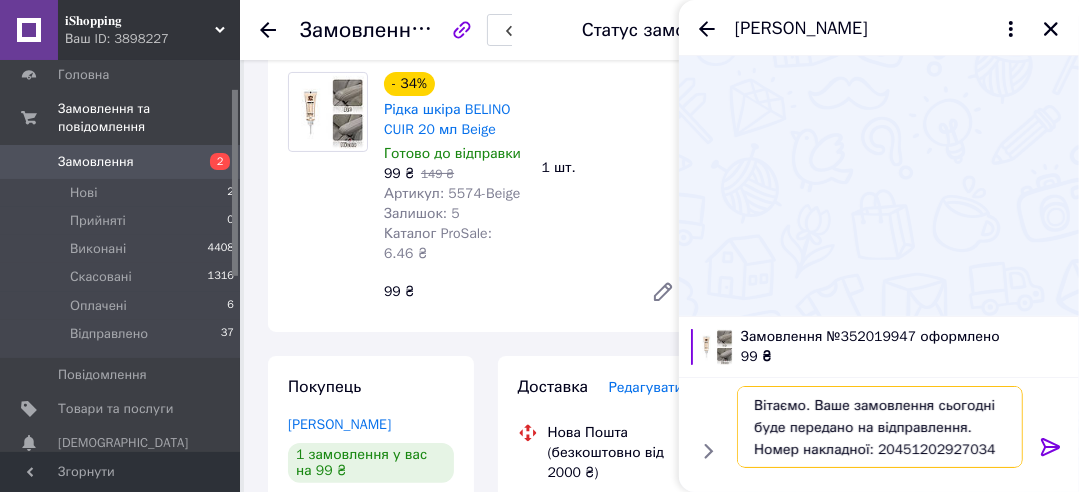 type on "Вітаємо. Ваше замовлення сьогодні буде передано на відправлення. Номер накладної: 20451202927034" 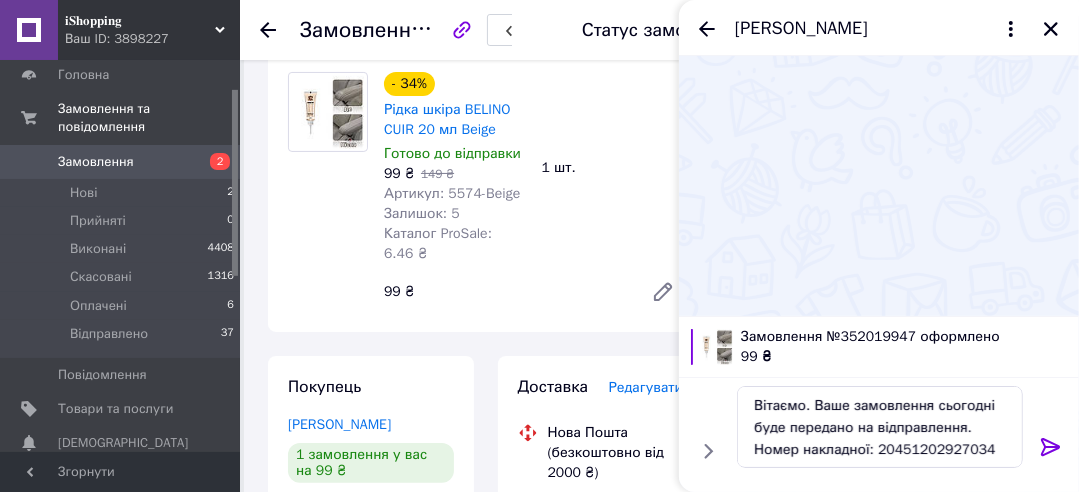 click 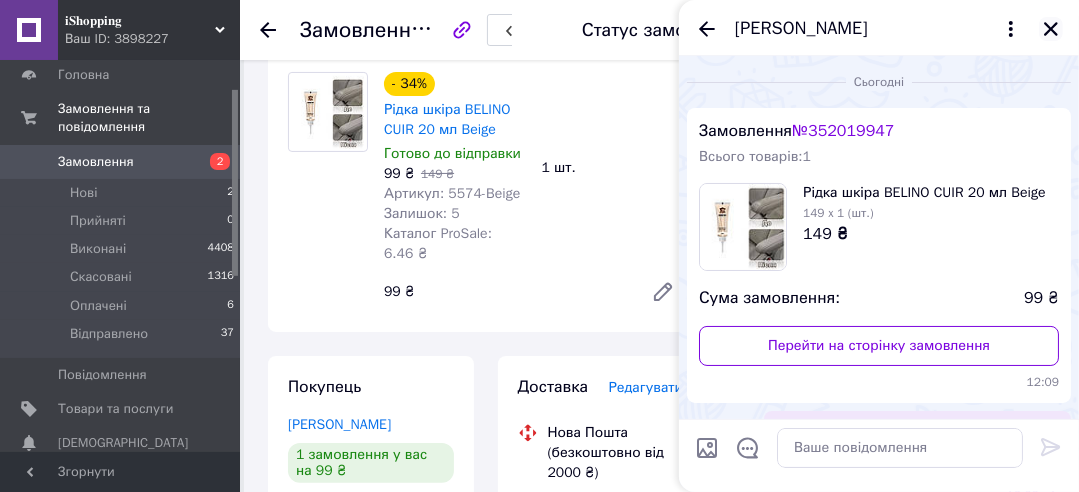 click 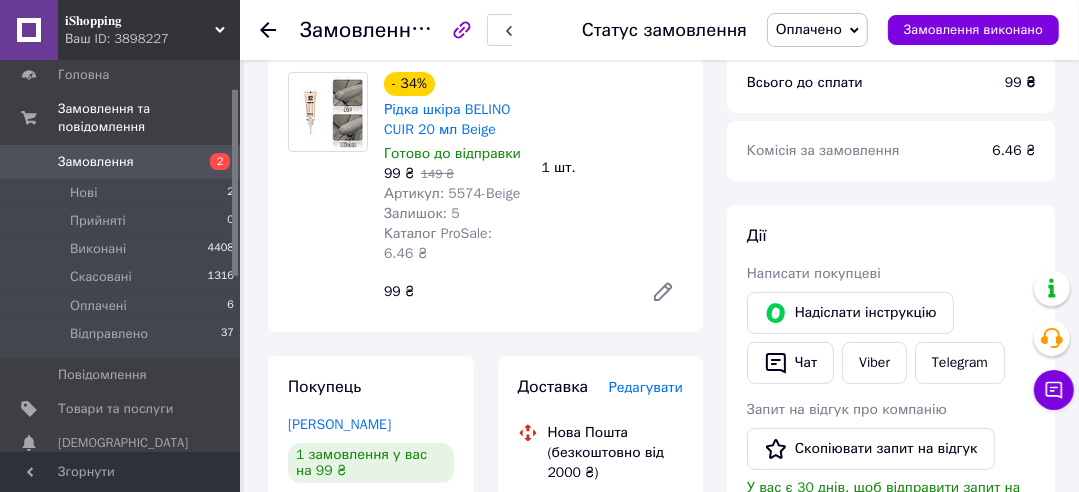 click on "Оплачено" at bounding box center [809, 29] 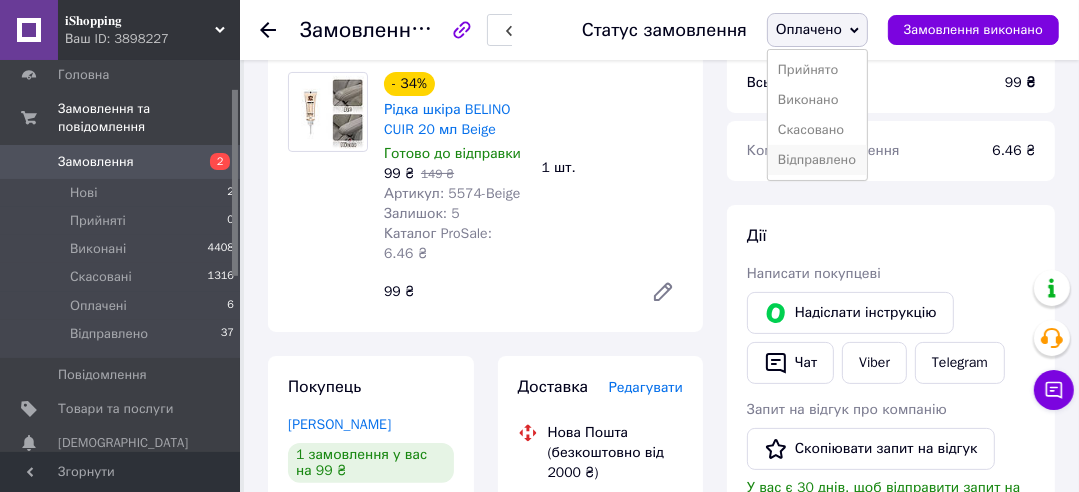 click on "Відправлено" at bounding box center (817, 160) 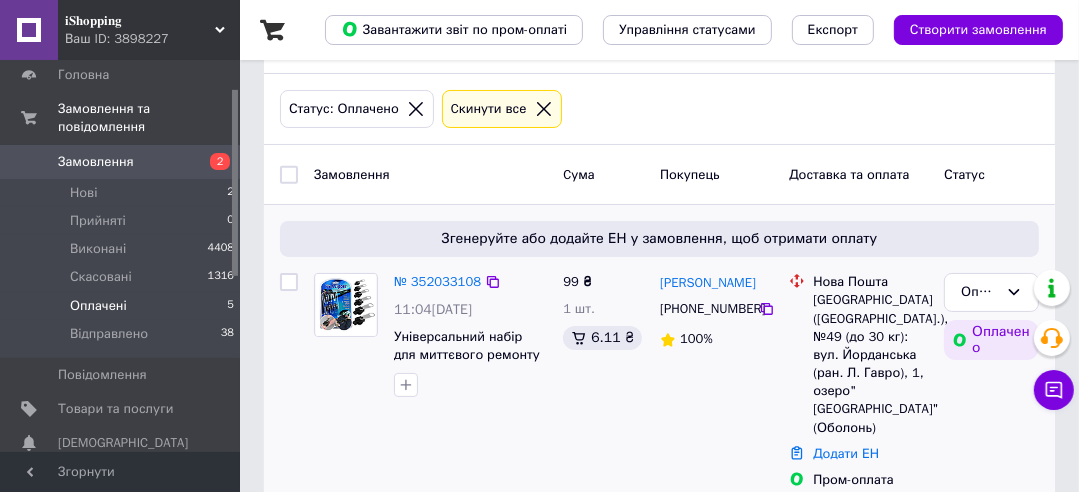 scroll, scrollTop: 78, scrollLeft: 0, axis: vertical 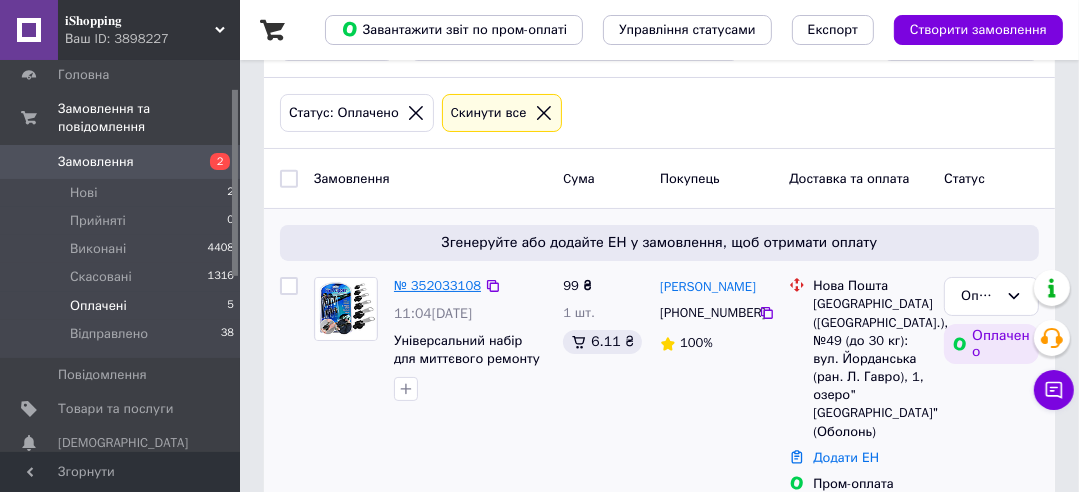 click on "№ 352033108" at bounding box center (437, 285) 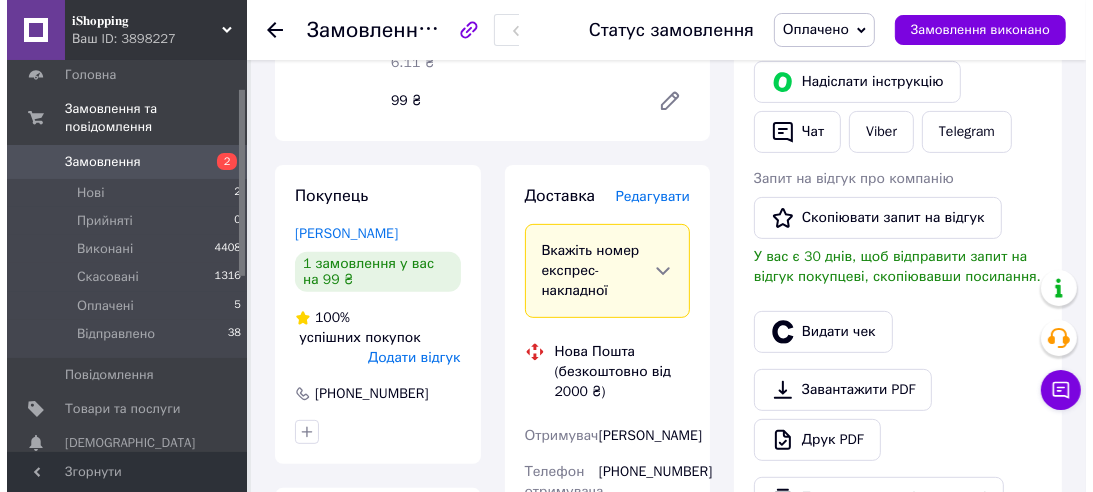 scroll, scrollTop: 447, scrollLeft: 0, axis: vertical 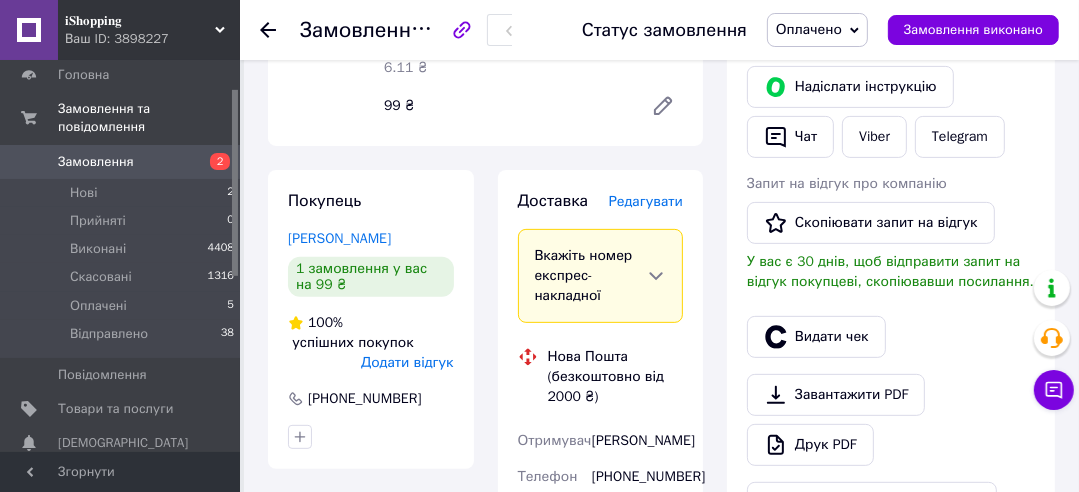 click on "Редагувати" at bounding box center [646, 201] 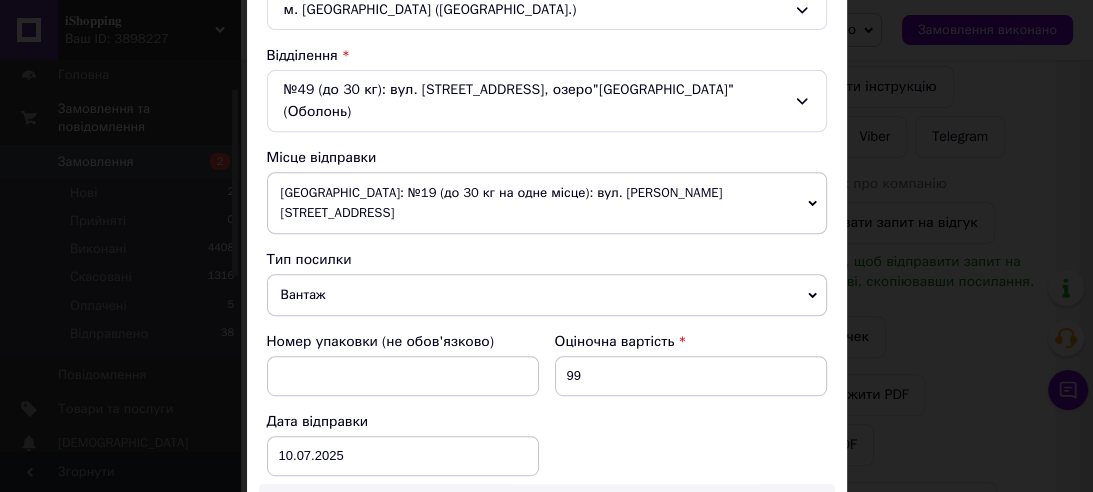 scroll, scrollTop: 590, scrollLeft: 0, axis: vertical 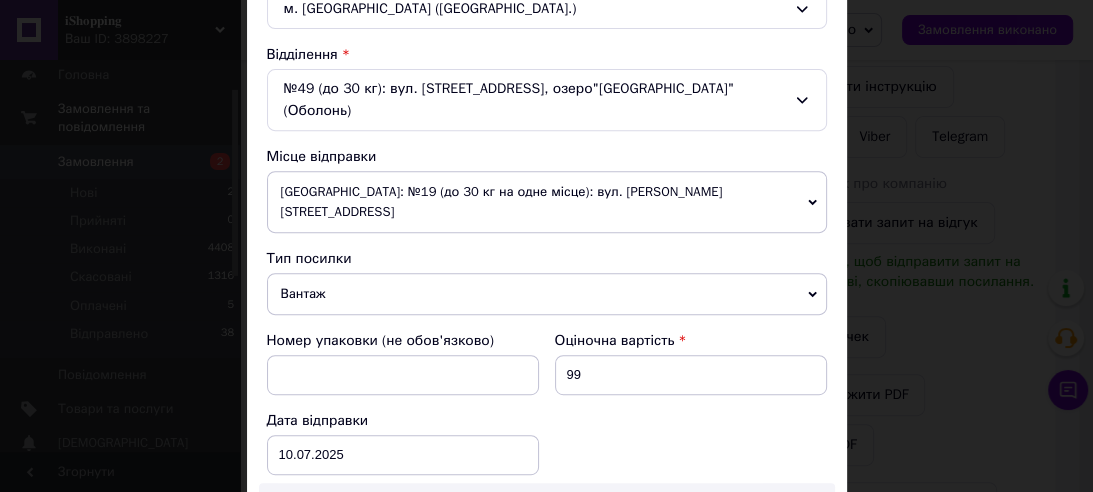 click on "Вантаж" at bounding box center [547, 294] 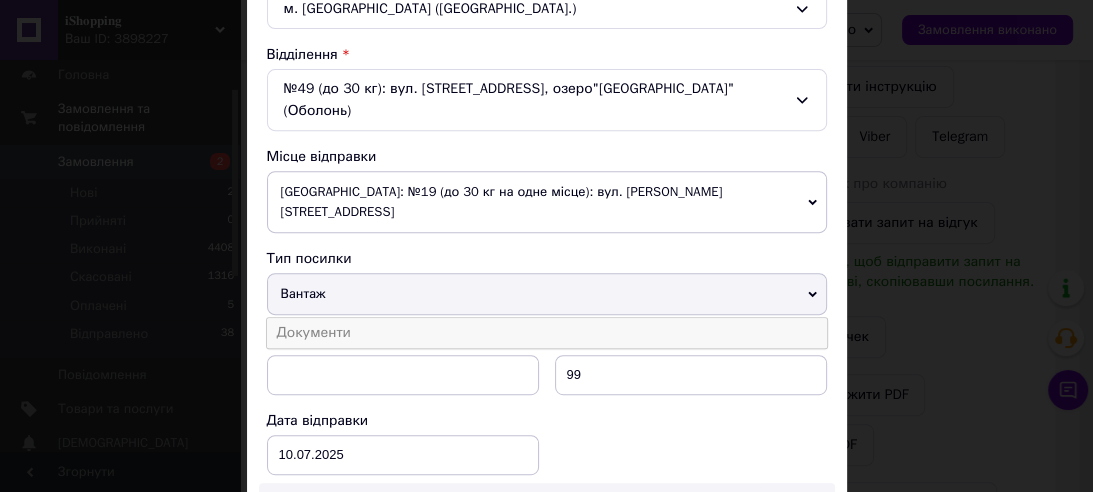 click on "Документи" at bounding box center [547, 333] 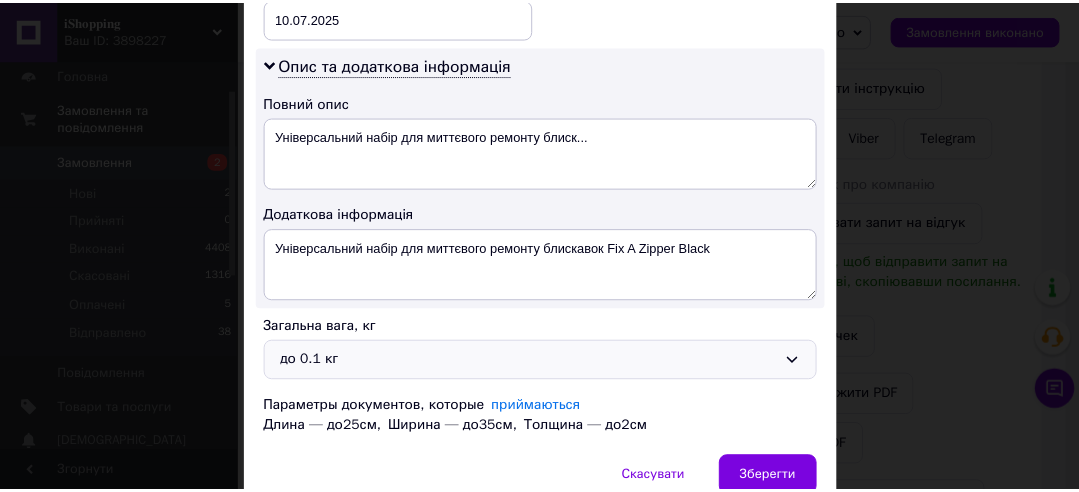 scroll, scrollTop: 1033, scrollLeft: 0, axis: vertical 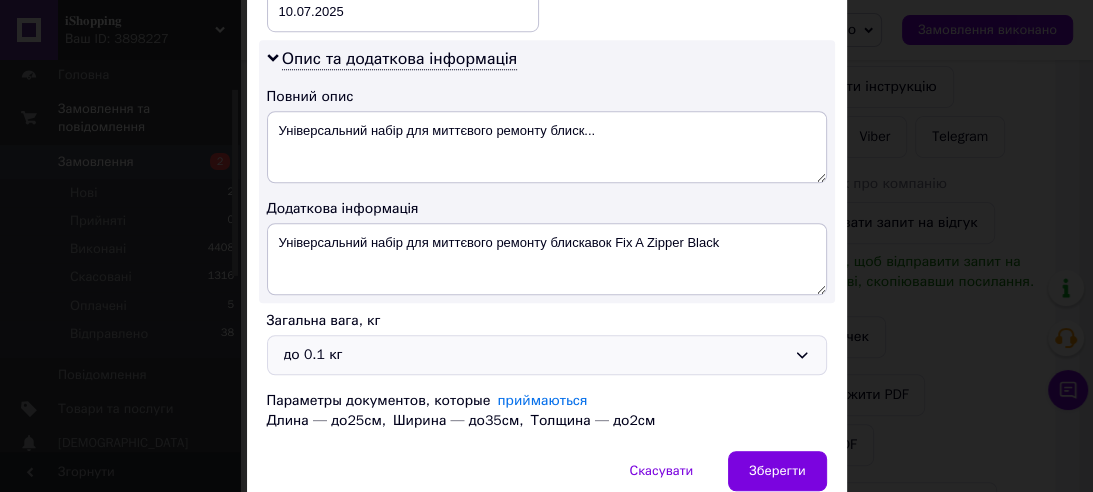 click on "до 0.1 кг" at bounding box center (547, 355) 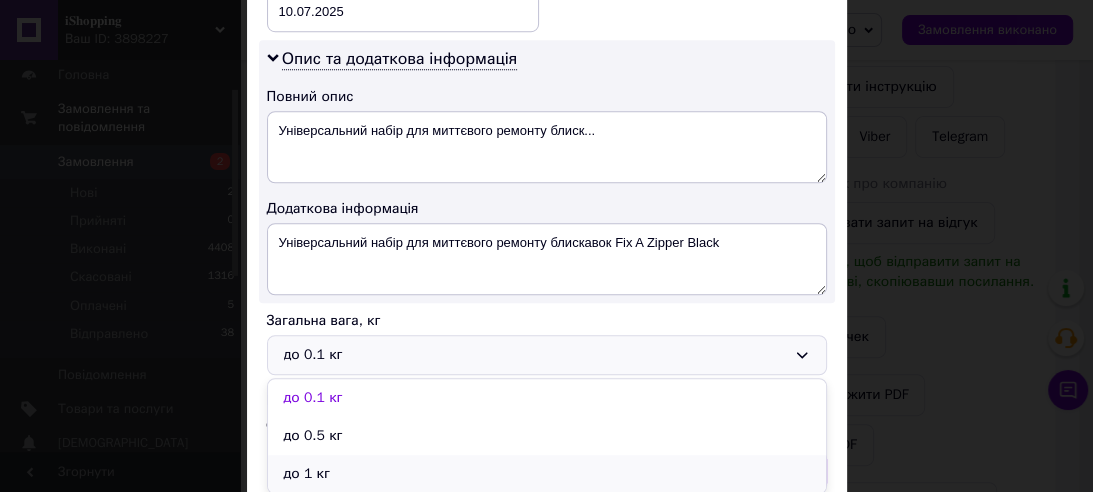 click on "до 1 кг" at bounding box center [547, 474] 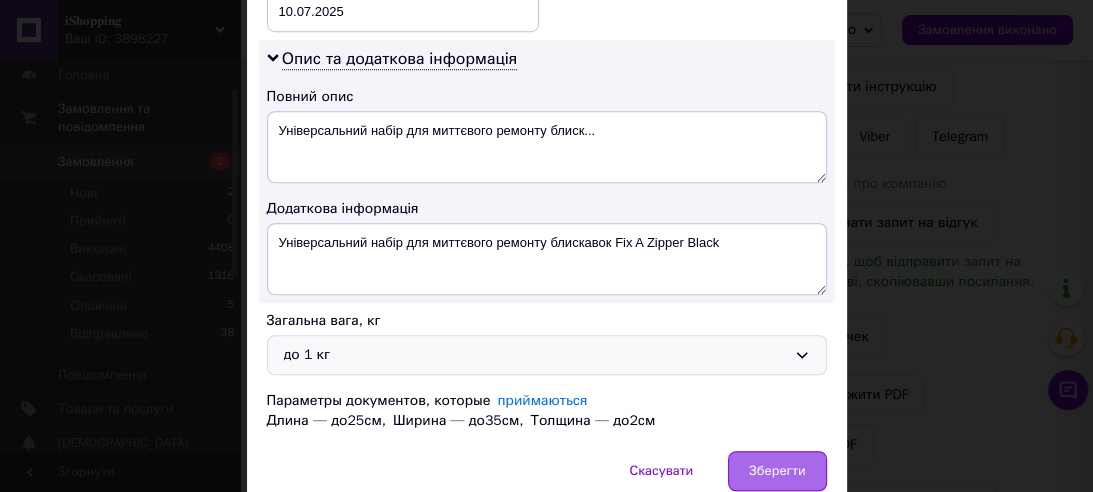 click on "Зберегти" at bounding box center [777, 471] 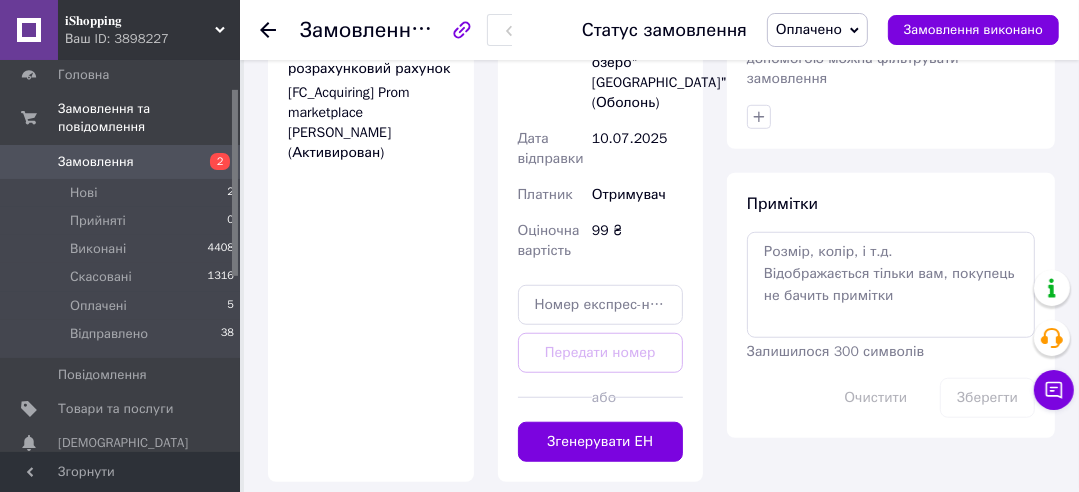 scroll, scrollTop: 1038, scrollLeft: 0, axis: vertical 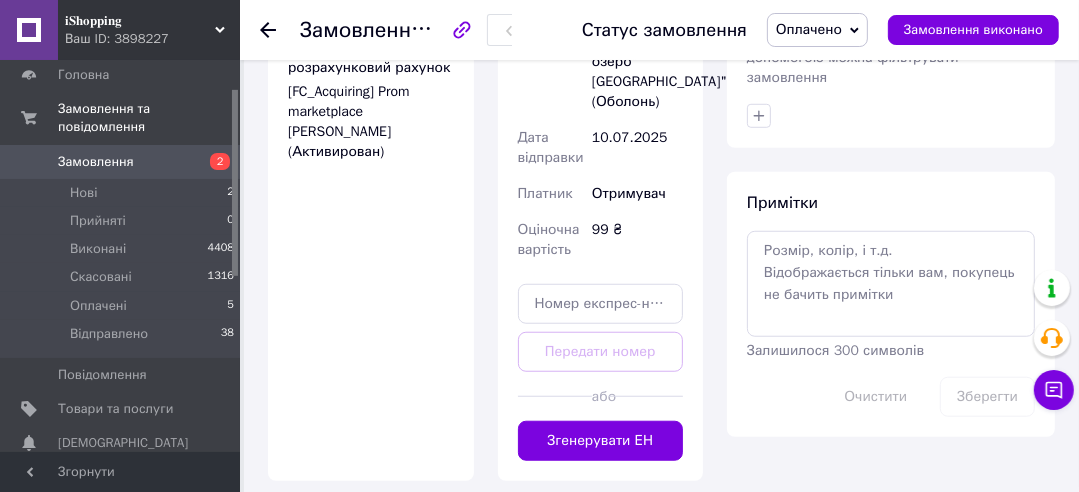 click on "Згенерувати ЕН" at bounding box center [601, 441] 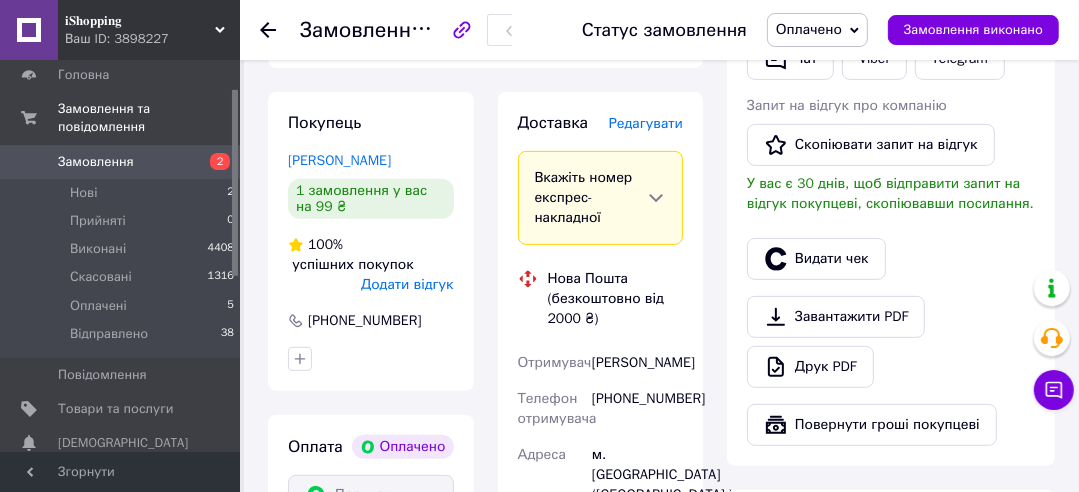 scroll, scrollTop: 521, scrollLeft: 0, axis: vertical 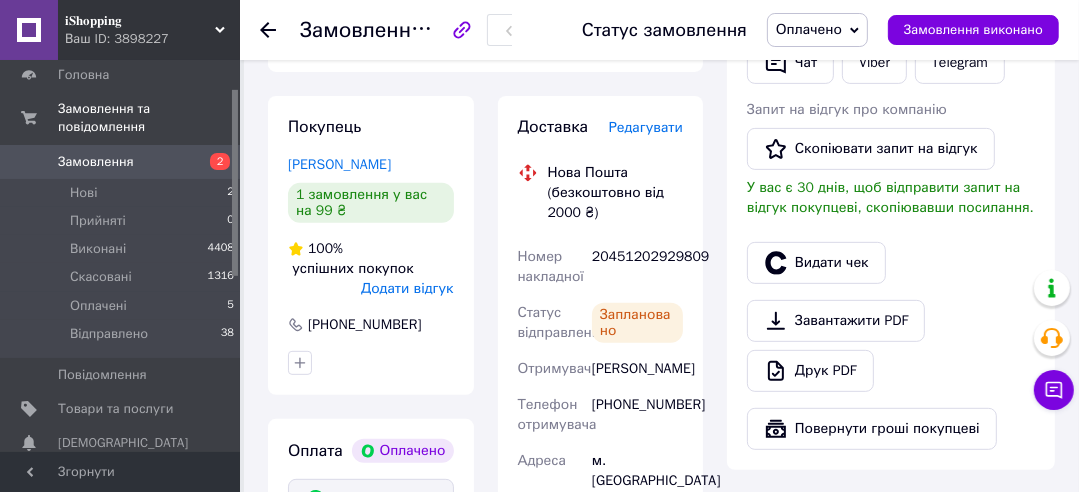 click on "20451202929809" at bounding box center [637, 267] 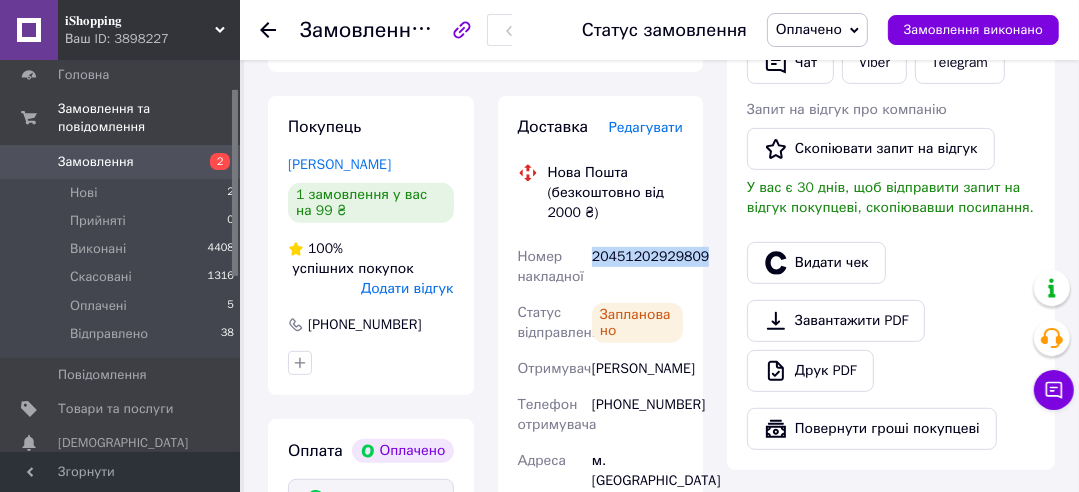 click on "20451202929809" at bounding box center (637, 267) 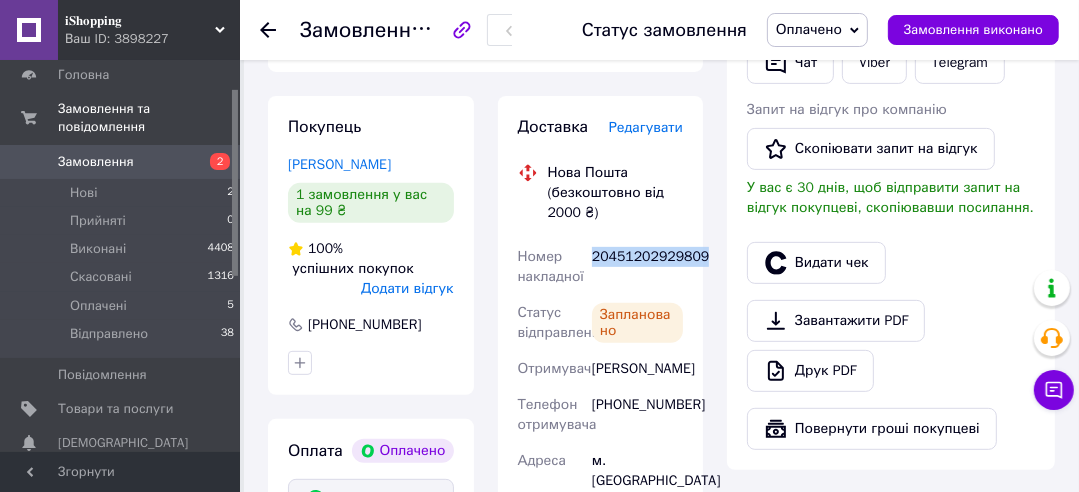 copy on "20451202929809" 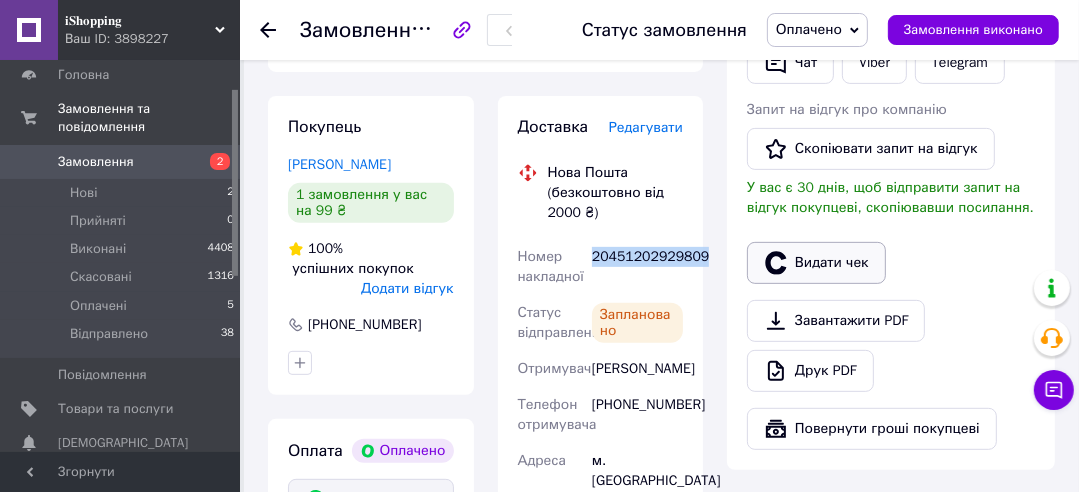 click on "Видати чек" at bounding box center (816, 263) 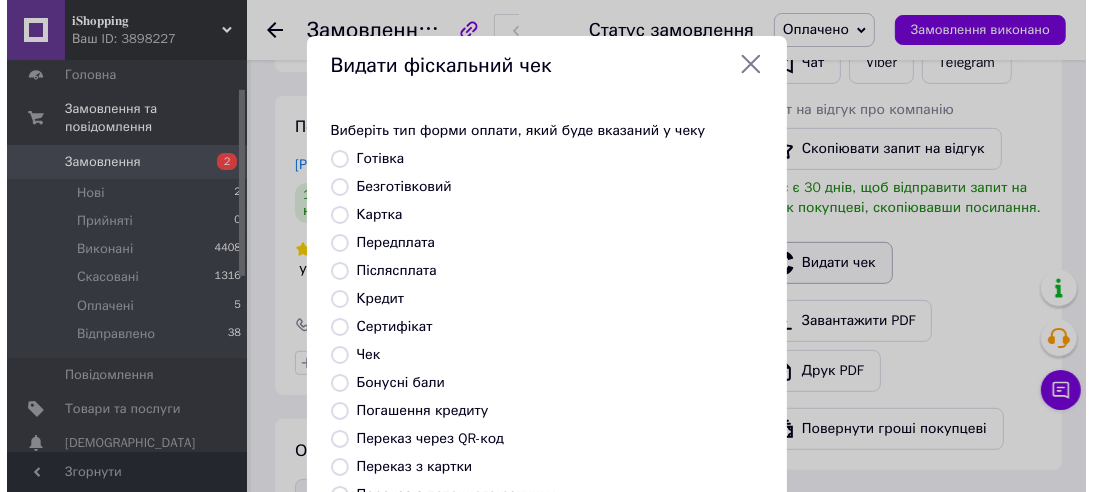 scroll, scrollTop: 489, scrollLeft: 0, axis: vertical 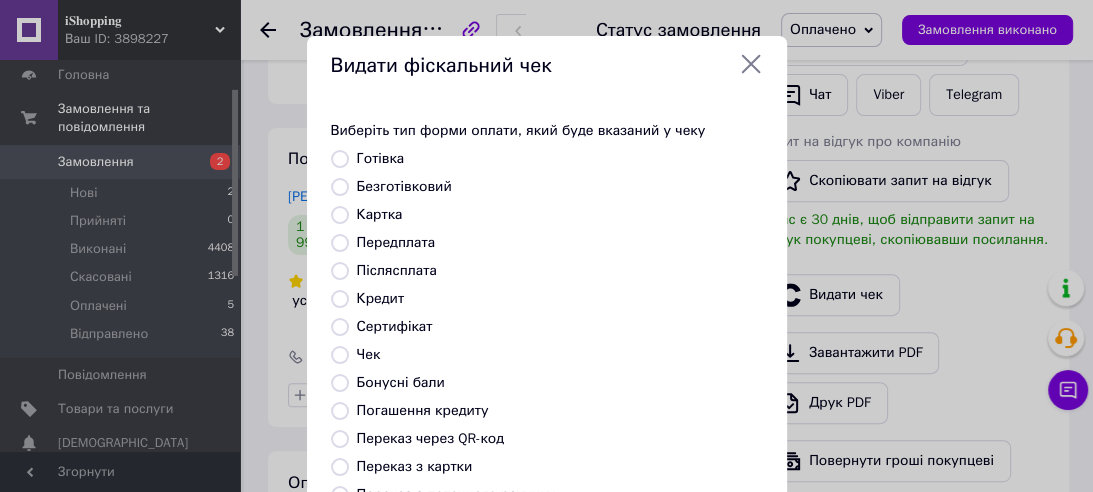 click on "Безготівковий" at bounding box center (404, 186) 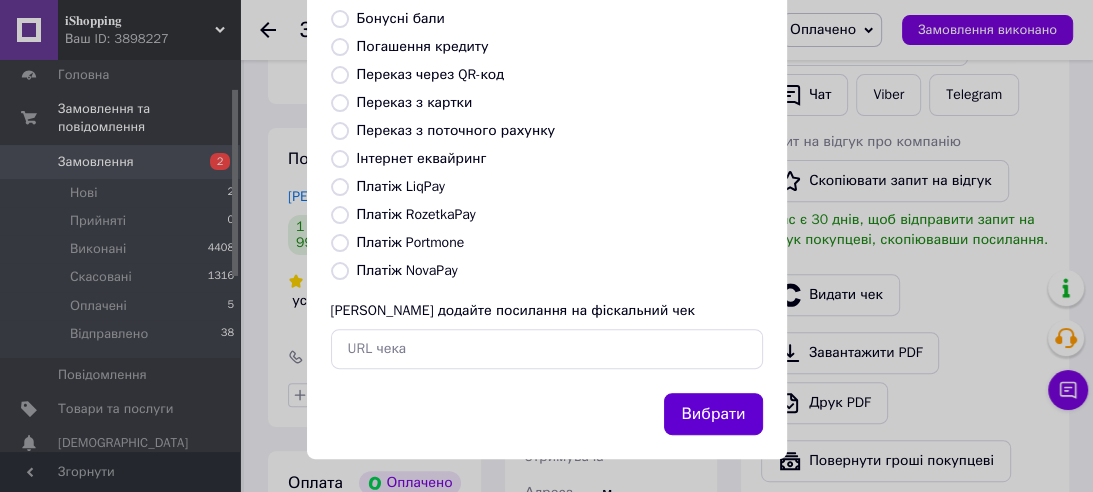 scroll, scrollTop: 366, scrollLeft: 0, axis: vertical 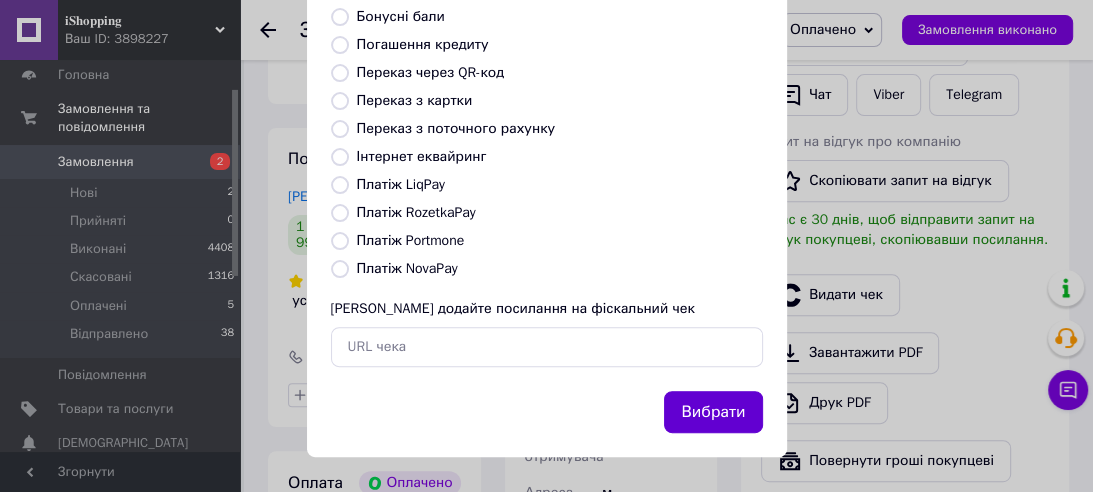 click on "Вибрати" at bounding box center [713, 412] 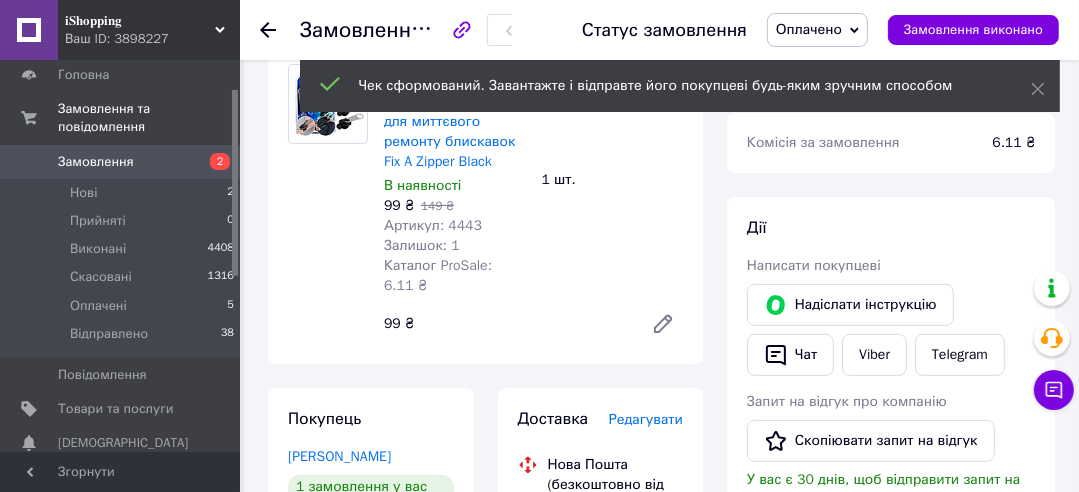 scroll, scrollTop: 226, scrollLeft: 0, axis: vertical 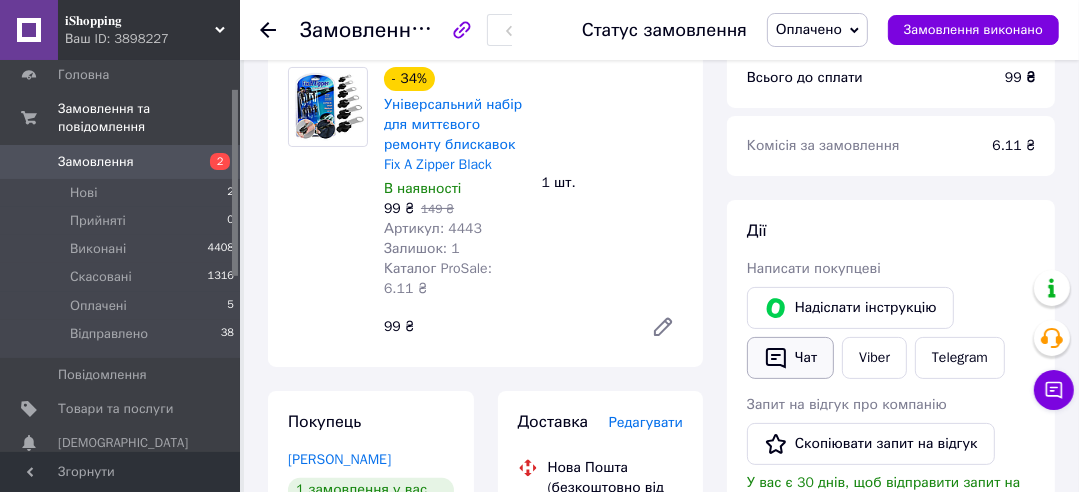 click 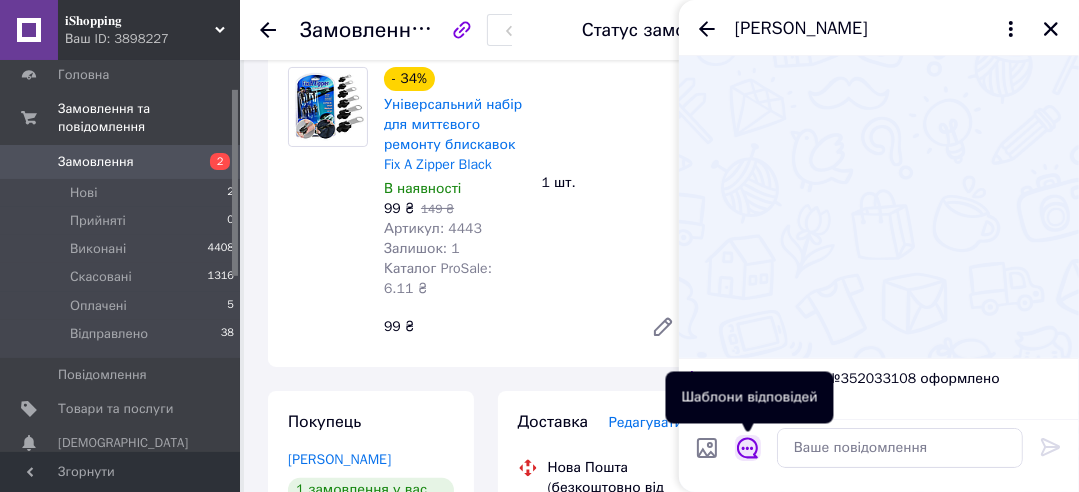 click 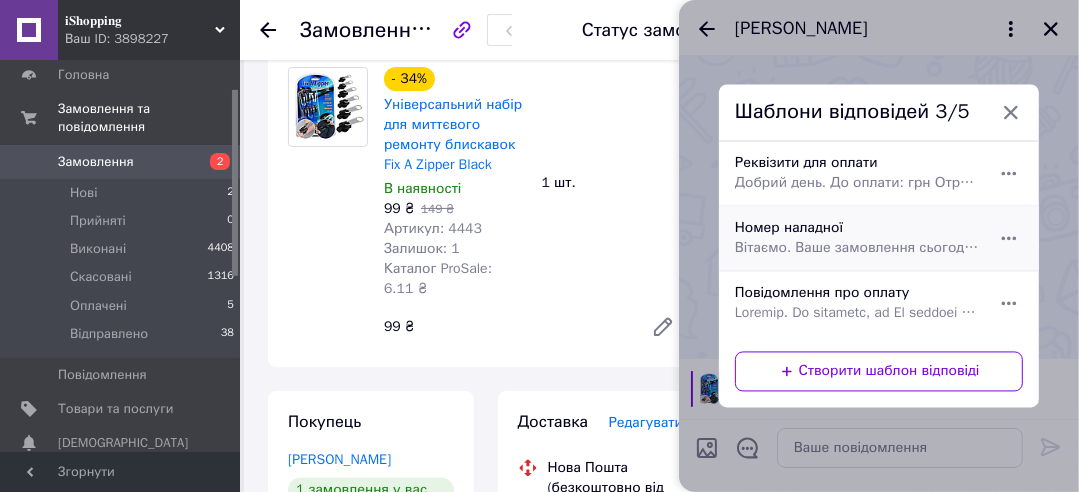 click on "Вітаємо. Ваше замовлення сьогодні буде передано на відправлення. Номер накладної:" at bounding box center (857, 249) 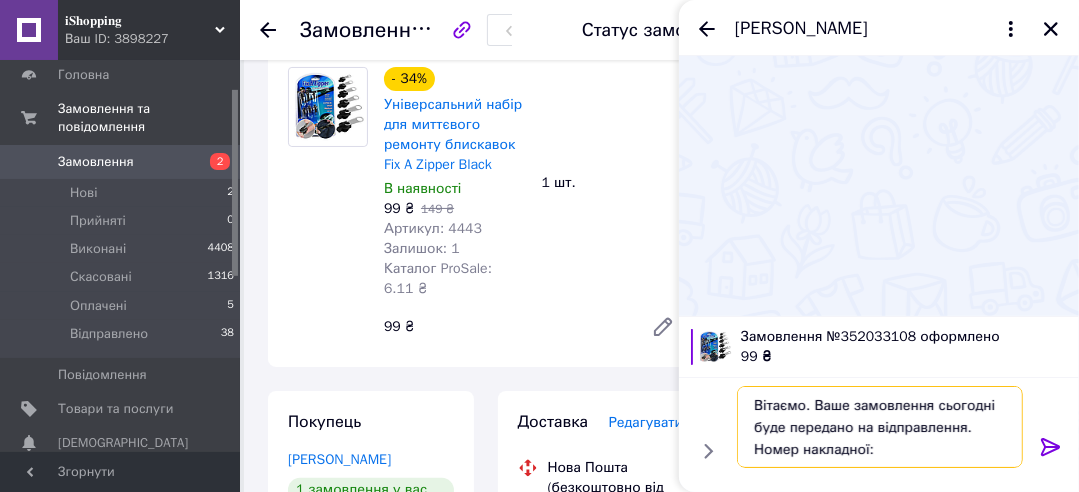 click on "Вітаємо. Ваше замовлення сьогодні буде передано на відправлення. Номер накладної:" at bounding box center (880, 427) 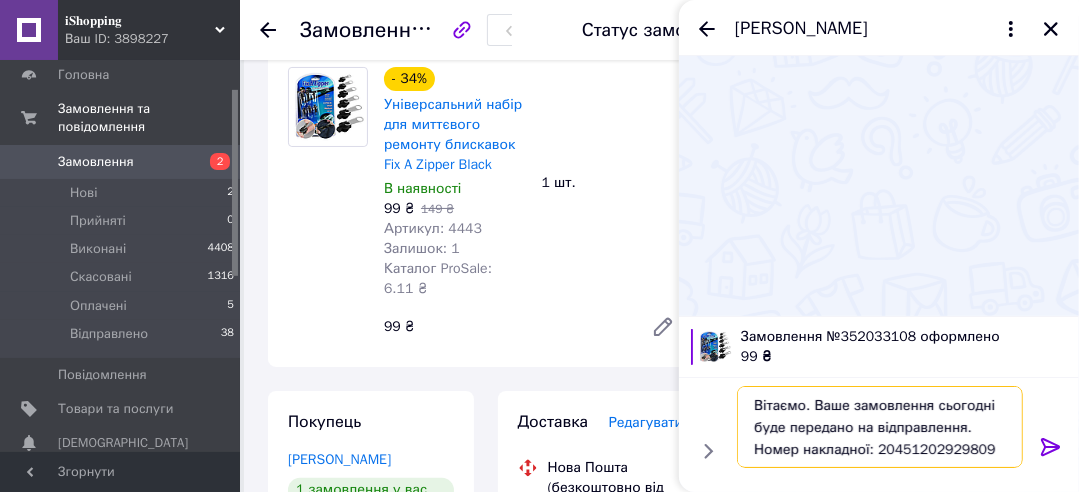 type on "Вітаємо. Ваше замовлення сьогодні буде передано на відправлення. Номер накладної: 20451202929809" 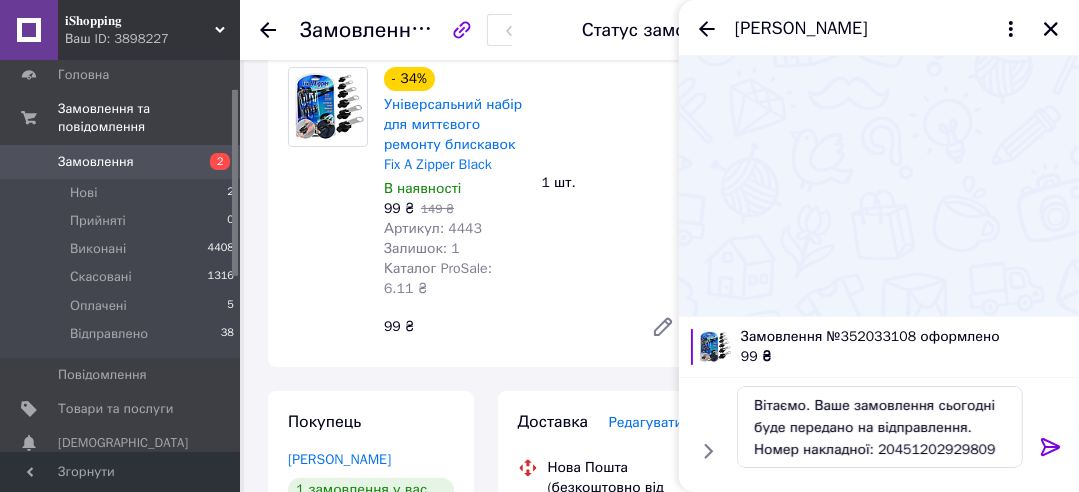 click 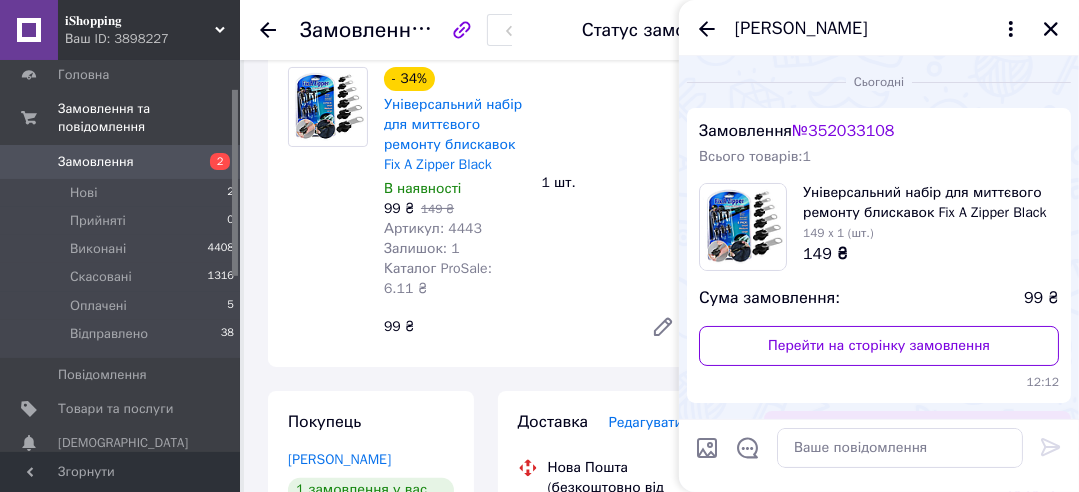 drag, startPoint x: 1051, startPoint y: 30, endPoint x: 680, endPoint y: 145, distance: 388.41473 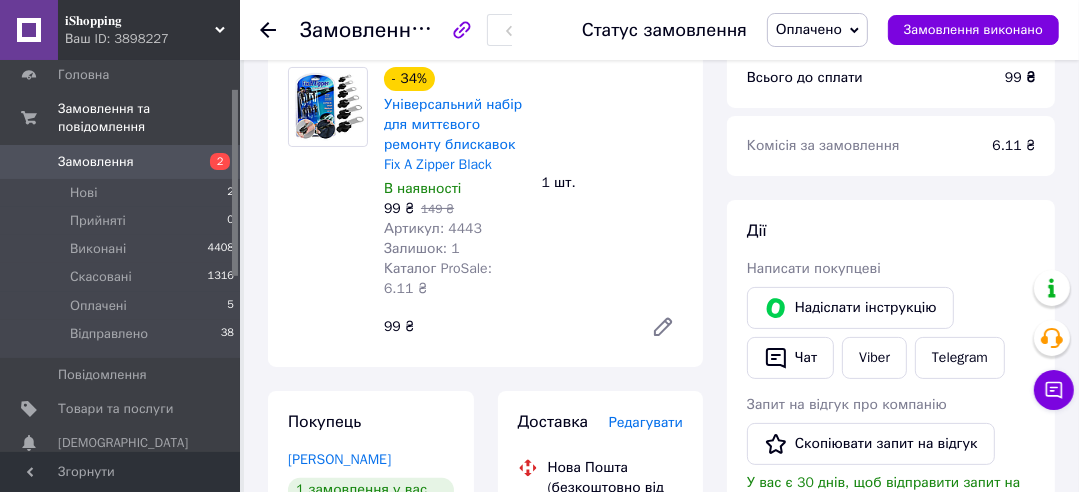 click on "Оплачено" at bounding box center [817, 30] 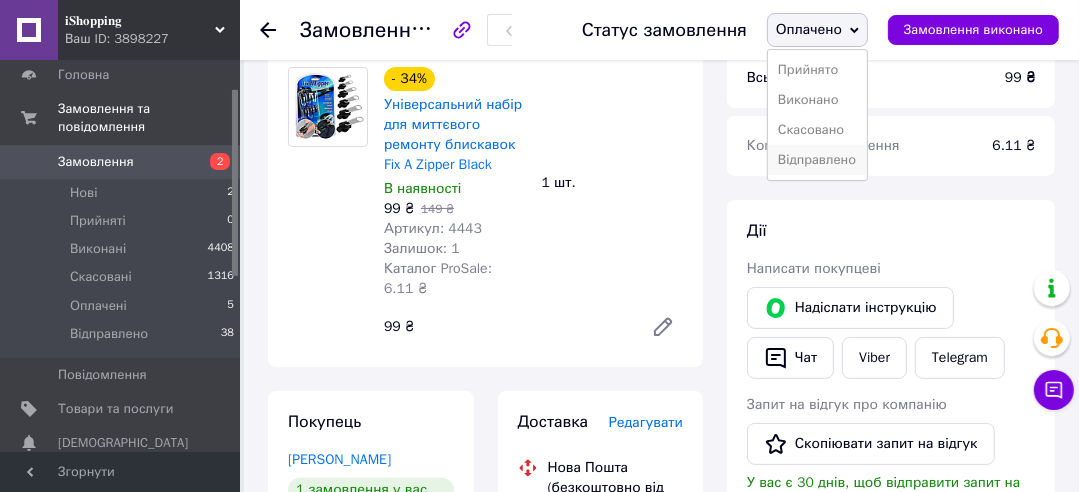 click on "Відправлено" at bounding box center [817, 160] 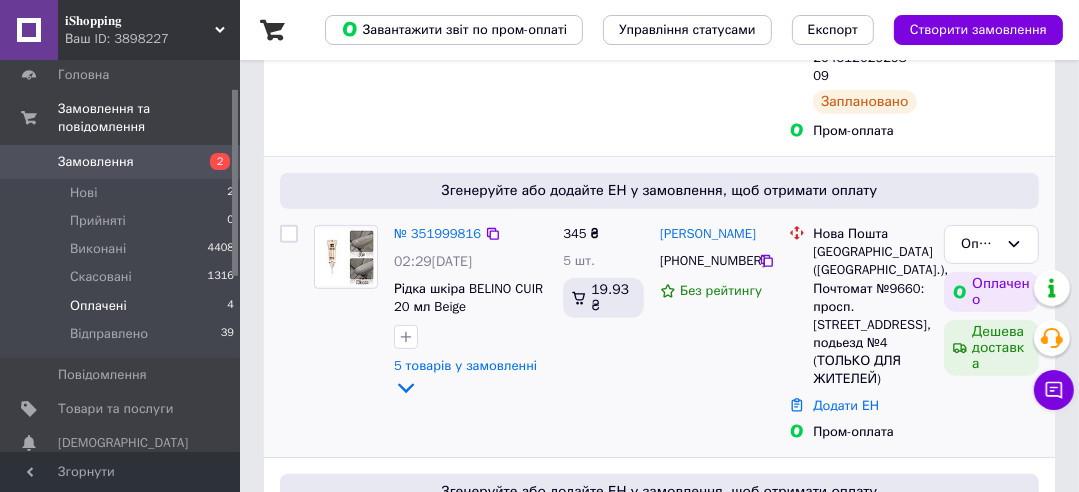 scroll, scrollTop: 516, scrollLeft: 0, axis: vertical 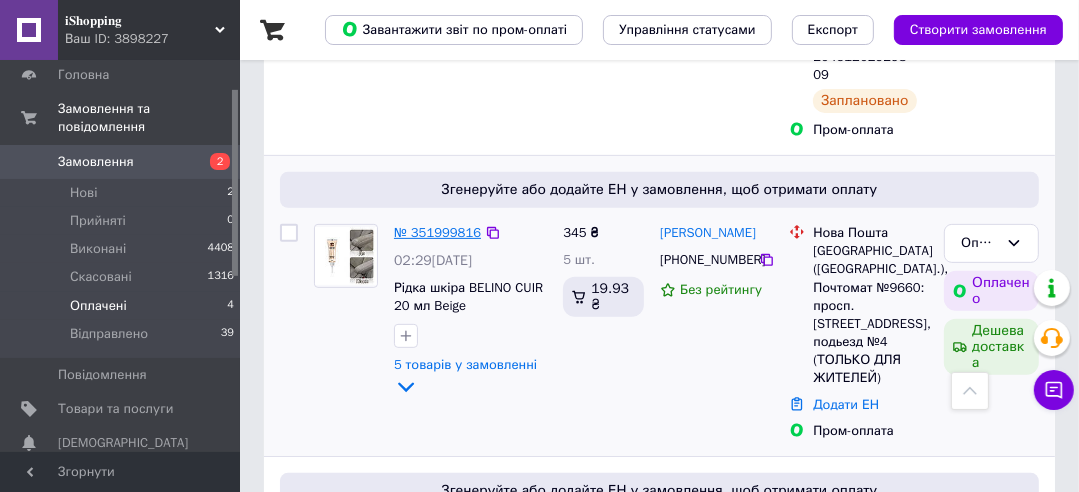 click on "№ 351999816" at bounding box center [437, 232] 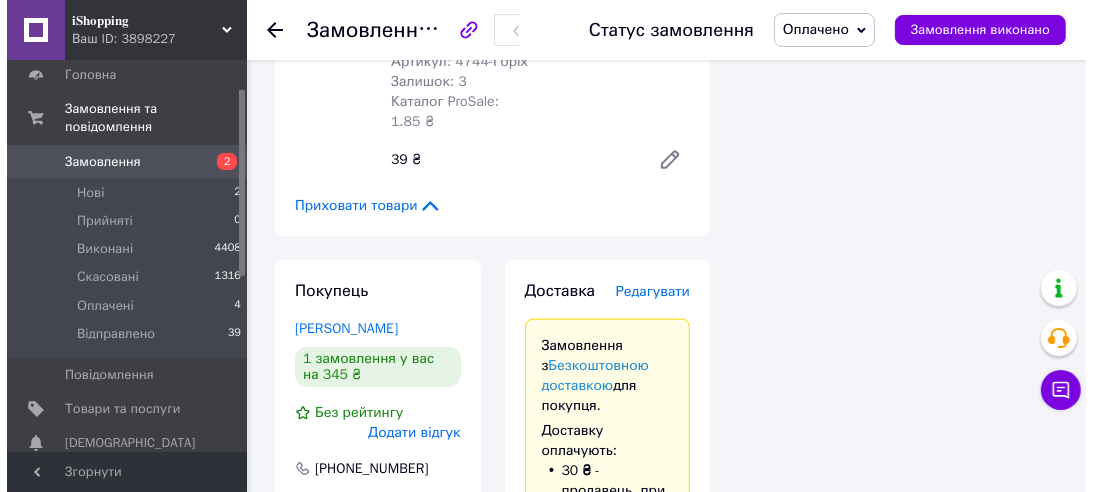 scroll, scrollTop: 1549, scrollLeft: 0, axis: vertical 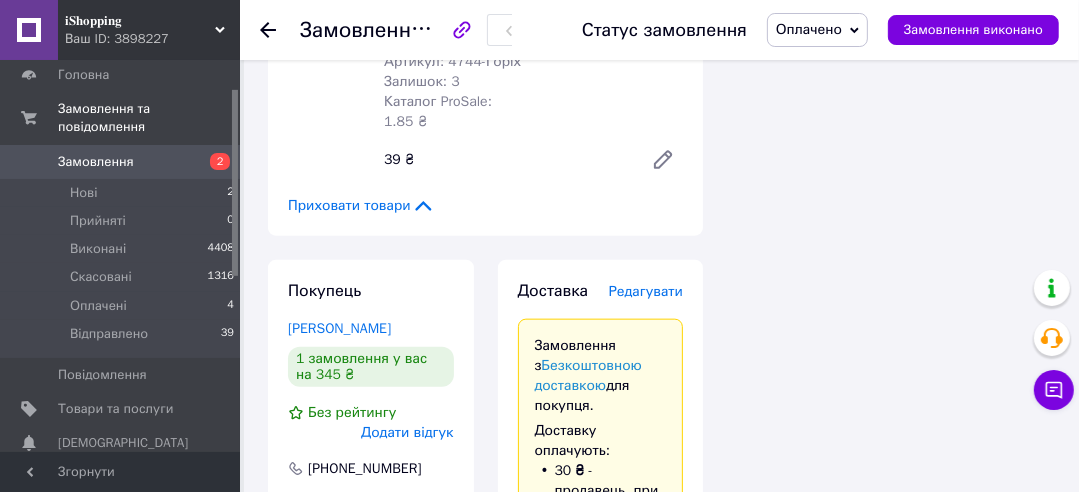 click on "Редагувати" at bounding box center [646, 291] 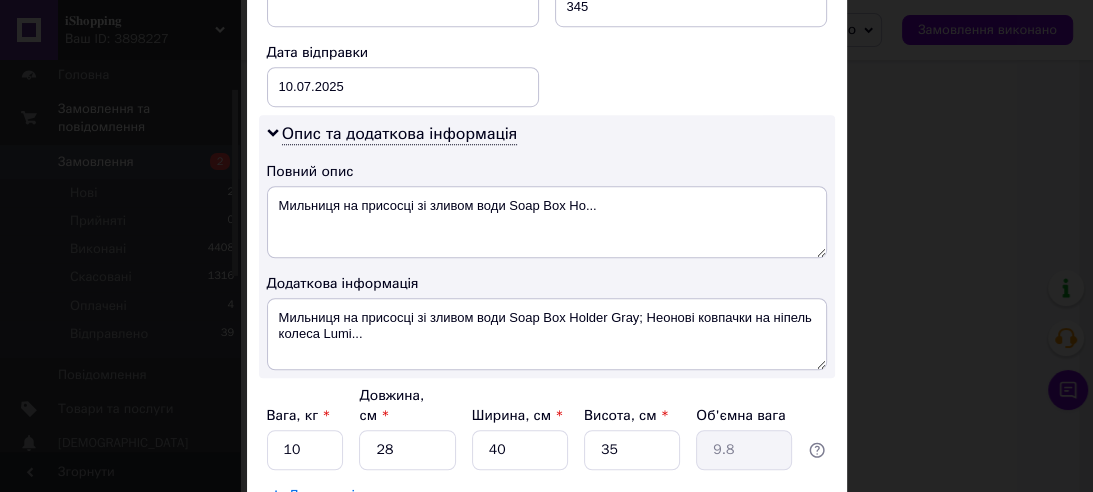 scroll, scrollTop: 959, scrollLeft: 0, axis: vertical 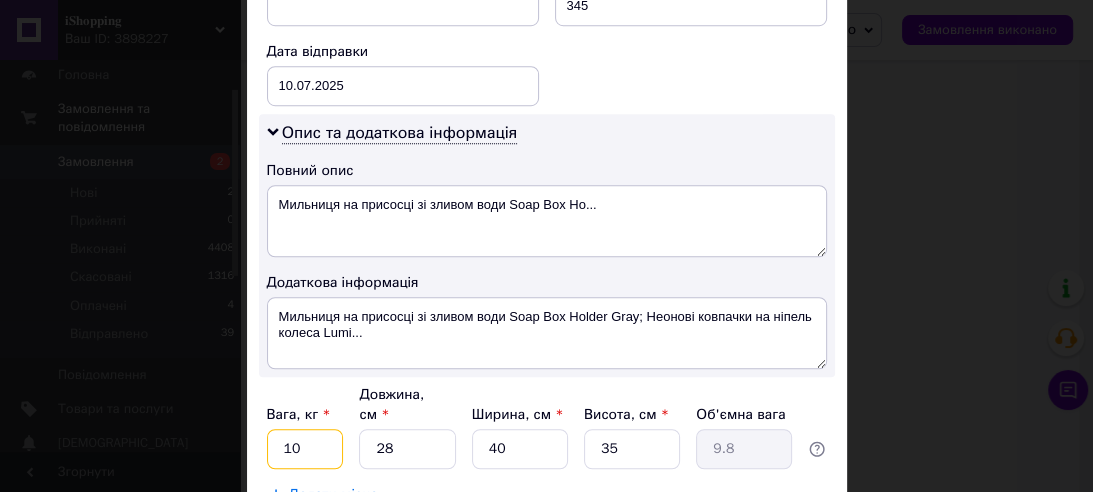 click on "10" at bounding box center [305, 449] 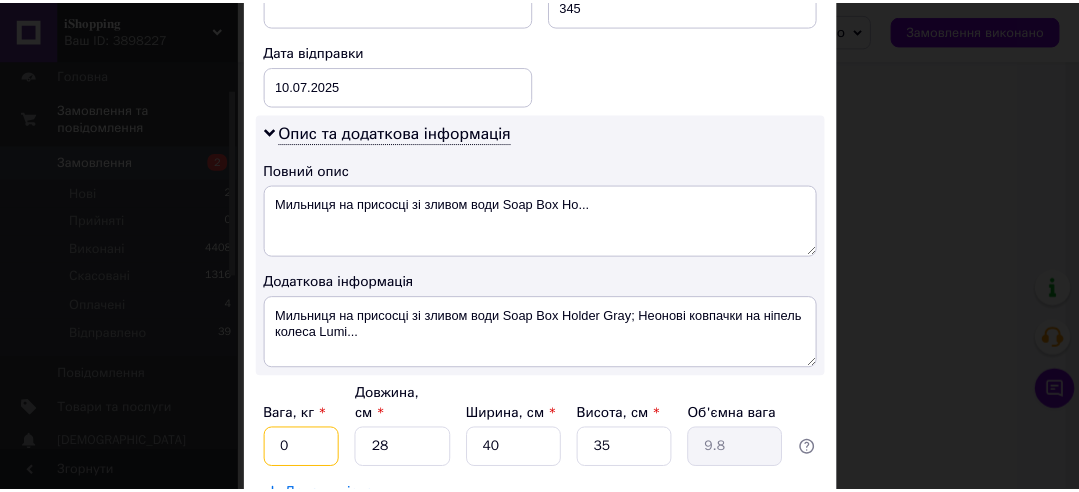 scroll, scrollTop: 959, scrollLeft: 0, axis: vertical 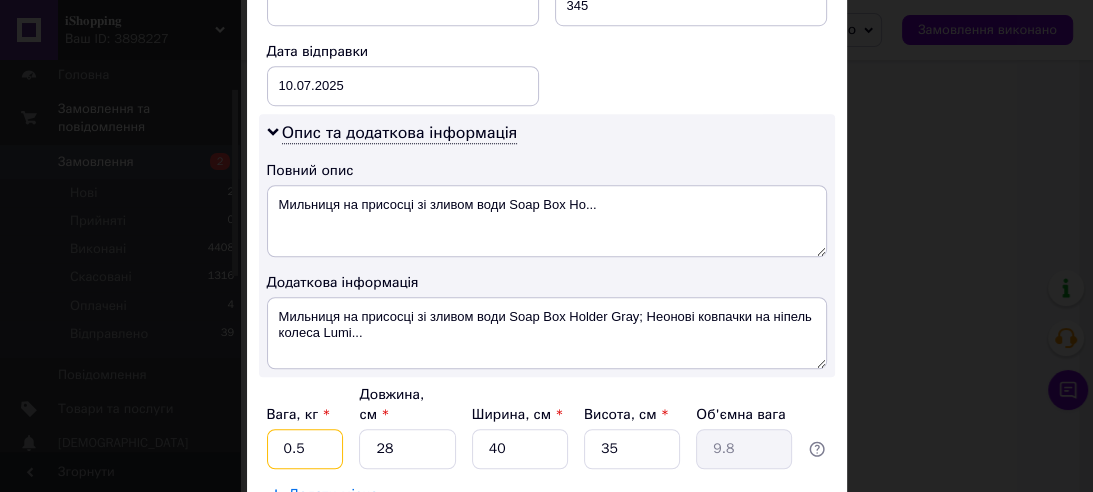 type on "0.5" 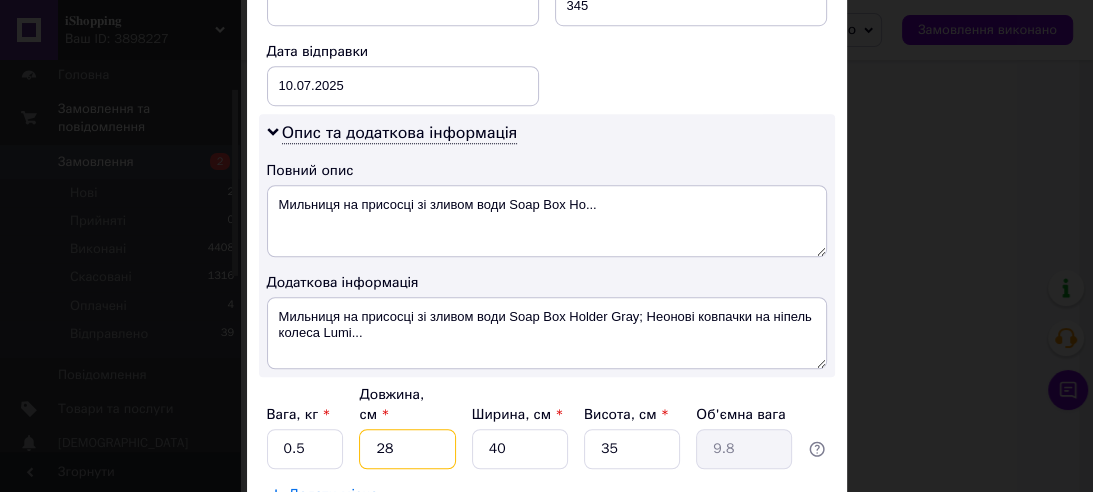 click on "28" at bounding box center [407, 449] 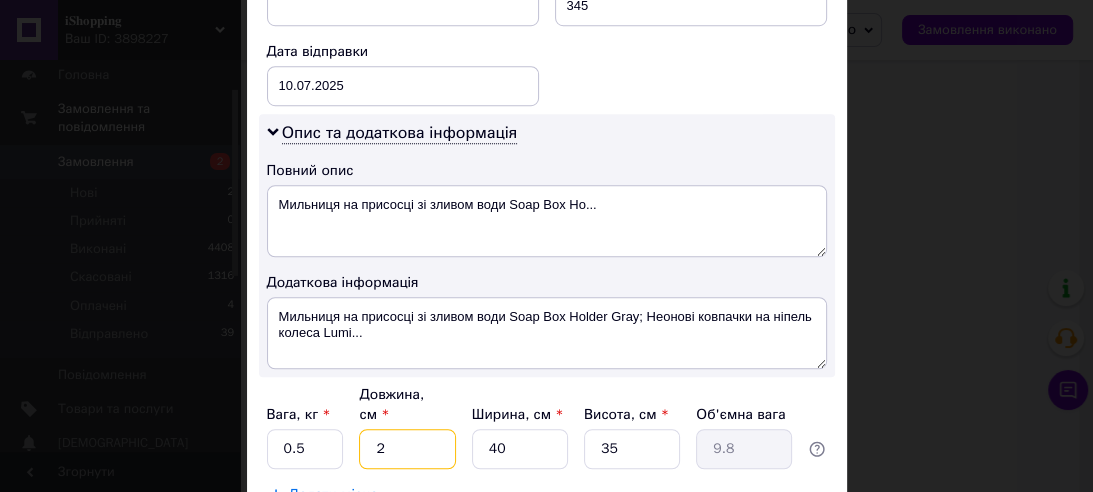 type on "0.7" 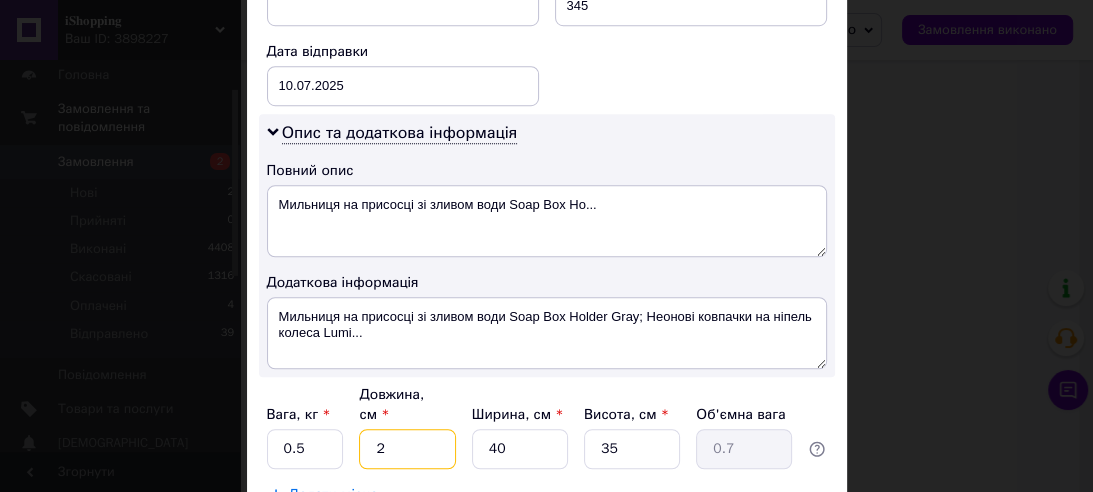 type on "20" 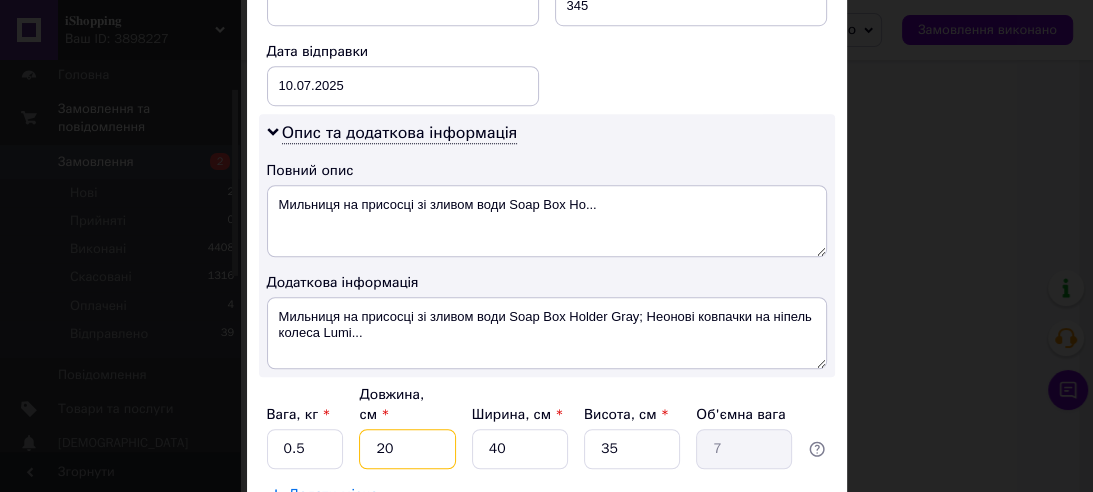 type on "20" 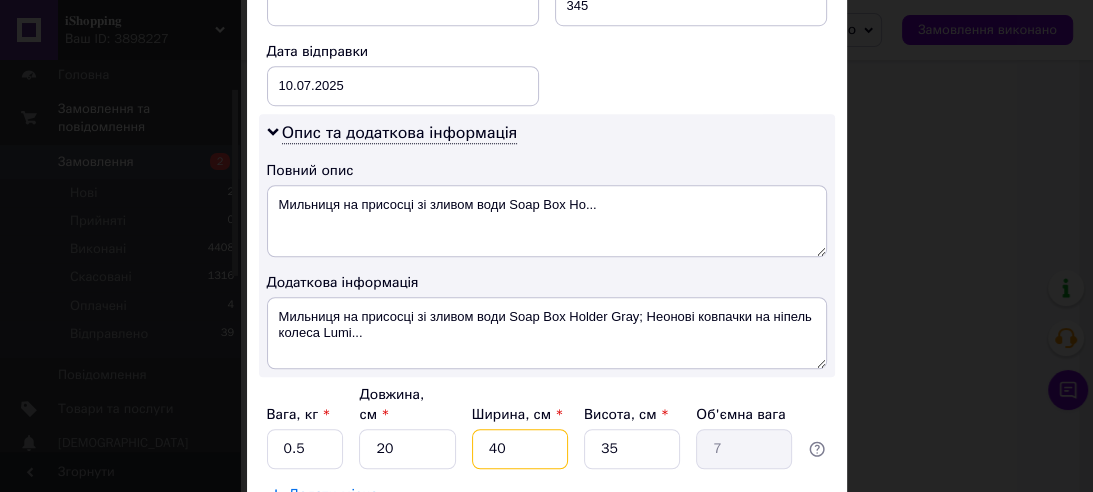 type on "2" 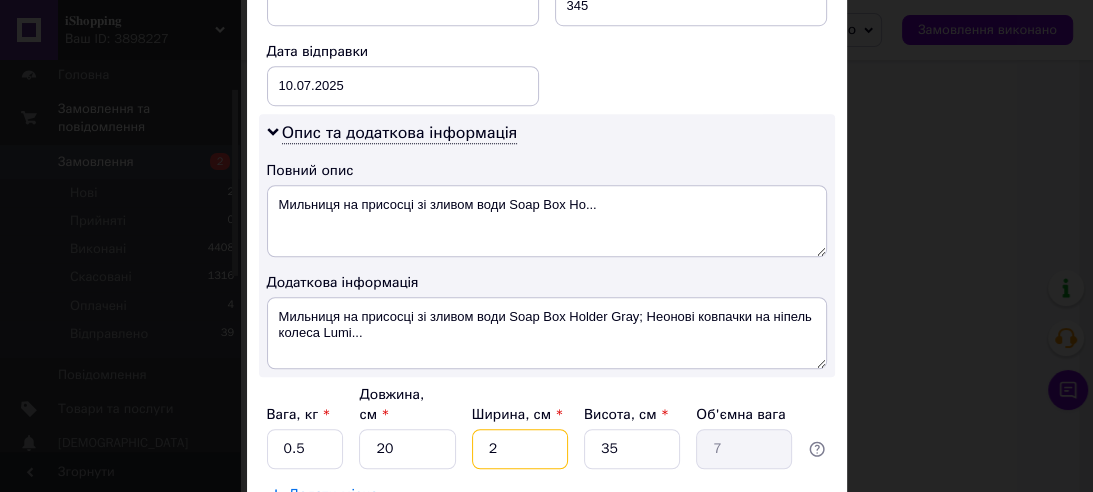 type on "0.35" 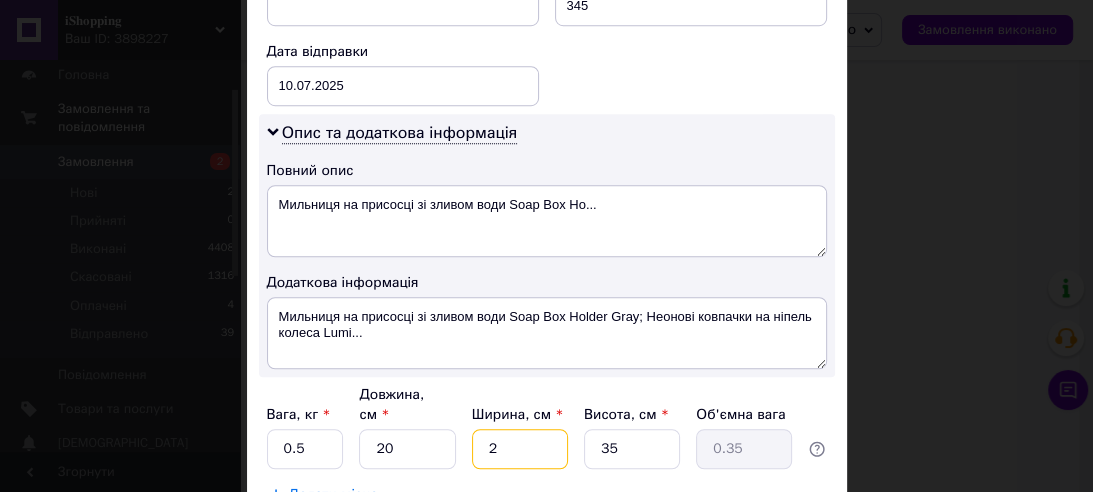 type on "20" 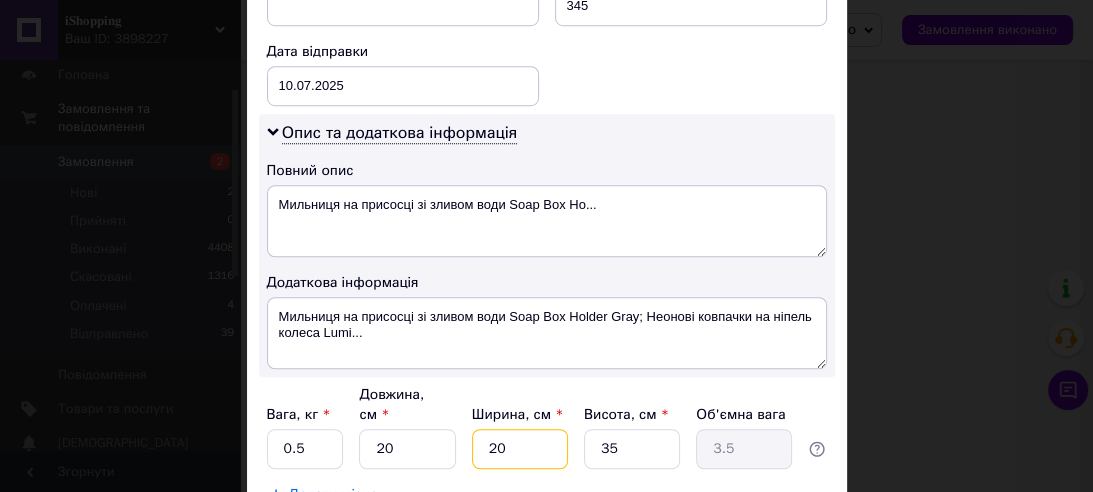 type on "20" 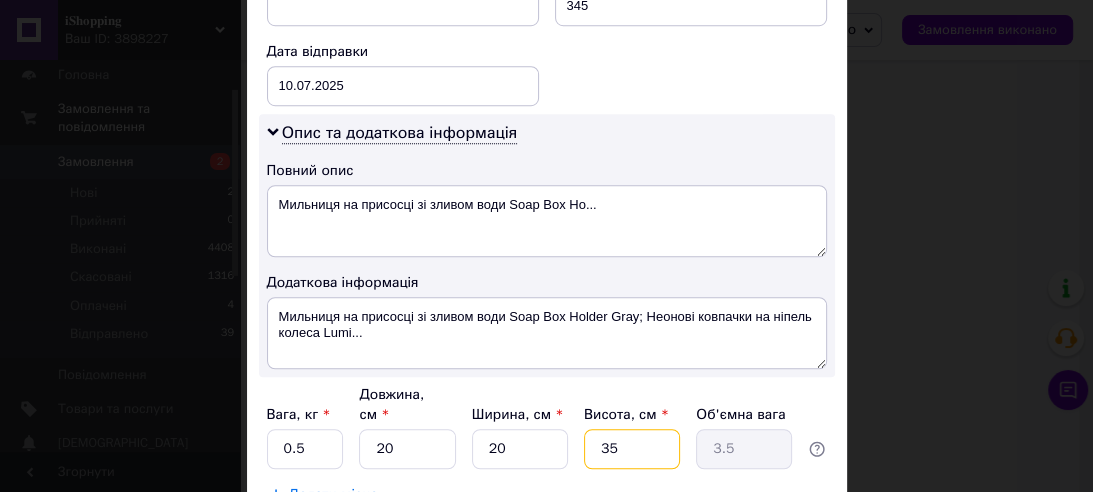 type on "5" 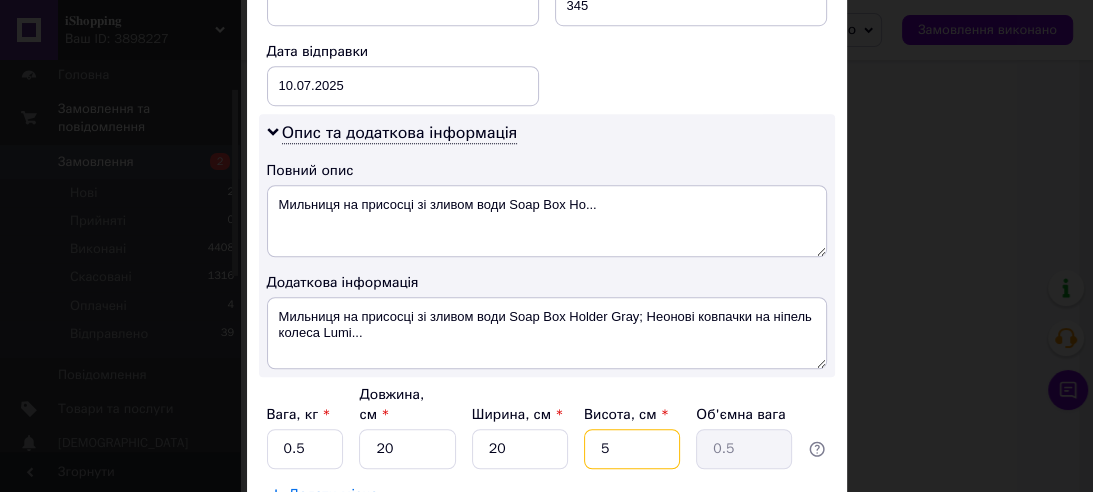 type on "5" 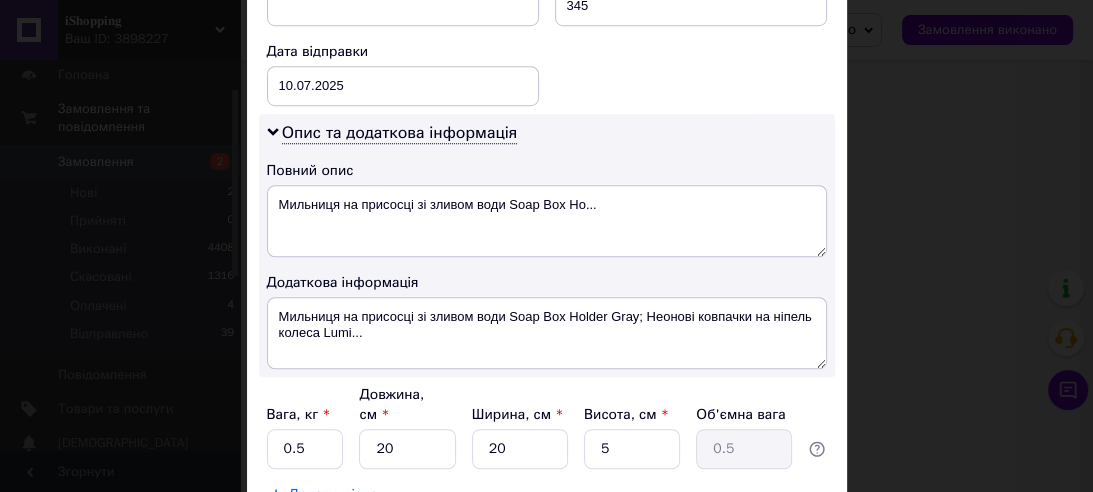 click on "Зберегти" at bounding box center (777, 545) 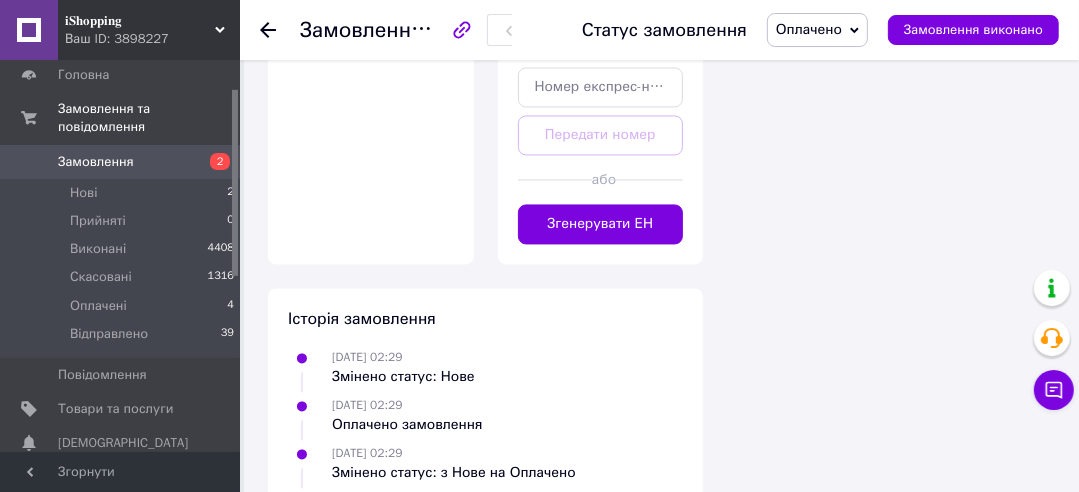 scroll, scrollTop: 2878, scrollLeft: 0, axis: vertical 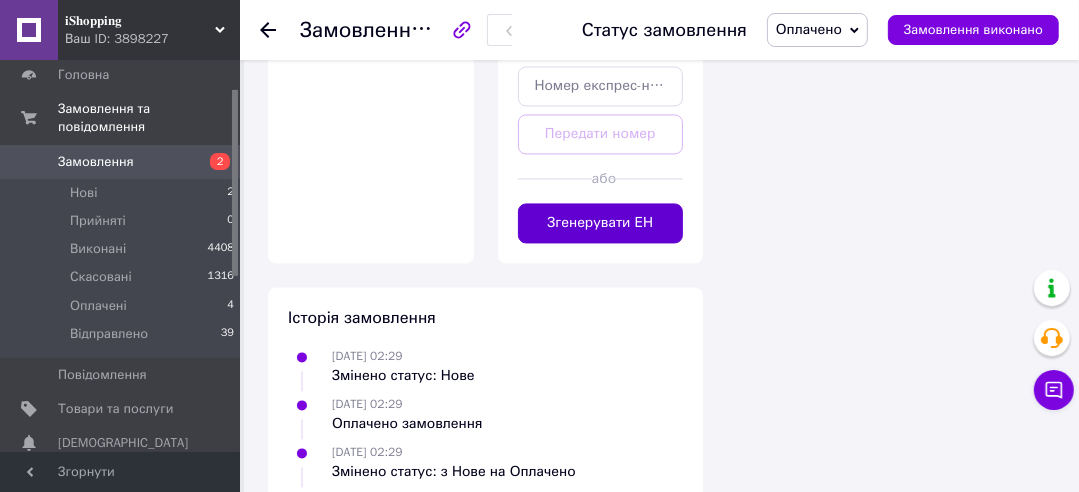 click on "Згенерувати ЕН" at bounding box center (601, 223) 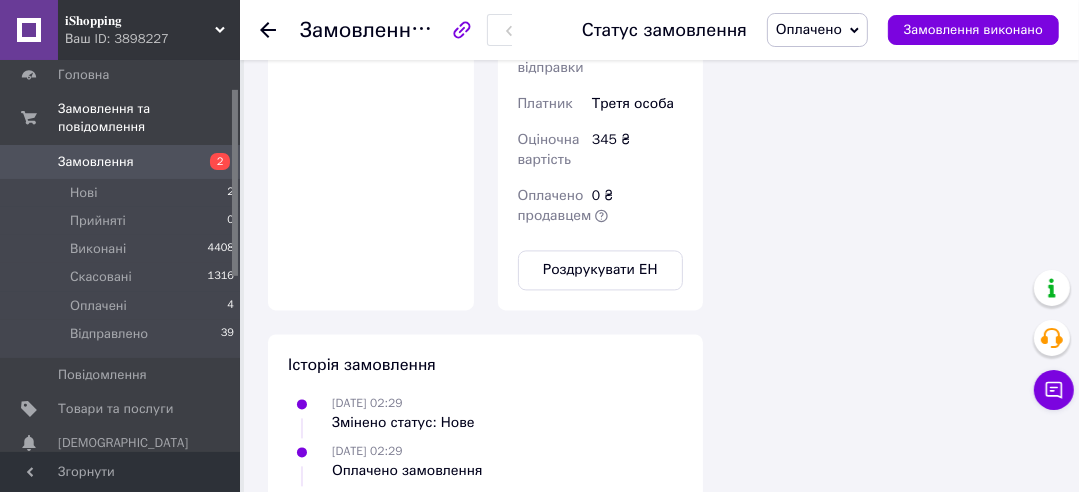 scroll, scrollTop: 21, scrollLeft: 0, axis: vertical 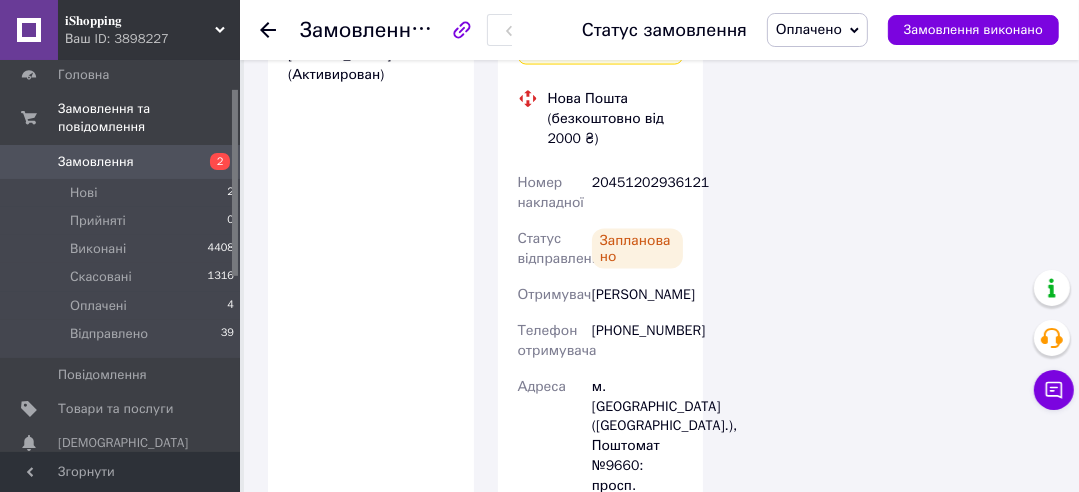 click on "20451202936121" at bounding box center [637, 193] 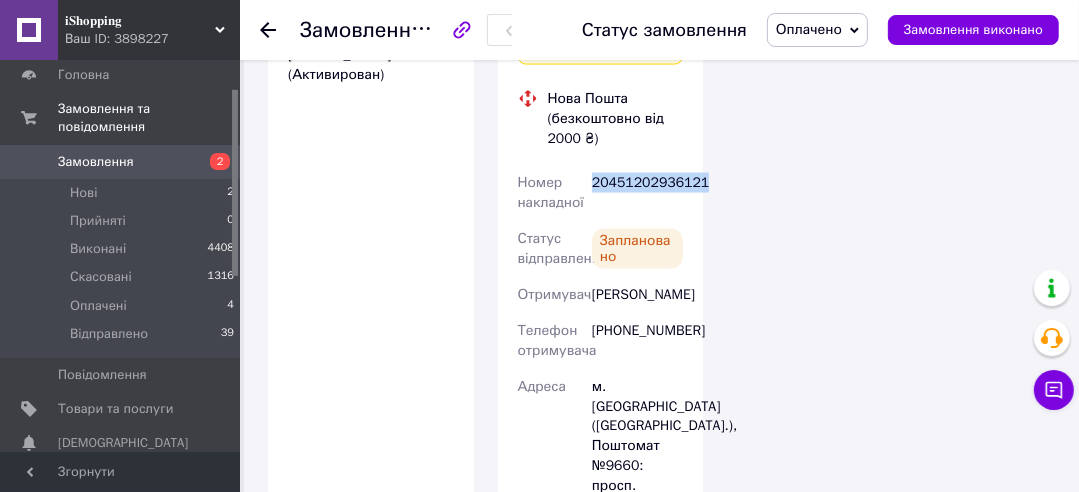 click on "20451202936121" at bounding box center (637, 193) 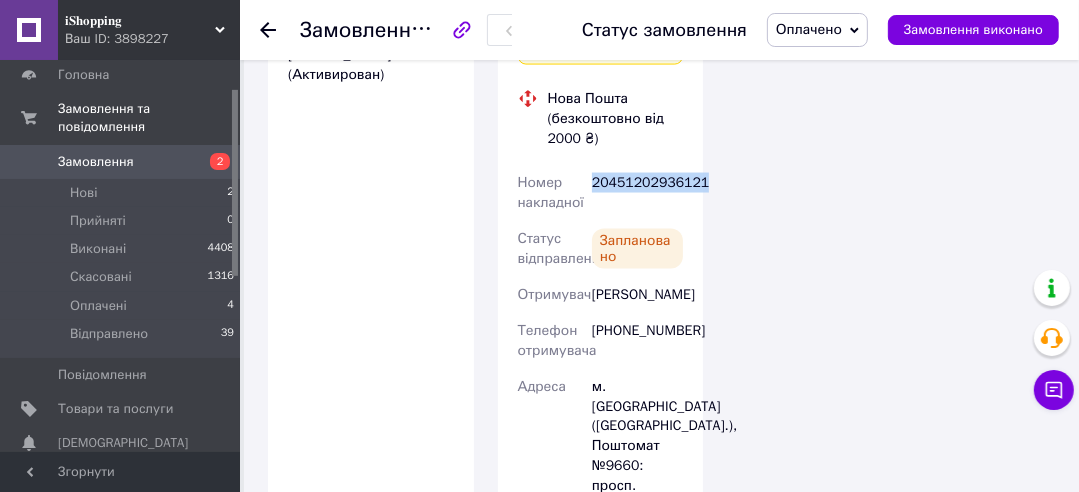 copy on "20451202936121" 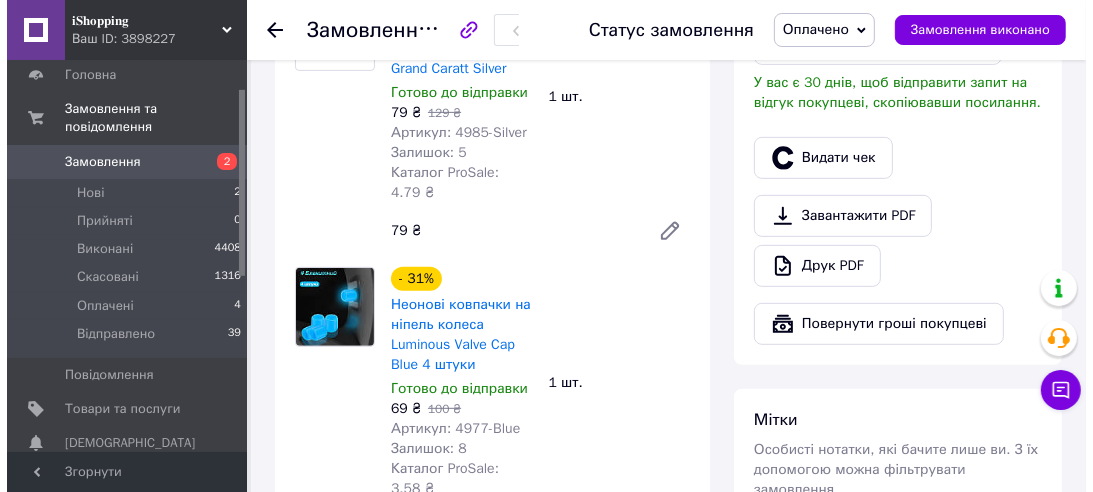 scroll, scrollTop: 442, scrollLeft: 0, axis: vertical 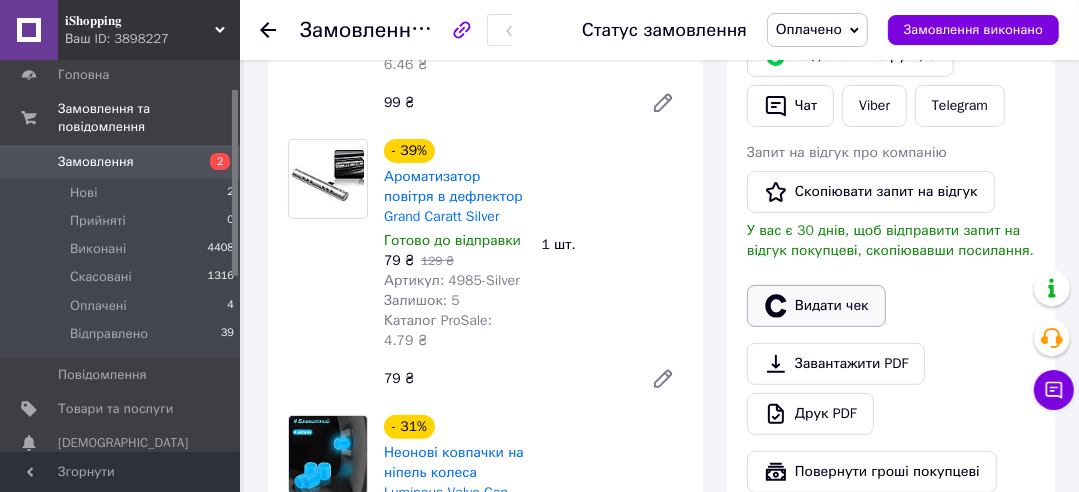 click 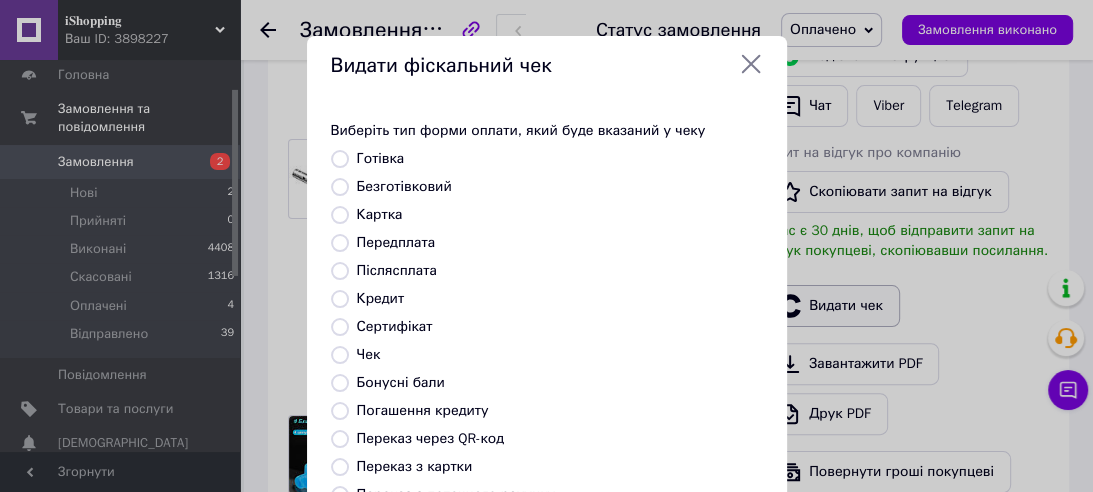 scroll, scrollTop: 1, scrollLeft: 0, axis: vertical 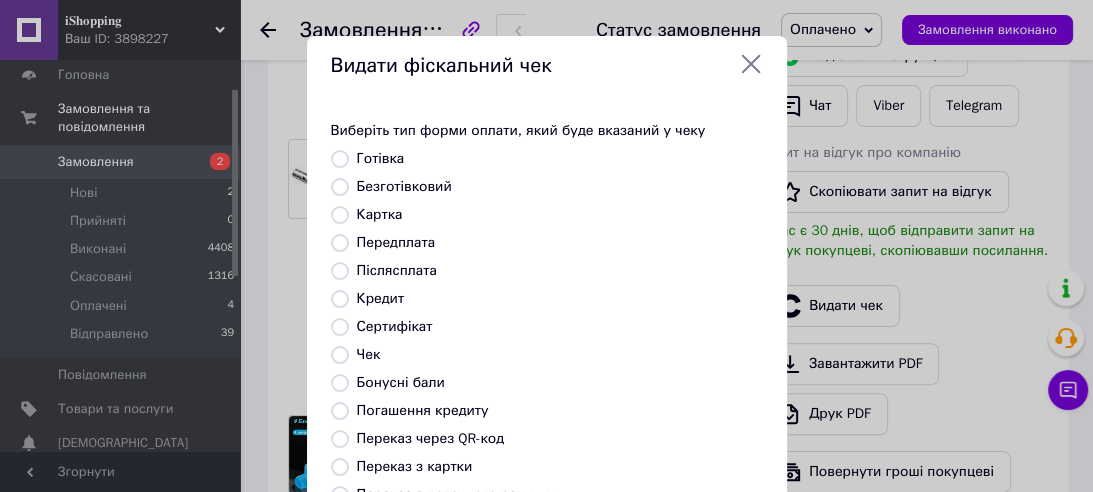 click on "Безготівковий" at bounding box center [404, 186] 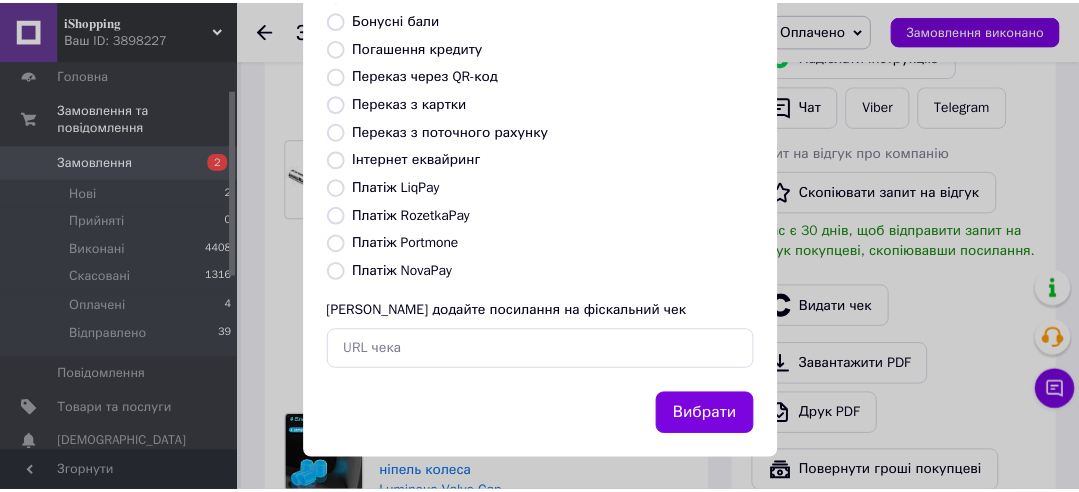 scroll, scrollTop: 366, scrollLeft: 0, axis: vertical 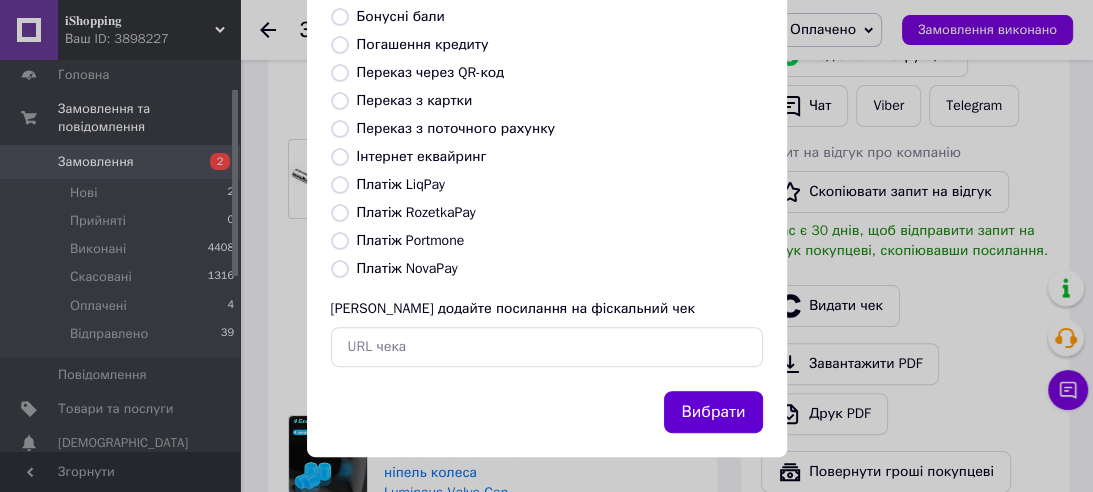 click on "Вибрати" at bounding box center [713, 412] 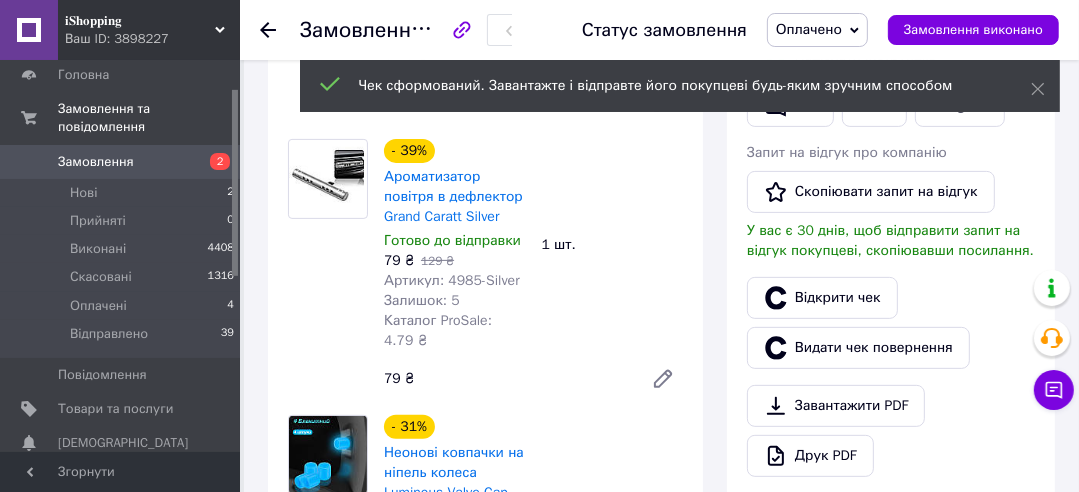 scroll, scrollTop: 21, scrollLeft: 0, axis: vertical 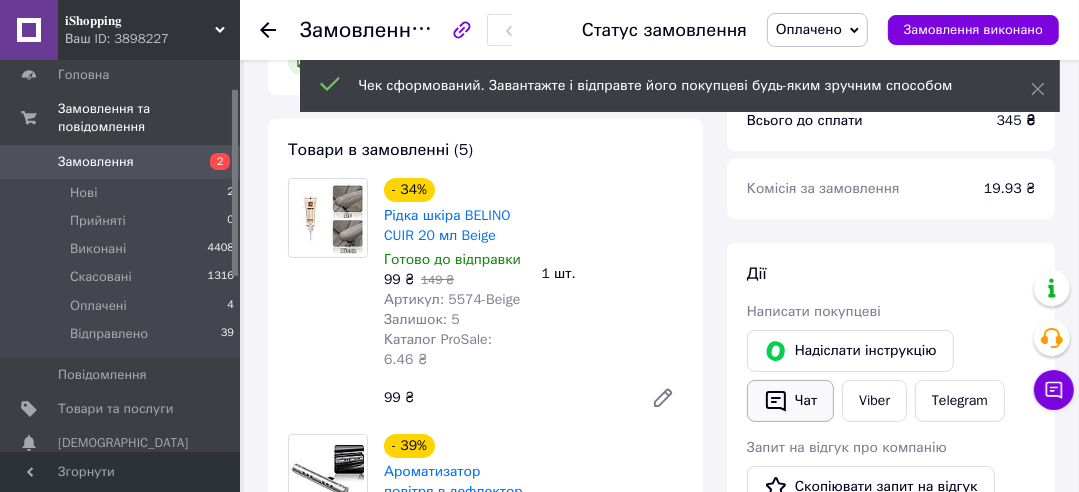 click 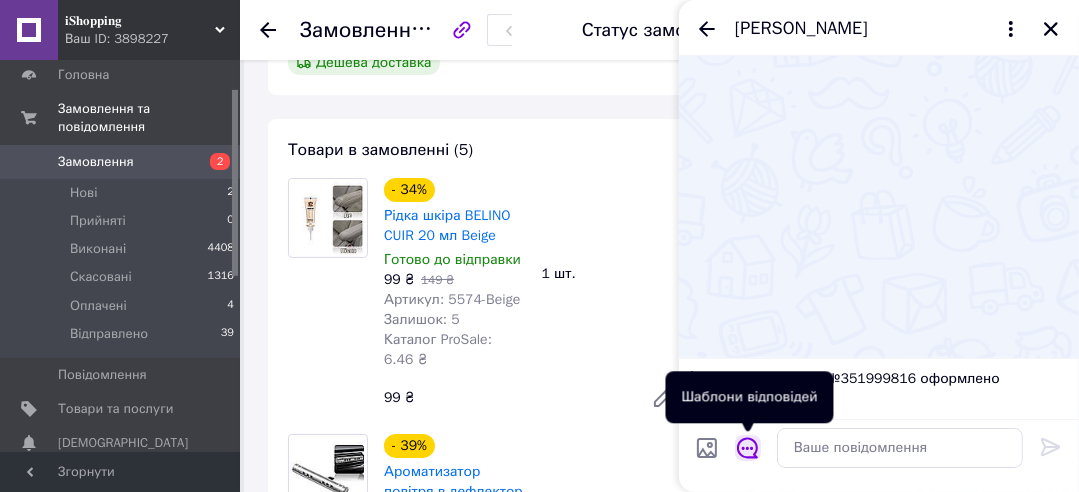 click 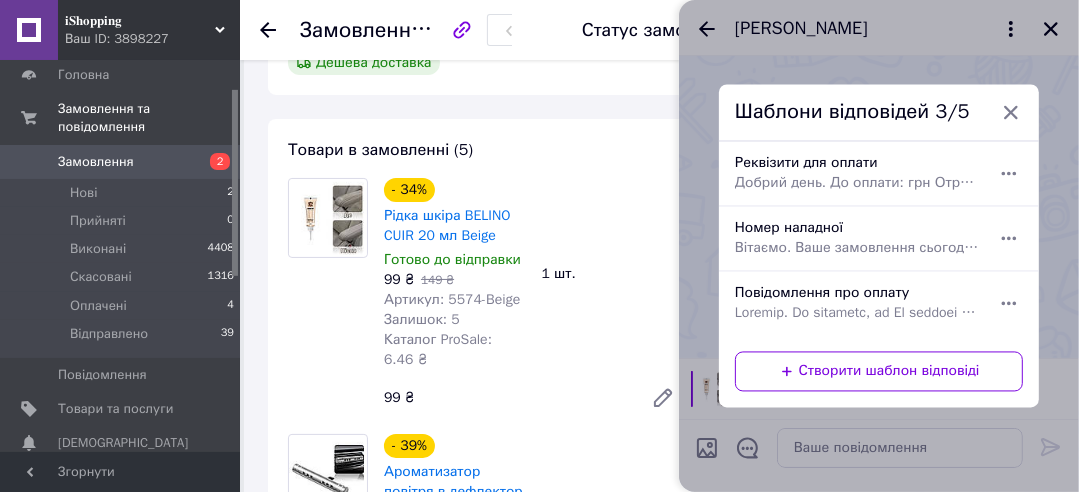 click on "Номер наладної Вітаємо. Ваше замовлення сьогодні буде передано на відправлення. Номер накладної:" at bounding box center [857, 239] 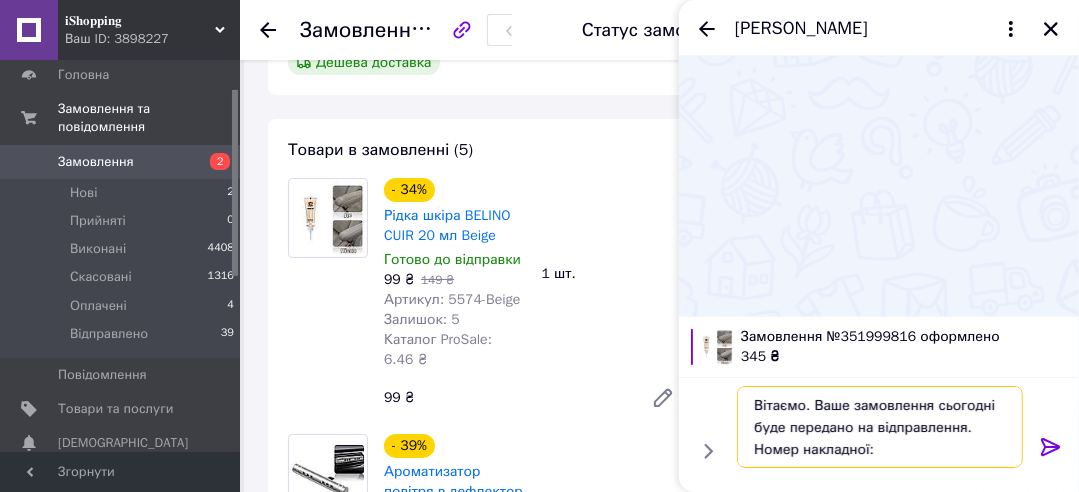 click on "Вітаємо. Ваше замовлення сьогодні буде передано на відправлення. Номер накладної:" at bounding box center (880, 427) 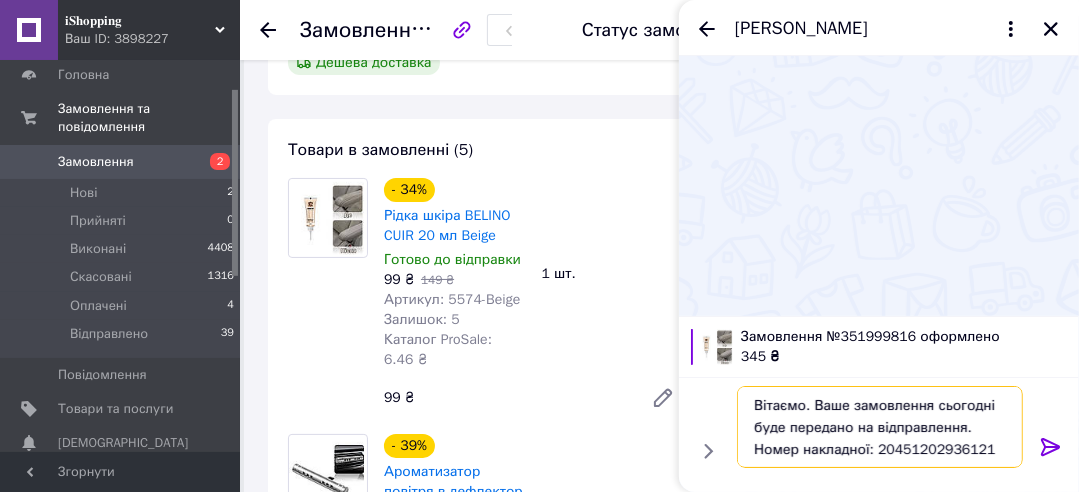 type on "Вітаємо. Ваше замовлення сьогодні буде передано на відправлення. Номер накладної: 20451202936121" 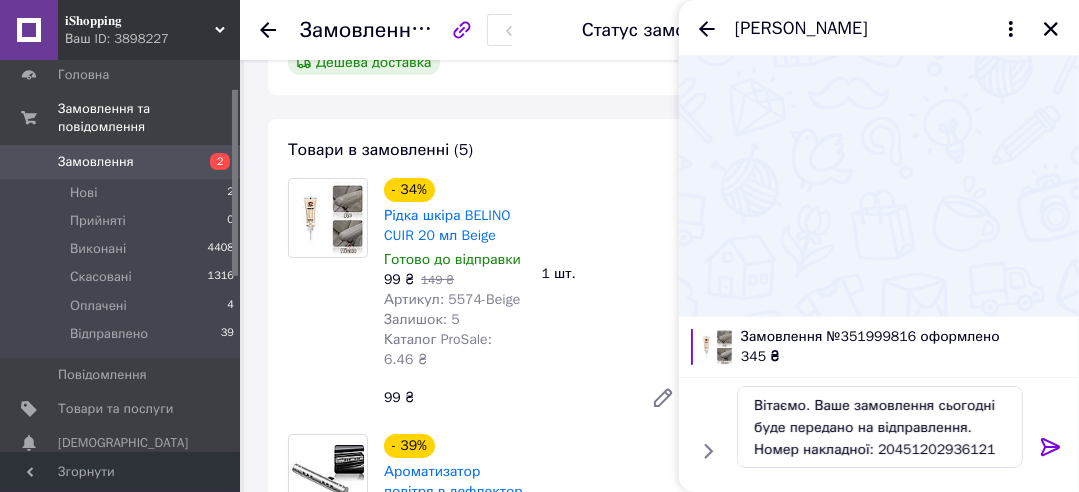 click 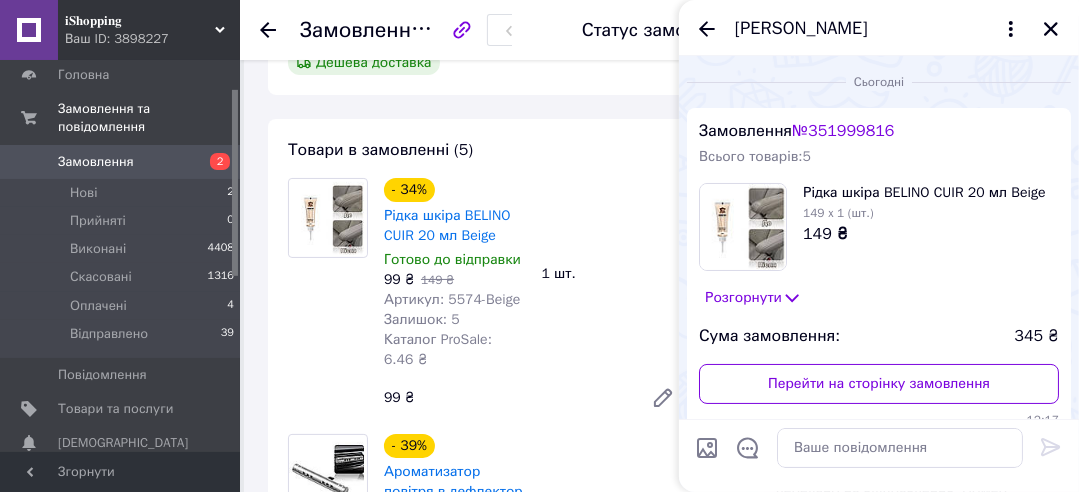 drag, startPoint x: 1051, startPoint y: 33, endPoint x: 682, endPoint y: 201, distance: 405.4442 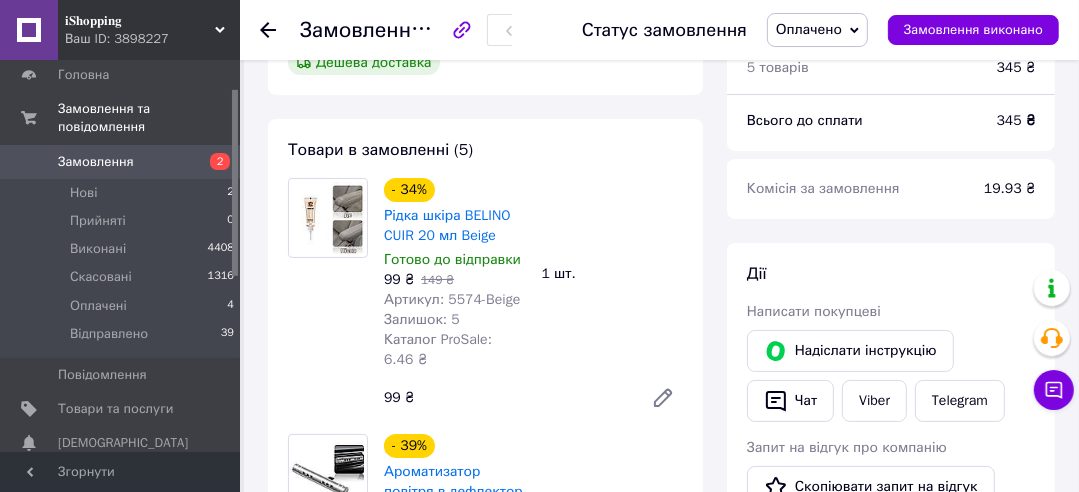 click on "Оплачено" at bounding box center (809, 29) 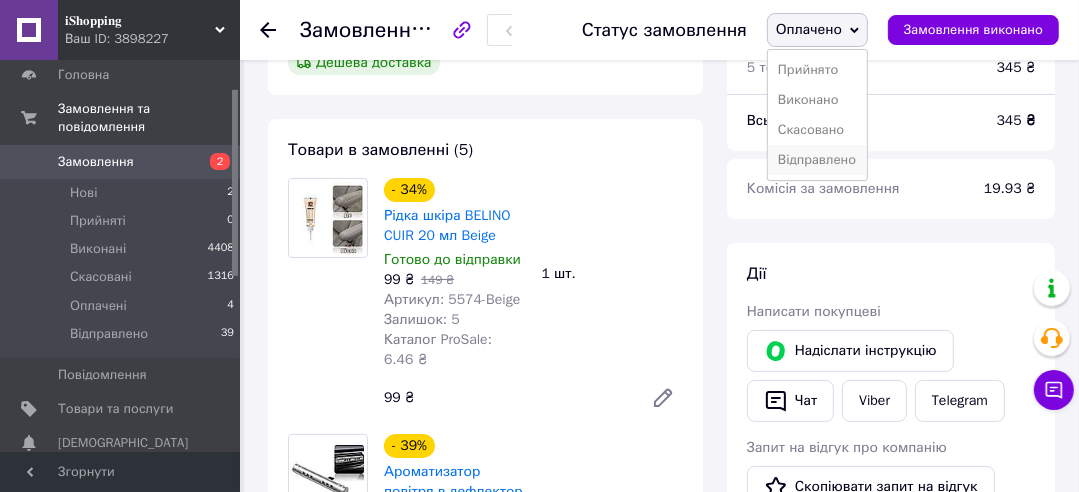 click on "Відправлено" at bounding box center (817, 160) 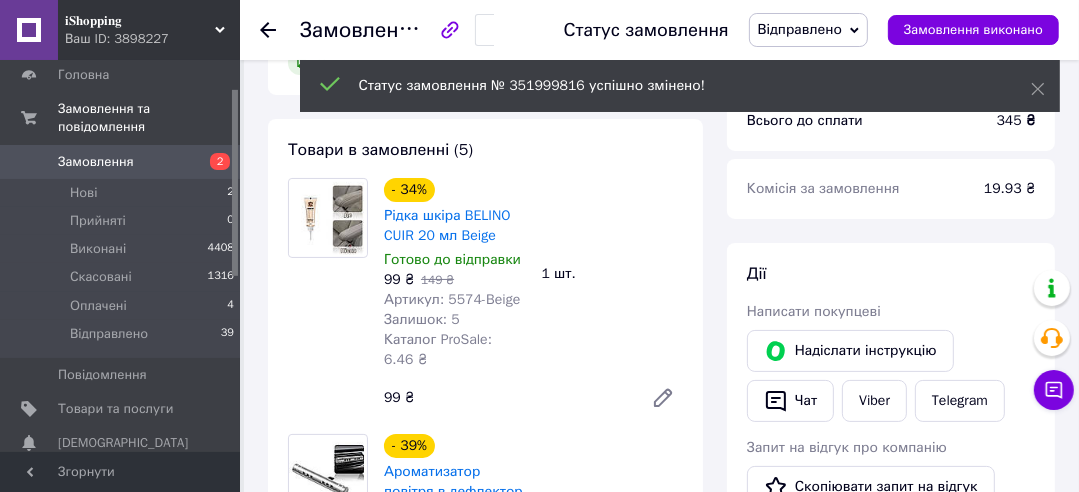 scroll, scrollTop: 70, scrollLeft: 0, axis: vertical 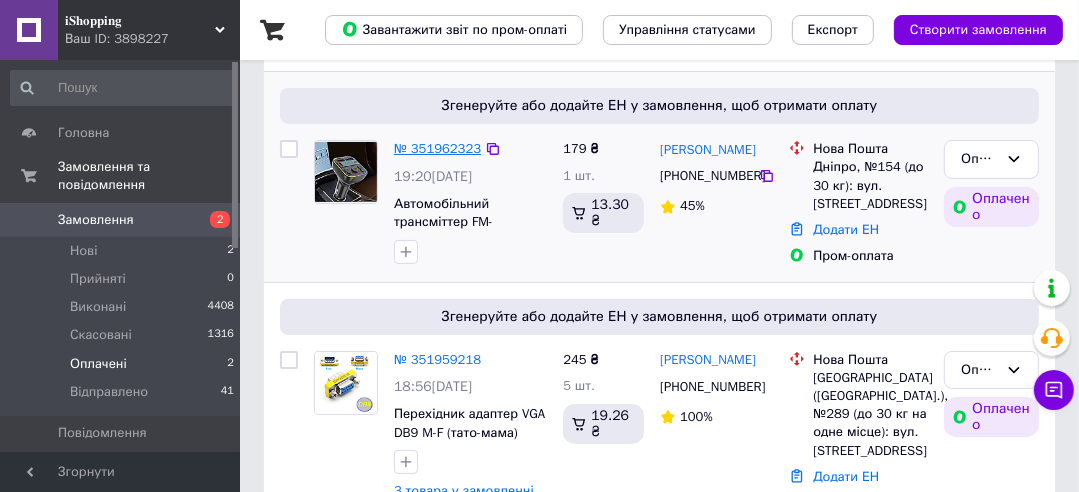 click on "№ 351962323" at bounding box center (437, 148) 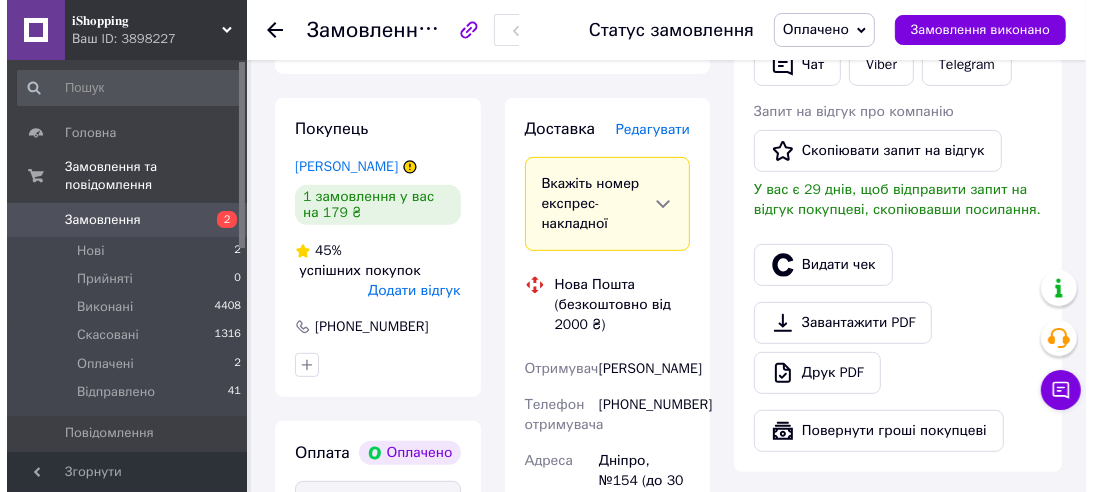 scroll, scrollTop: 516, scrollLeft: 0, axis: vertical 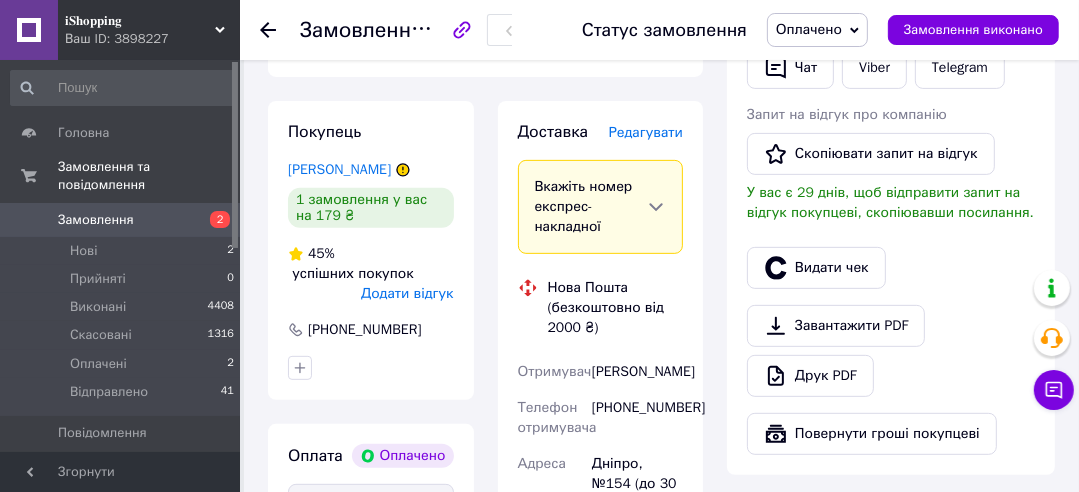click on "Редагувати" at bounding box center (646, 132) 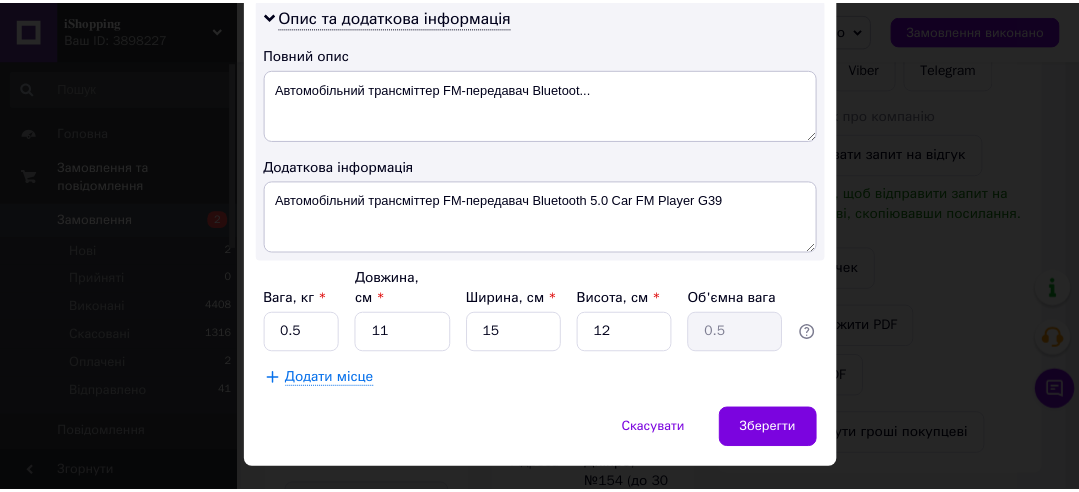 scroll, scrollTop: 1053, scrollLeft: 0, axis: vertical 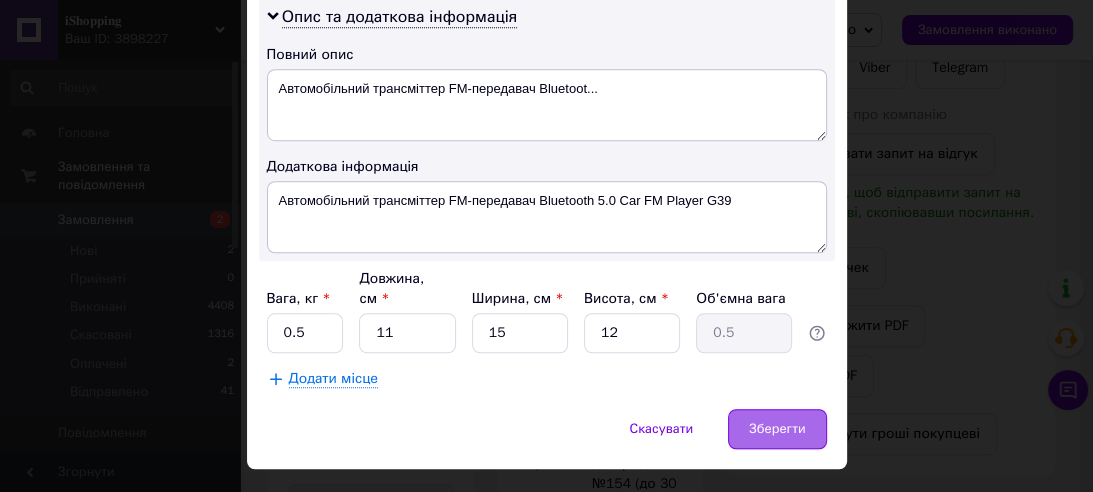 click on "Зберегти" at bounding box center [777, 429] 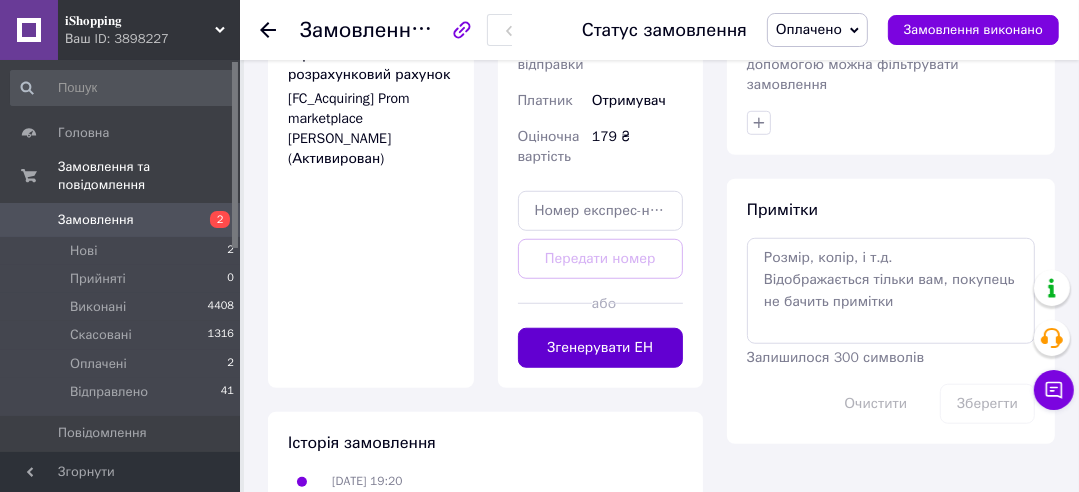 scroll, scrollTop: 1033, scrollLeft: 0, axis: vertical 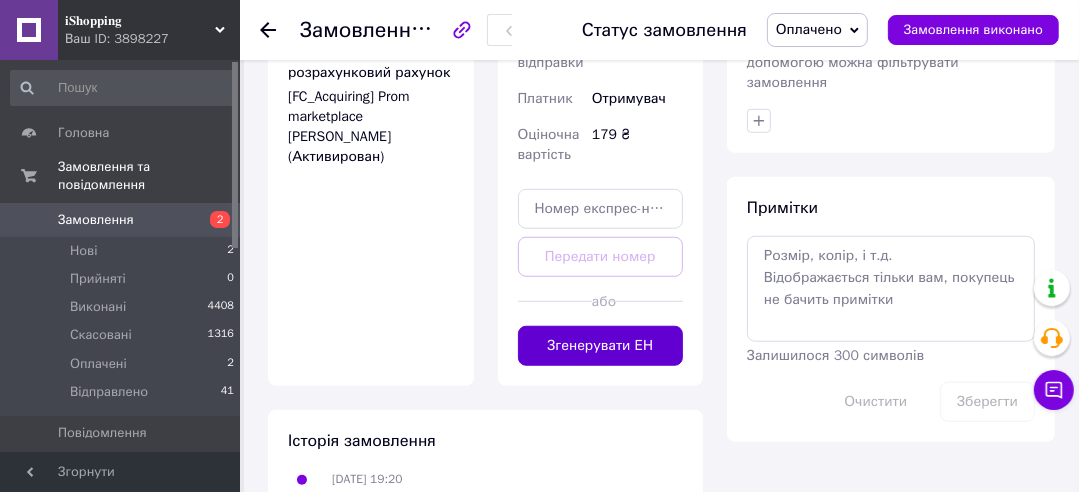 click on "Згенерувати ЕН" at bounding box center [601, 346] 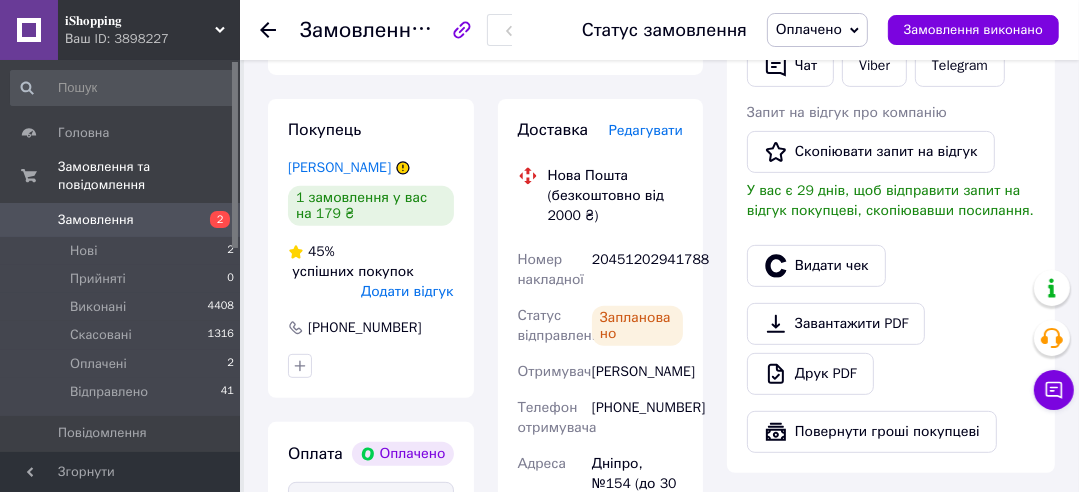 scroll, scrollTop: 516, scrollLeft: 0, axis: vertical 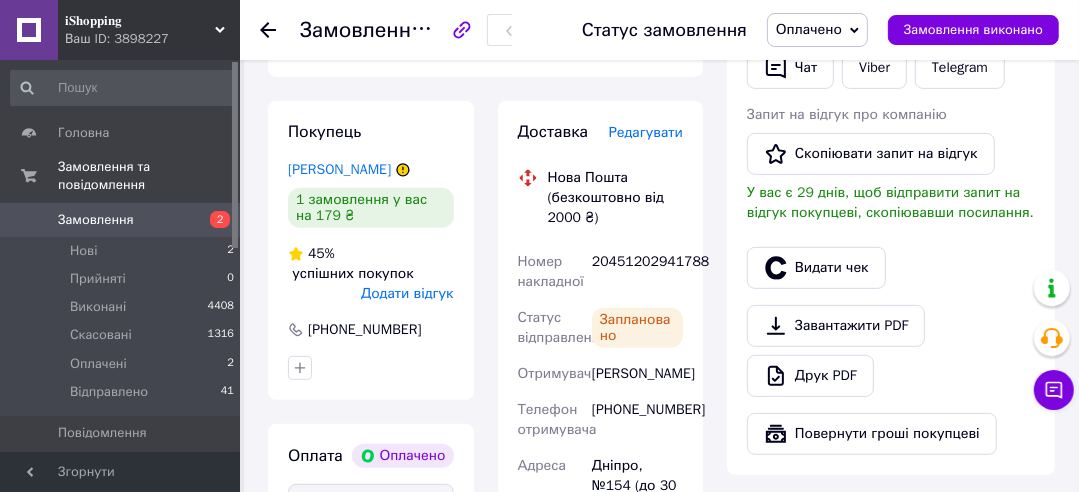 click on "20451202941788" at bounding box center [637, 272] 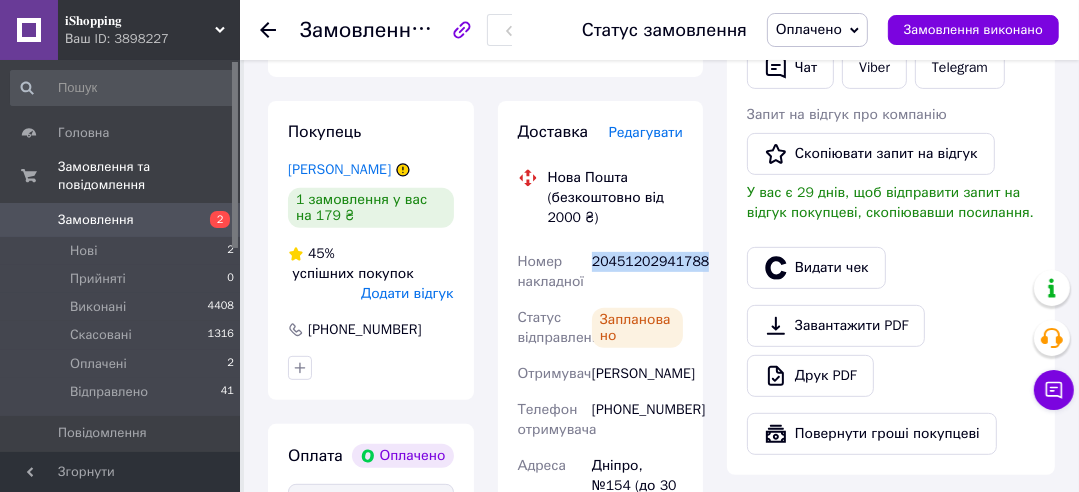 click on "20451202941788" at bounding box center (637, 272) 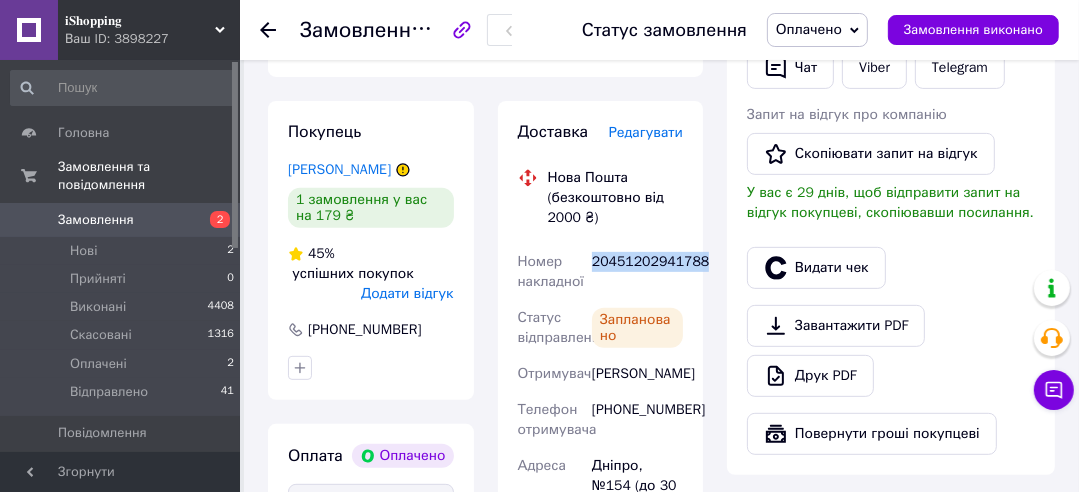 copy on "20451202941788" 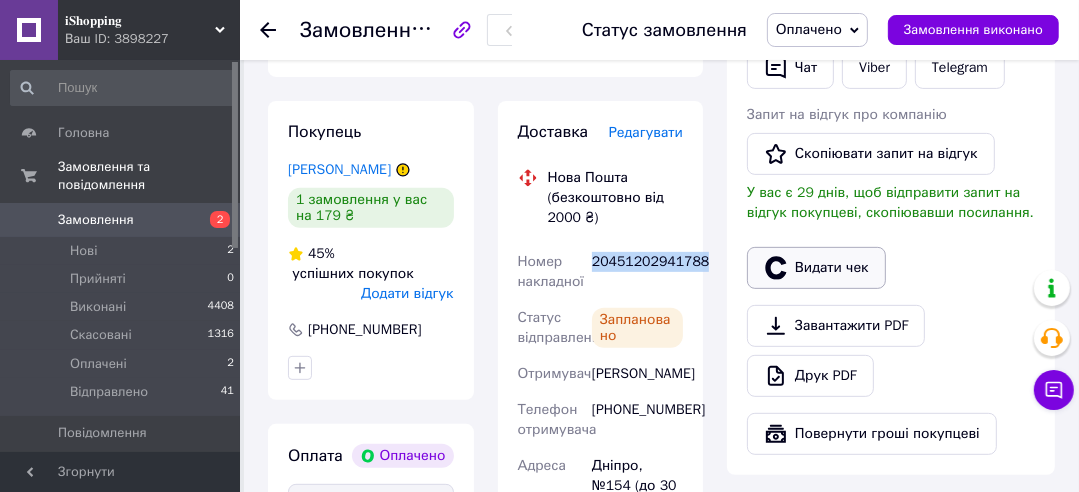 click 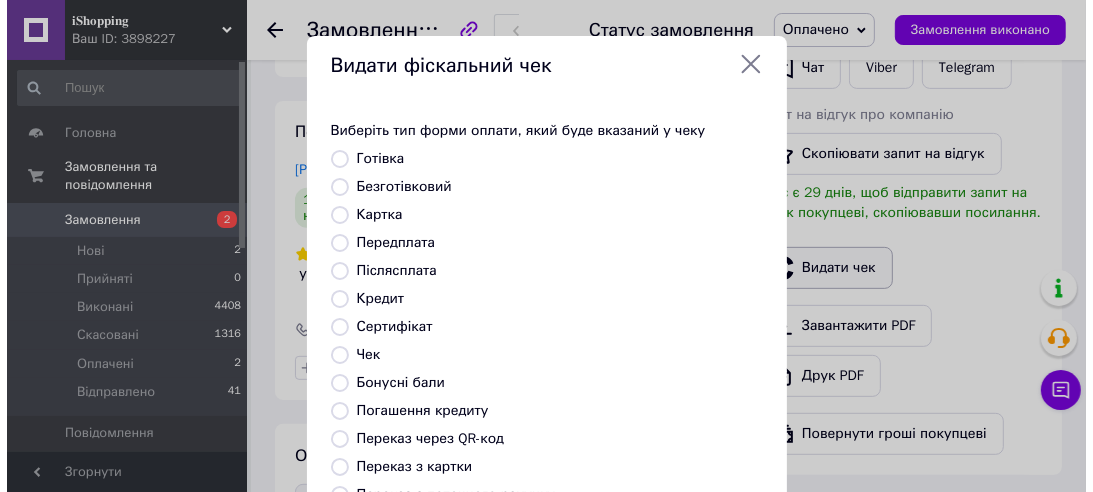 scroll, scrollTop: 483, scrollLeft: 0, axis: vertical 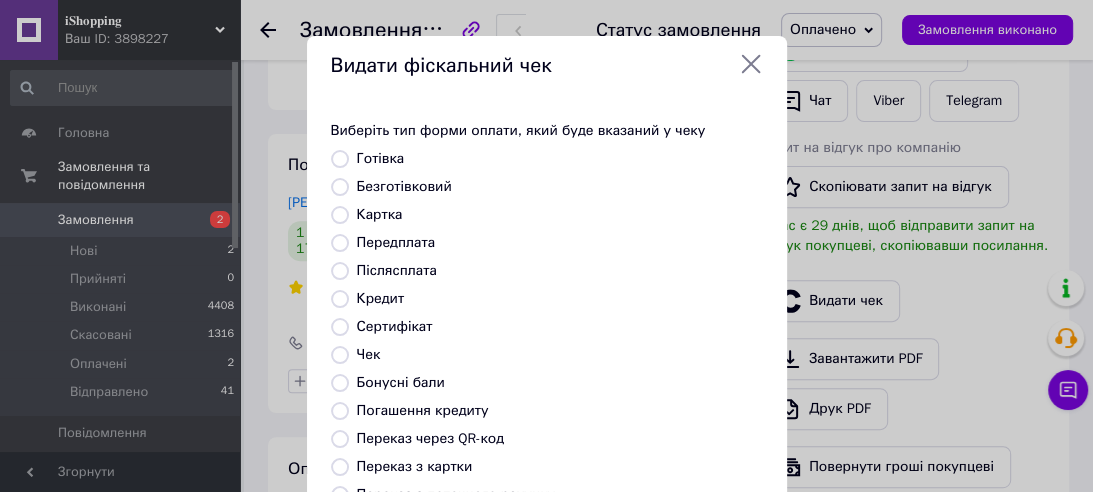 click on "Безготівковий" at bounding box center (404, 186) 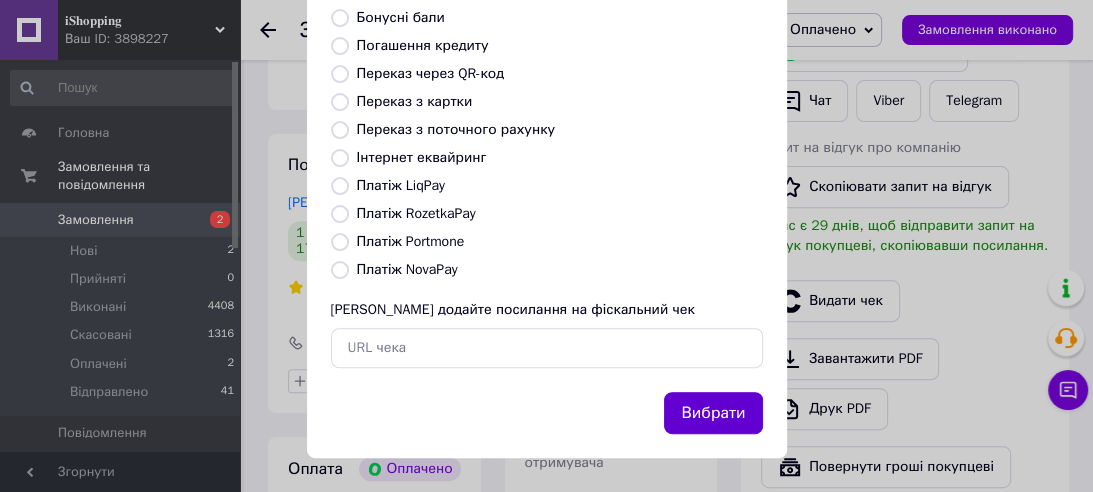 scroll, scrollTop: 366, scrollLeft: 0, axis: vertical 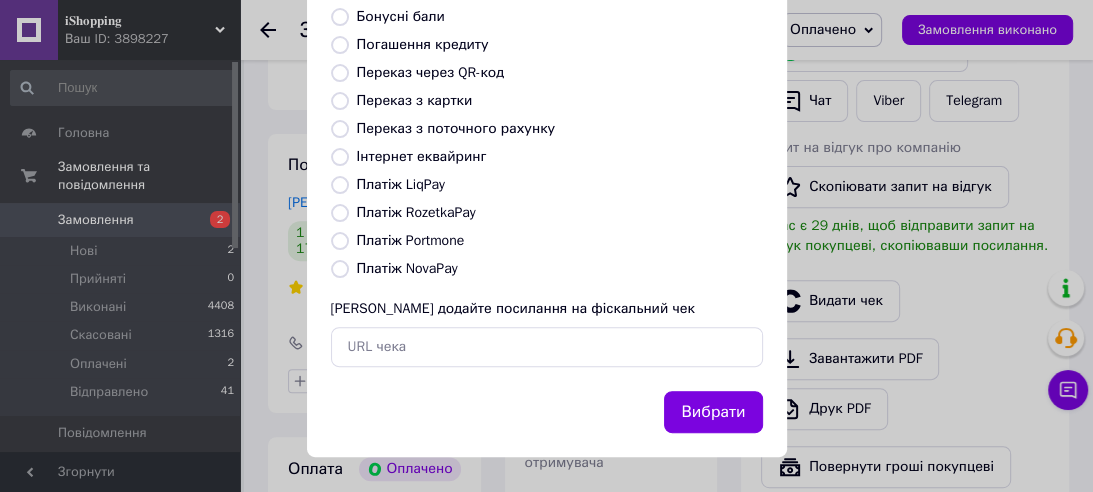 drag, startPoint x: 713, startPoint y: 408, endPoint x: 731, endPoint y: 428, distance: 26.907248 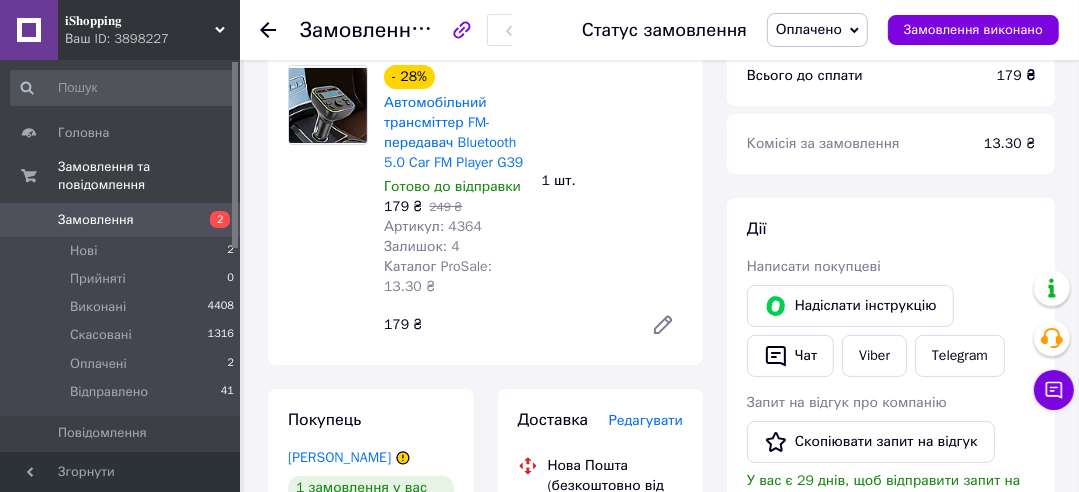 scroll, scrollTop: 221, scrollLeft: 0, axis: vertical 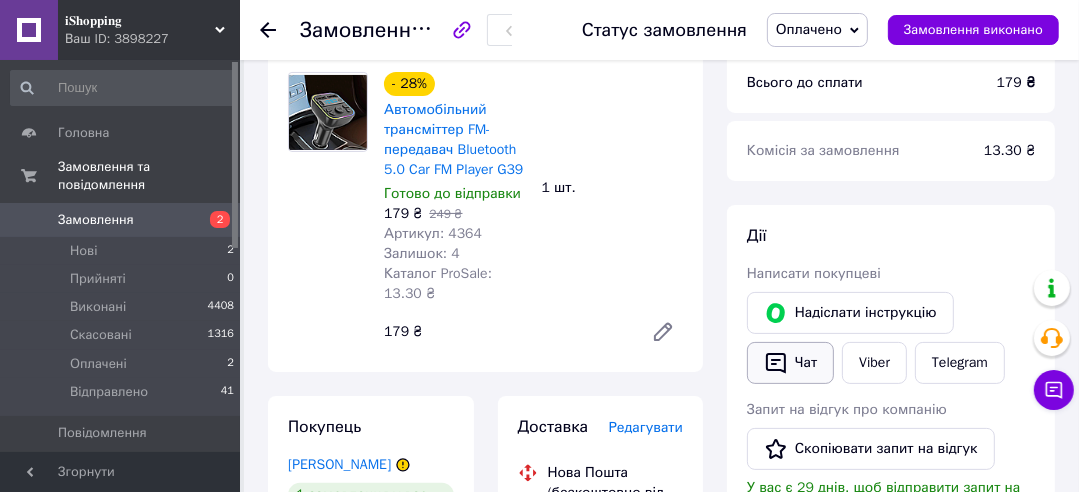 click on "Чат" at bounding box center [790, 363] 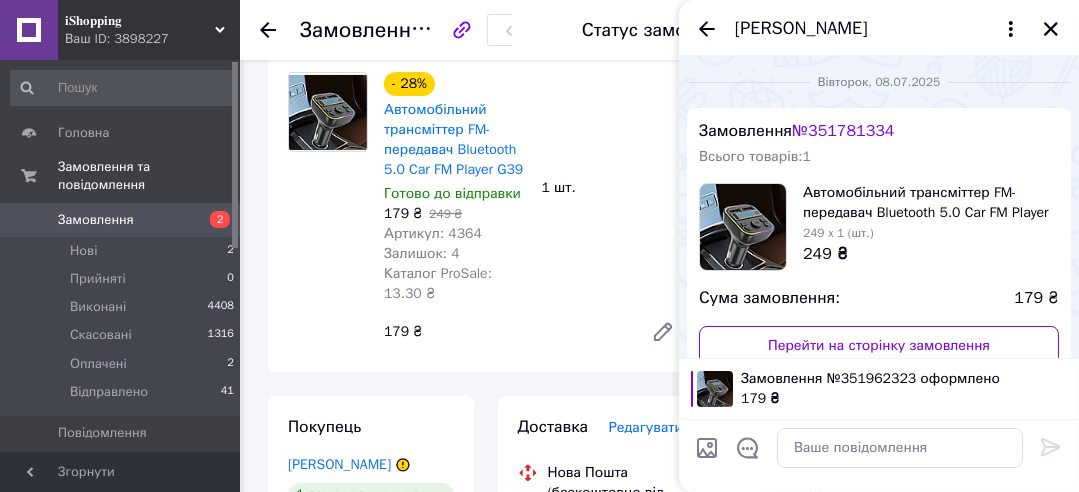 scroll, scrollTop: 1869, scrollLeft: 0, axis: vertical 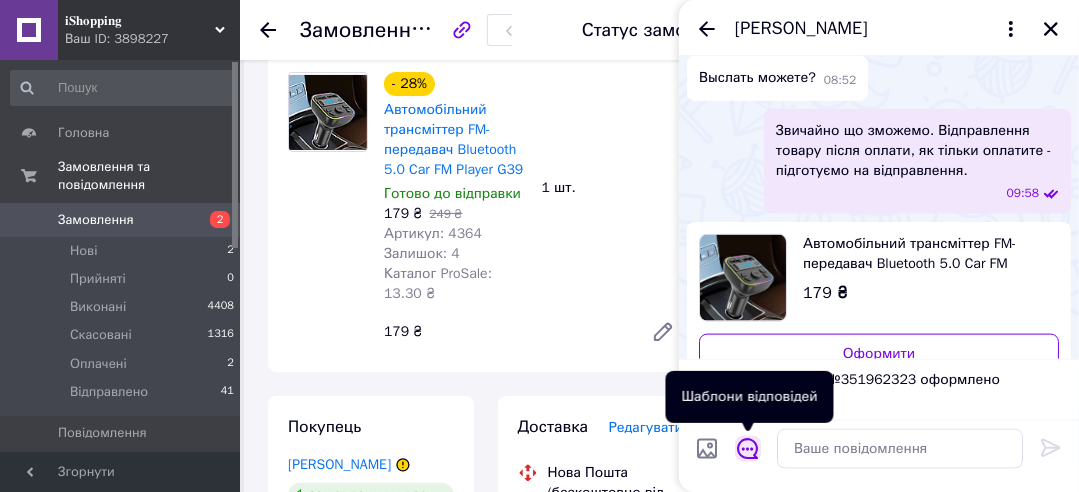 click 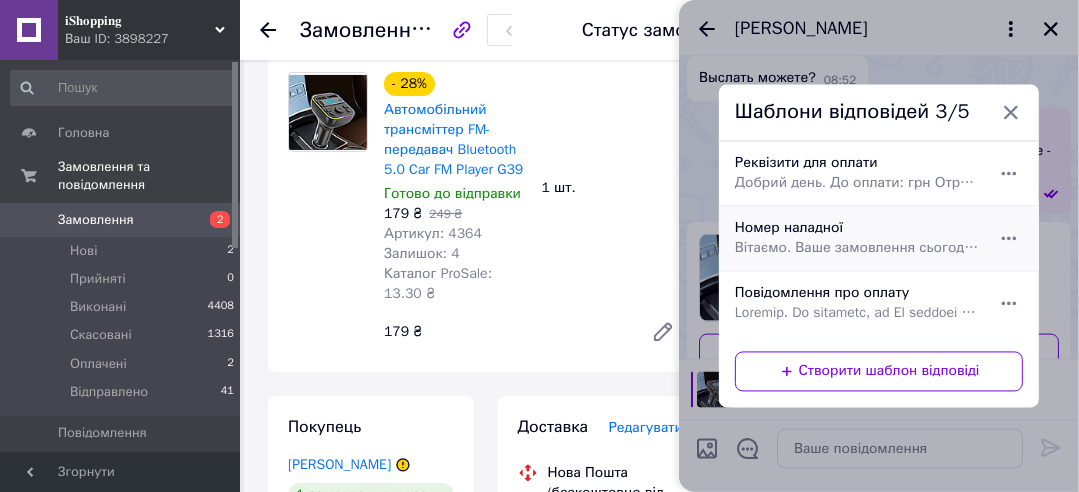 click on "Вітаємо. Ваше замовлення сьогодні буде передано на відправлення. Номер накладної:" at bounding box center (857, 249) 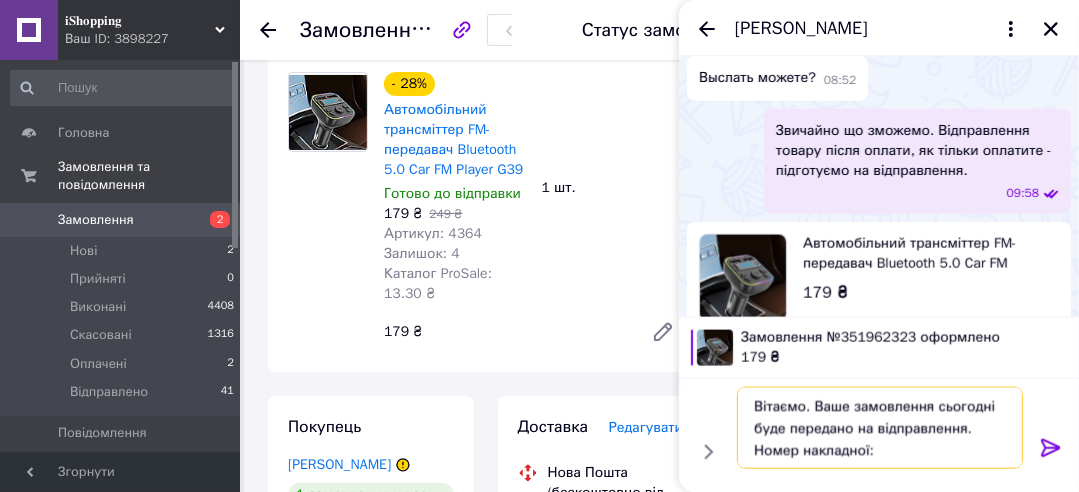 click on "Вітаємо. Ваше замовлення сьогодні буде передано на відправлення. Номер накладної:" at bounding box center (880, 427) 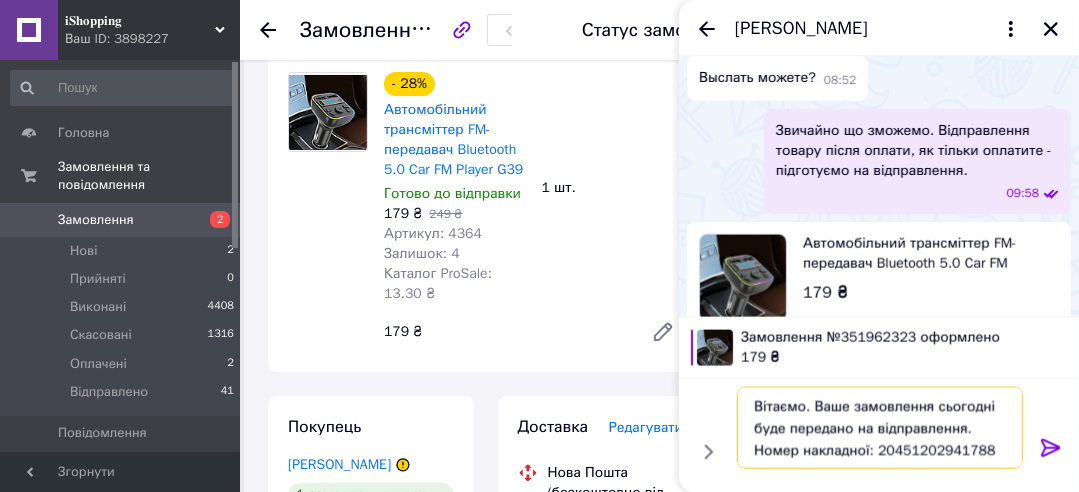 type on "Вітаємо. Ваше замовлення сьогодні буде передано на відправлення. Номер накладної: 20451202941788" 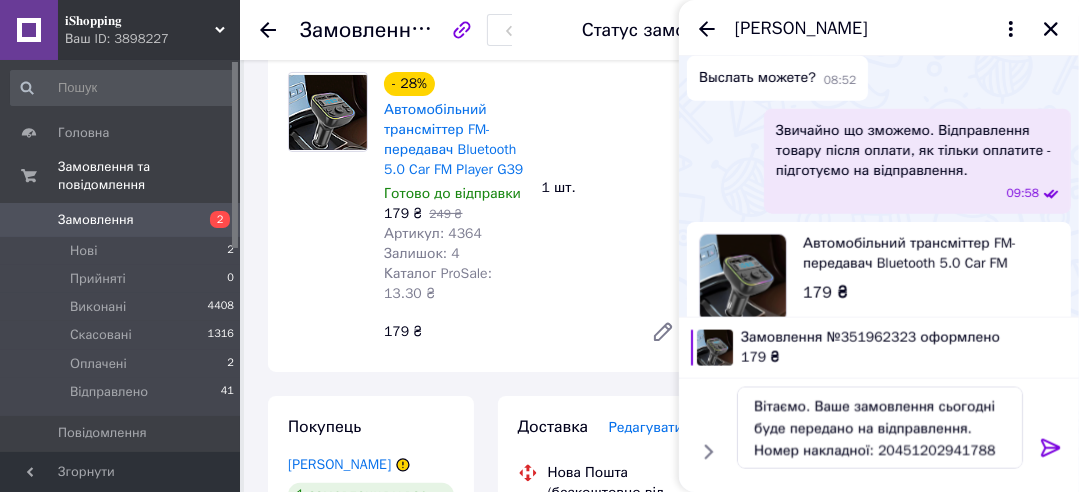 drag, startPoint x: 1056, startPoint y: 452, endPoint x: 1051, endPoint y: 471, distance: 19.646883 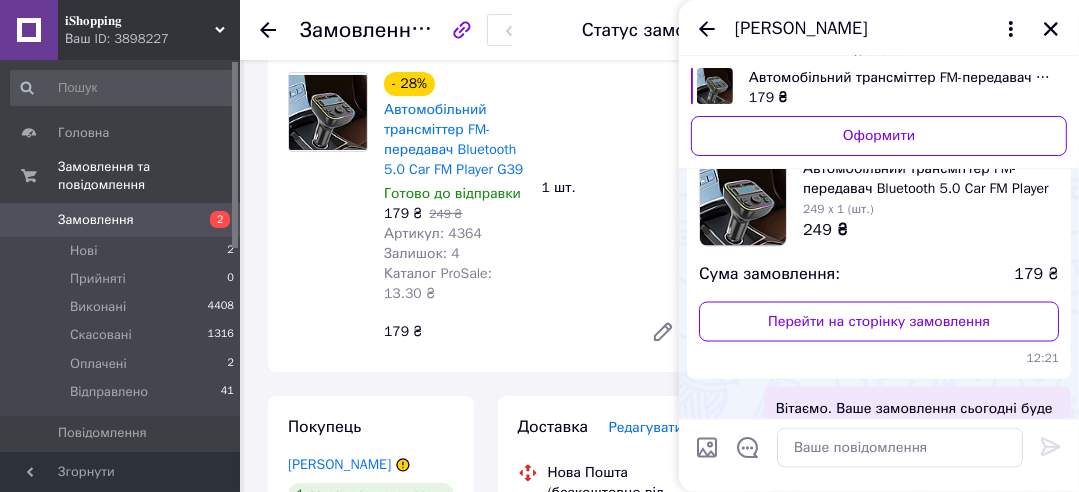 scroll, scrollTop: 2286, scrollLeft: 0, axis: vertical 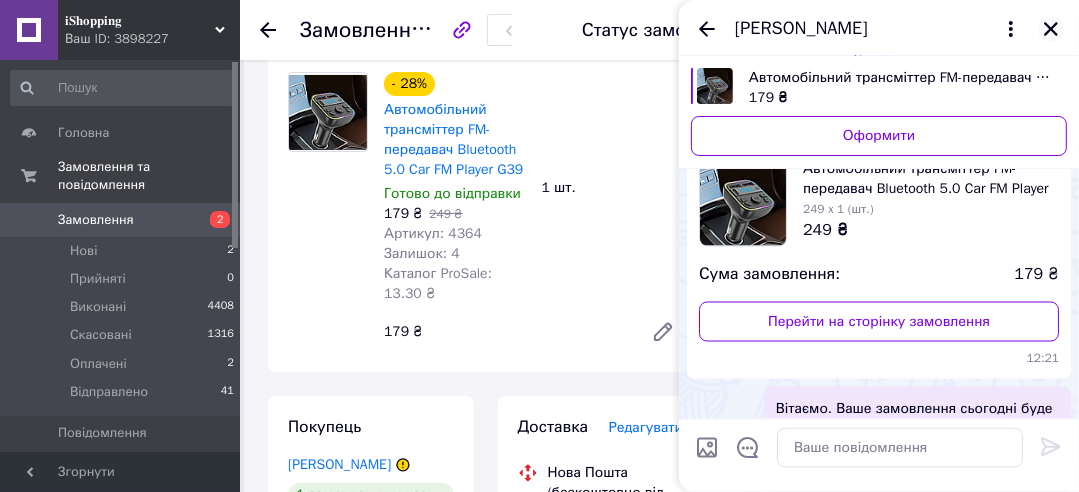 click 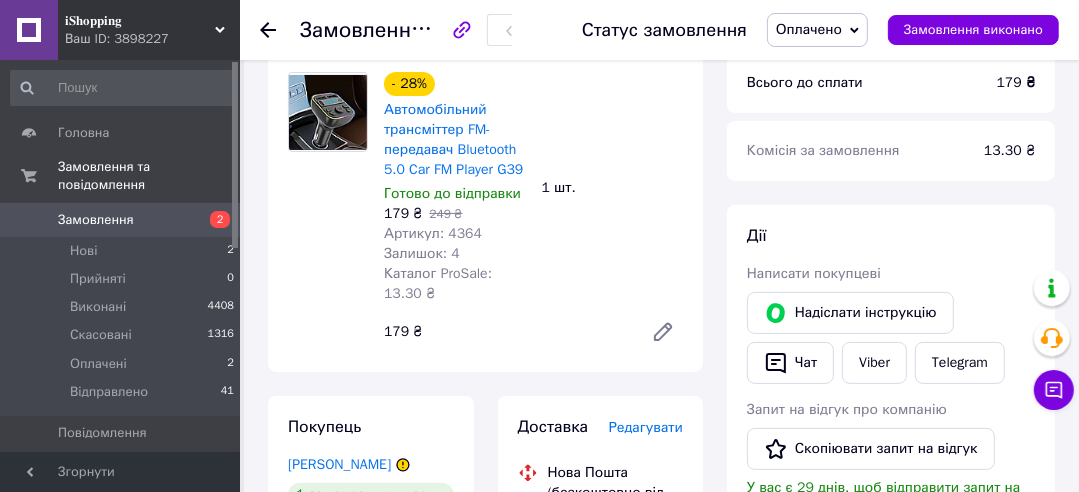 click on "Оплачено" at bounding box center [809, 29] 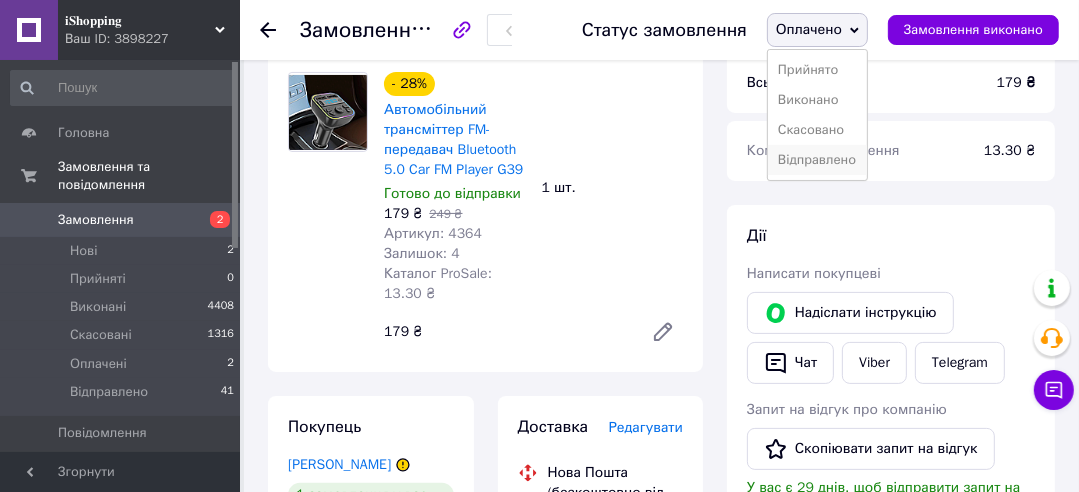 click on "Відправлено" at bounding box center [817, 160] 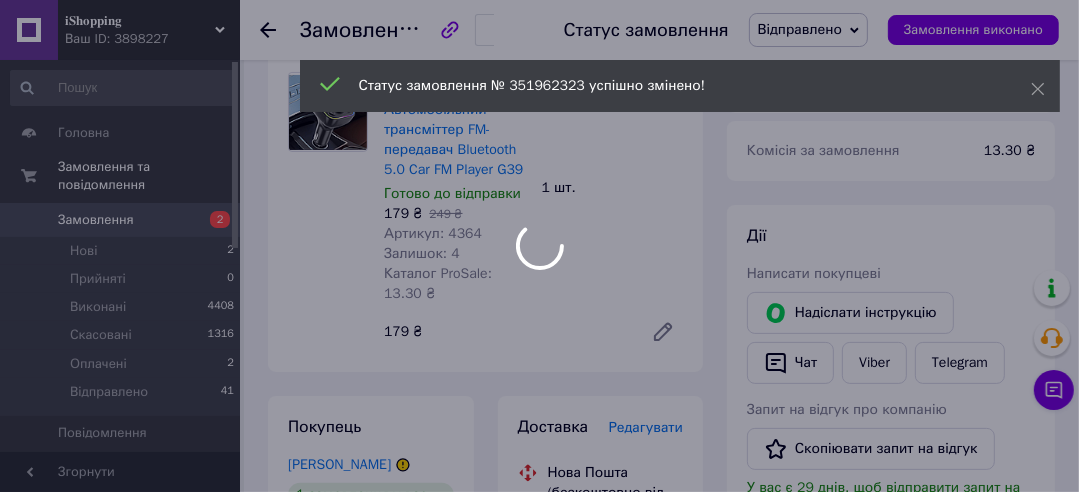 scroll, scrollTop: 0, scrollLeft: 0, axis: both 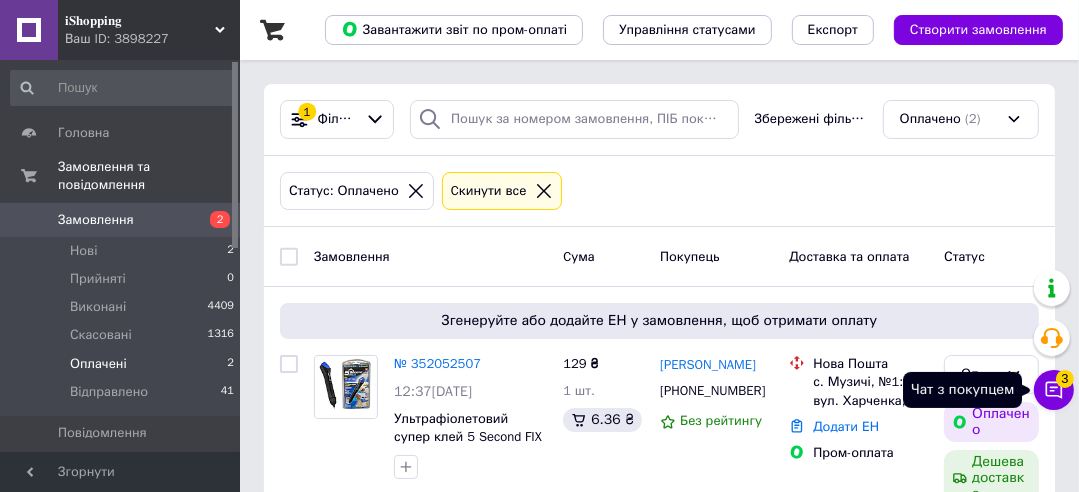 click 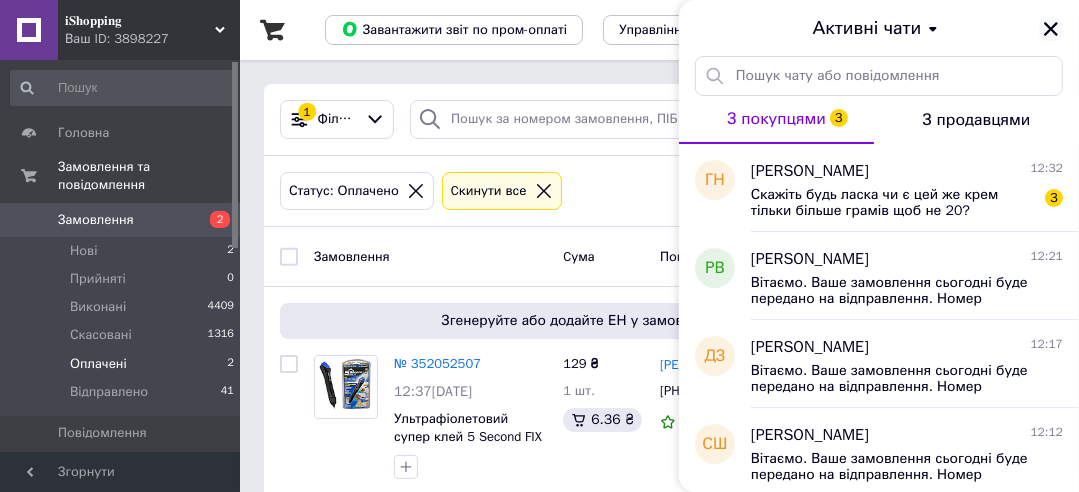click 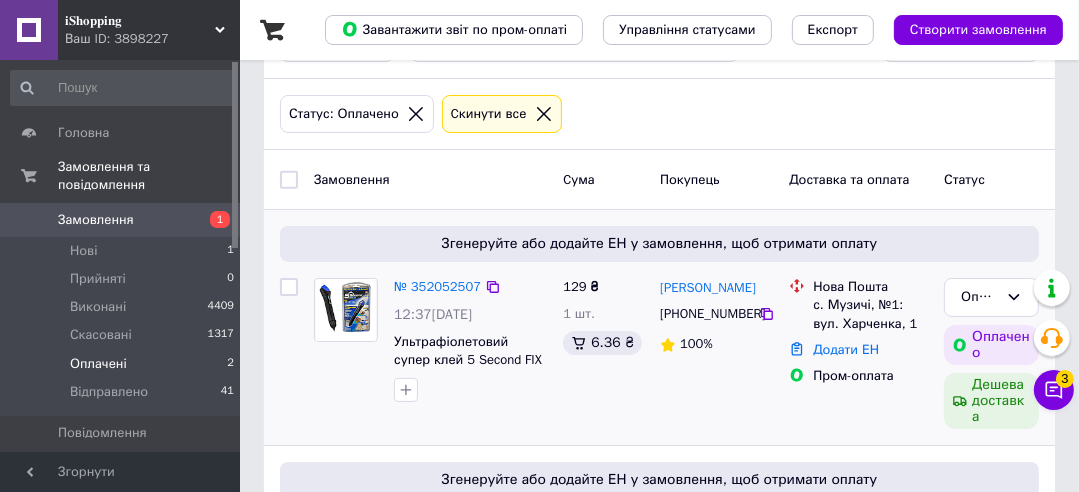 scroll, scrollTop: 73, scrollLeft: 0, axis: vertical 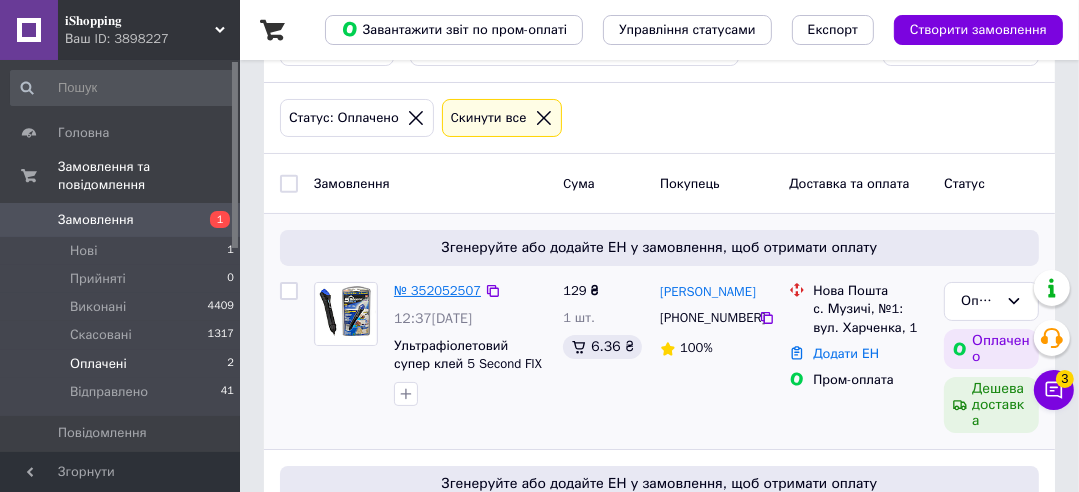 click on "№ 352052507" at bounding box center (437, 290) 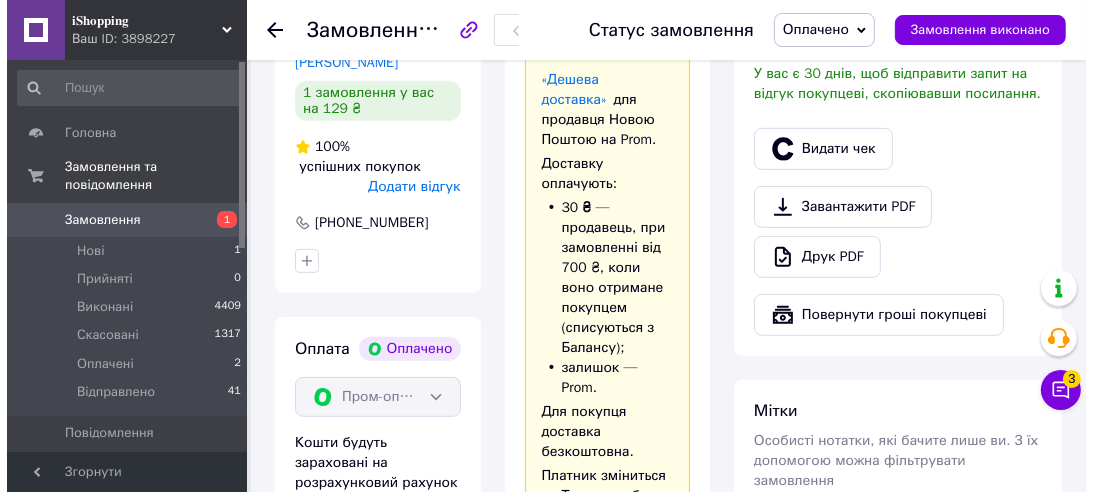 scroll, scrollTop: 590, scrollLeft: 0, axis: vertical 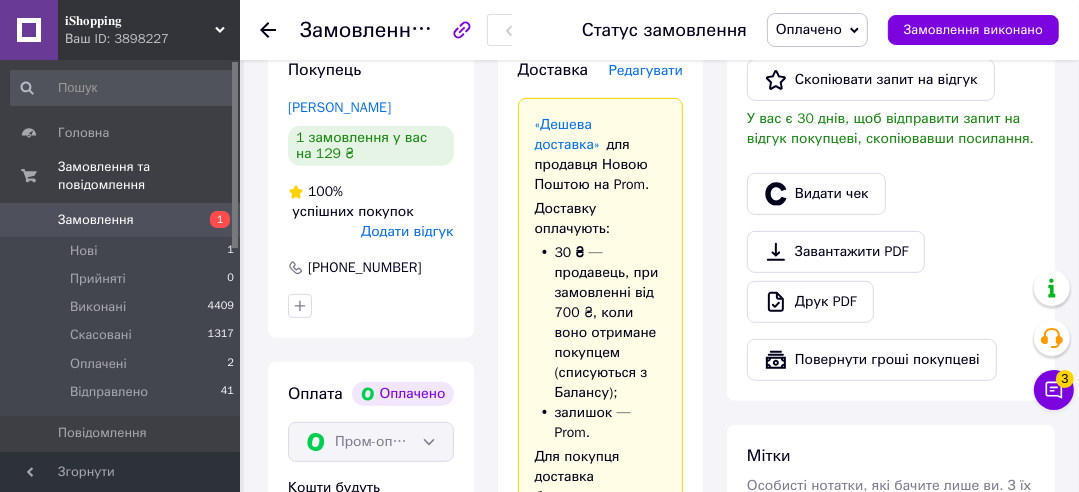 click on "Редагувати" at bounding box center (646, 70) 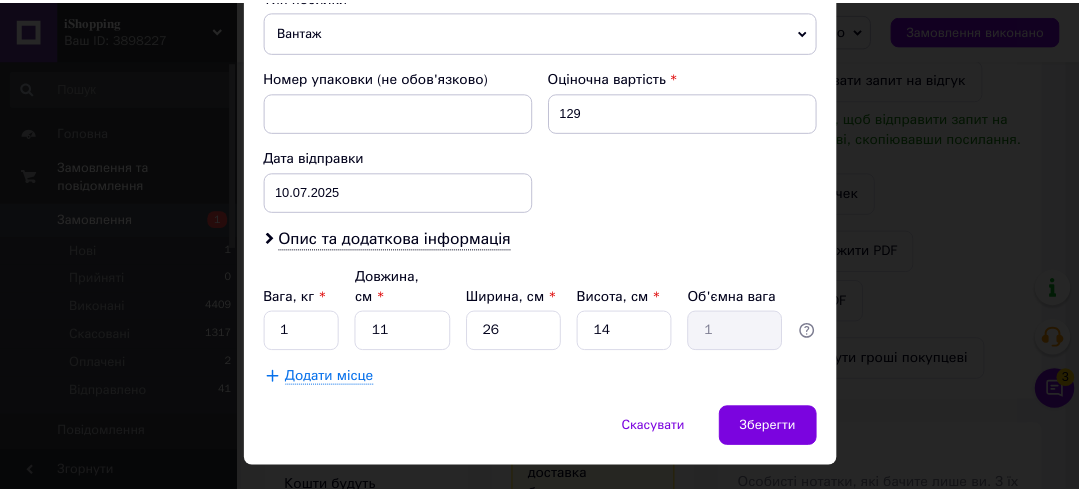 scroll, scrollTop: 830, scrollLeft: 0, axis: vertical 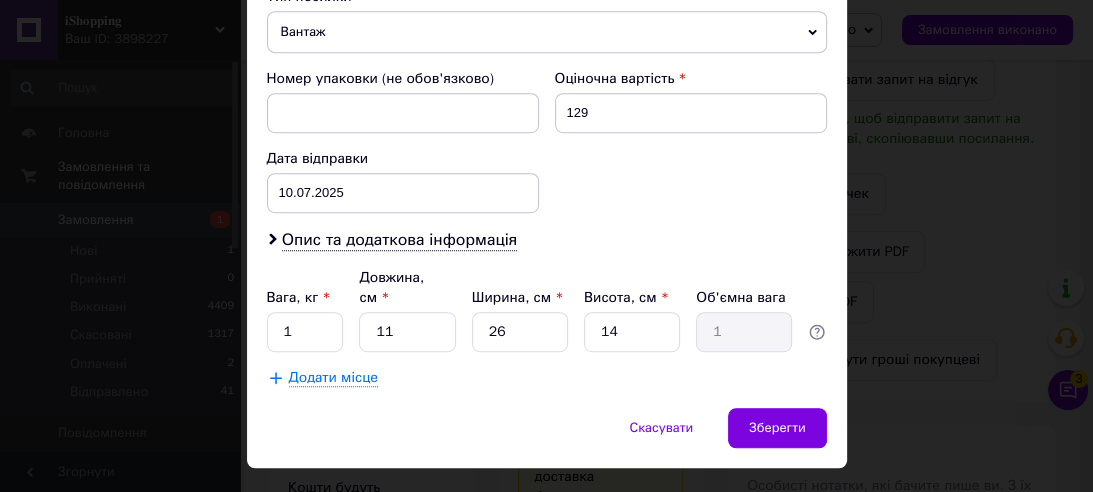 click on "Скасувати   Зберегти" at bounding box center [547, 438] 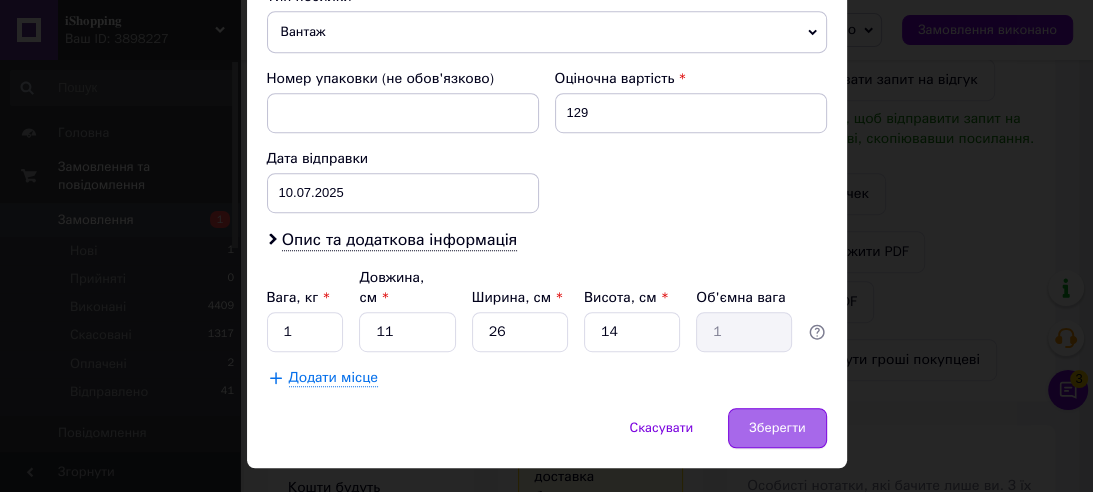 click on "Зберегти" at bounding box center (777, 428) 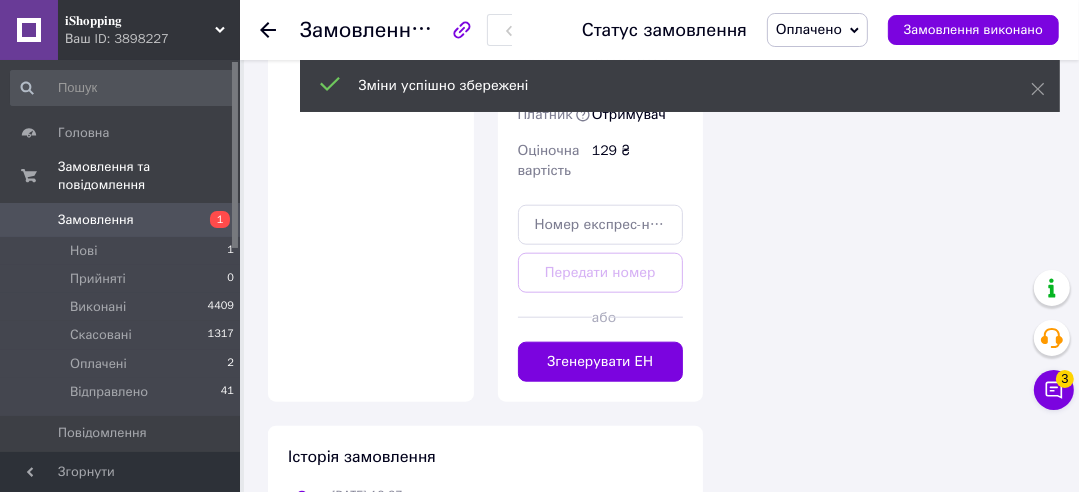 scroll, scrollTop: 1476, scrollLeft: 0, axis: vertical 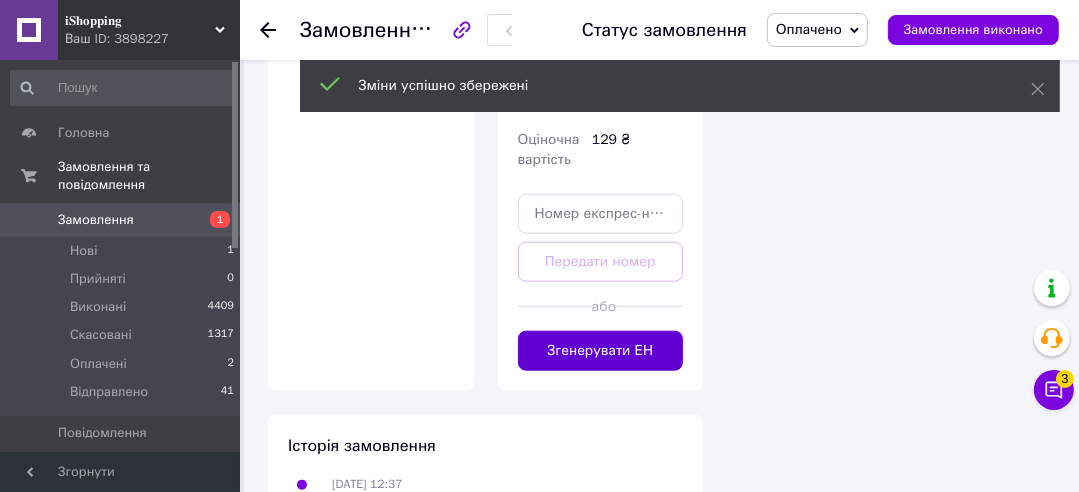 click on "Згенерувати ЕН" at bounding box center [601, 351] 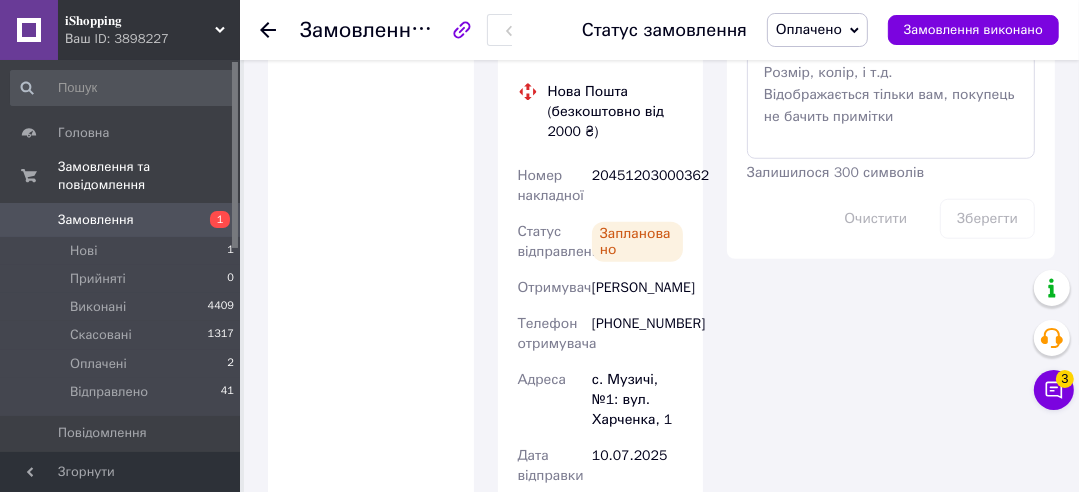 scroll, scrollTop: 1107, scrollLeft: 0, axis: vertical 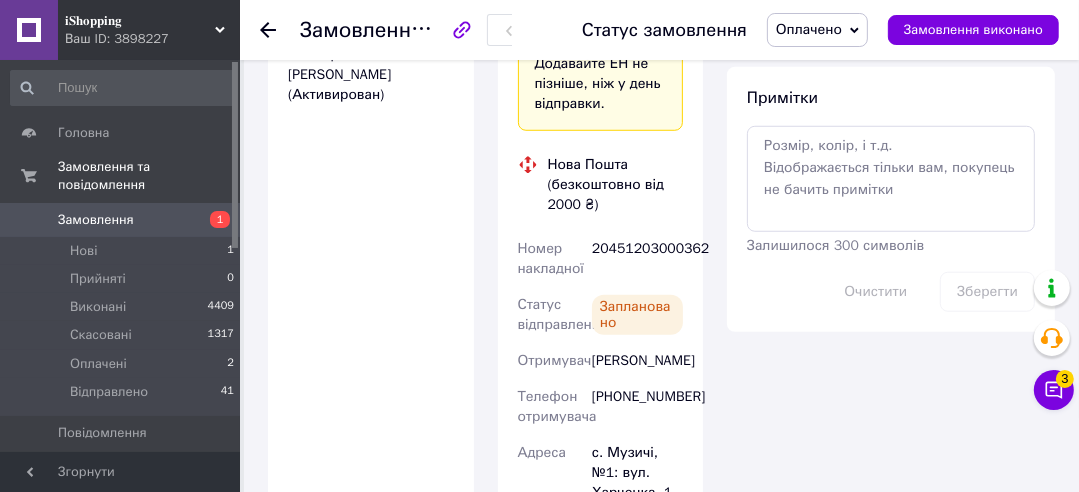 click on "20451203000362" at bounding box center (637, 259) 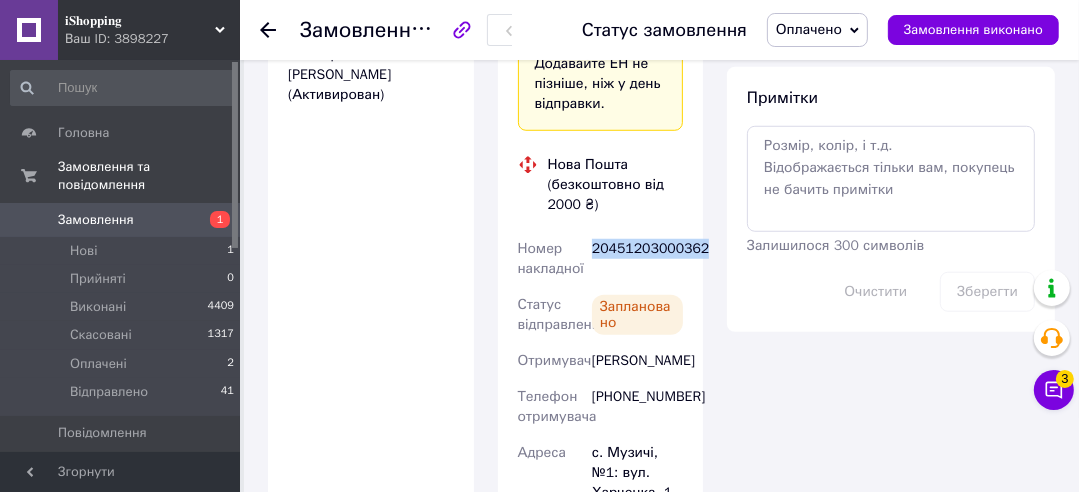 click on "20451203000362" at bounding box center (637, 259) 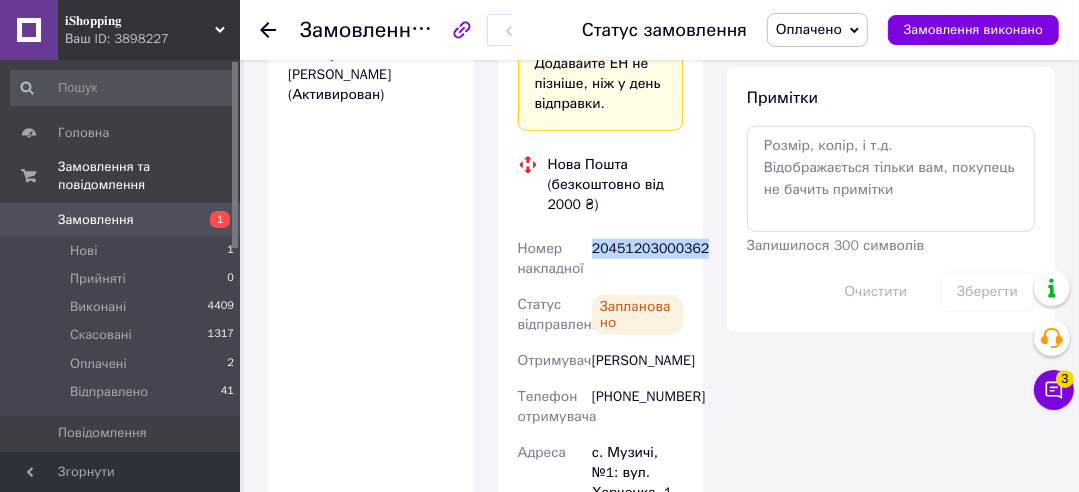 copy on "20451203000362" 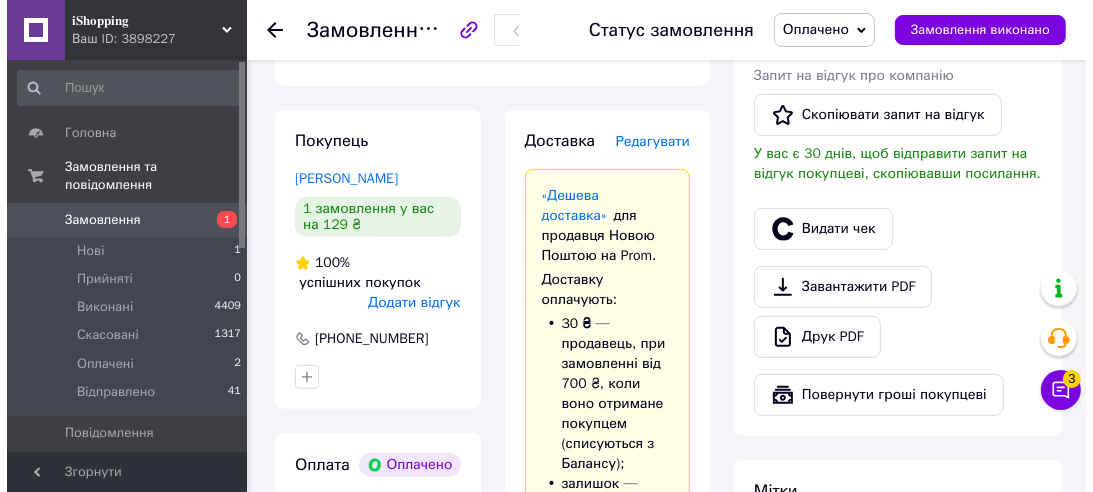 scroll, scrollTop: 516, scrollLeft: 0, axis: vertical 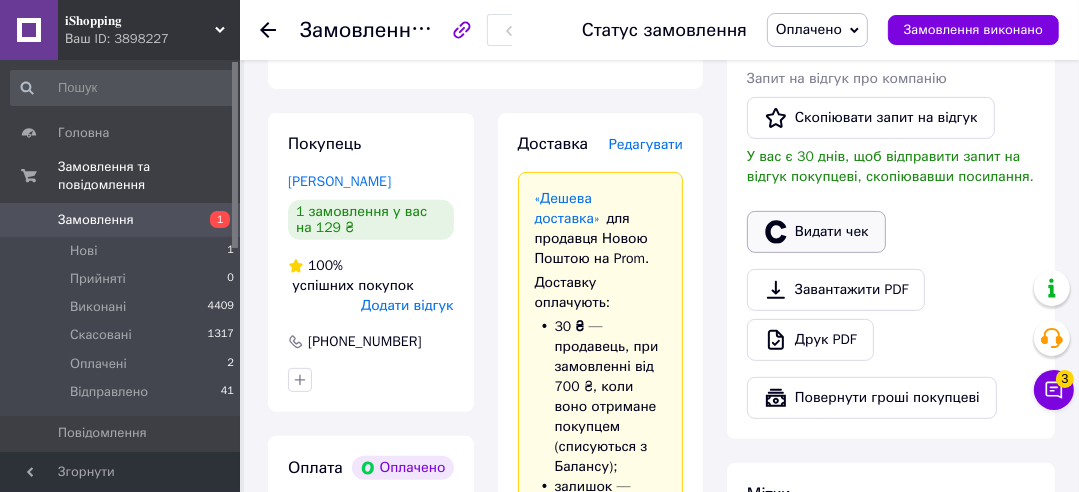 click on "Видати чек" at bounding box center [816, 232] 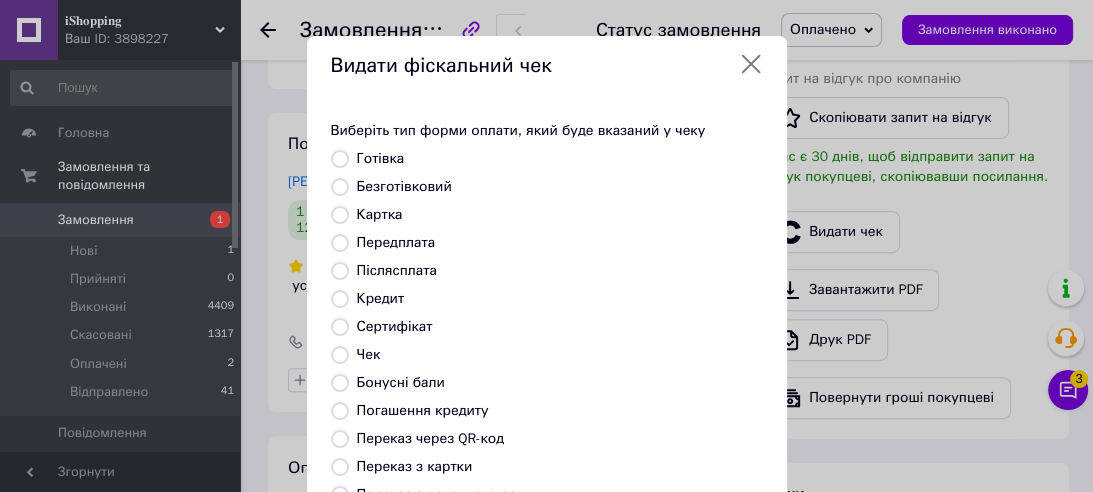 click on "Безготівковий" at bounding box center [404, 186] 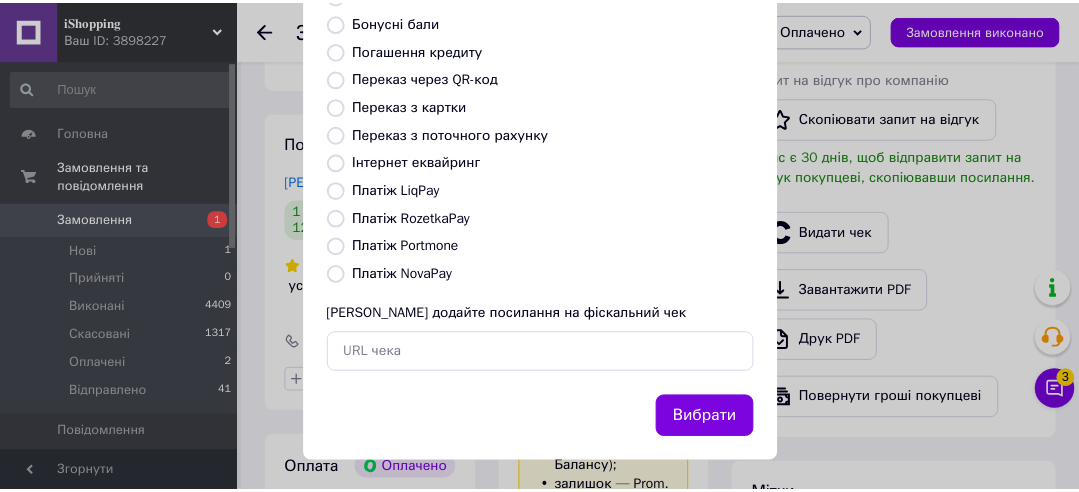 scroll, scrollTop: 366, scrollLeft: 0, axis: vertical 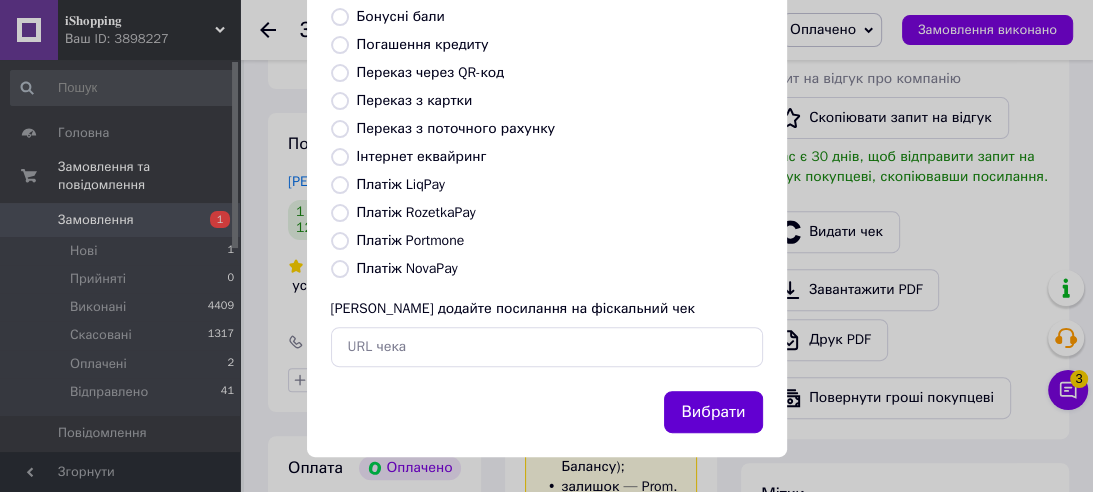 click on "Вибрати" at bounding box center (713, 412) 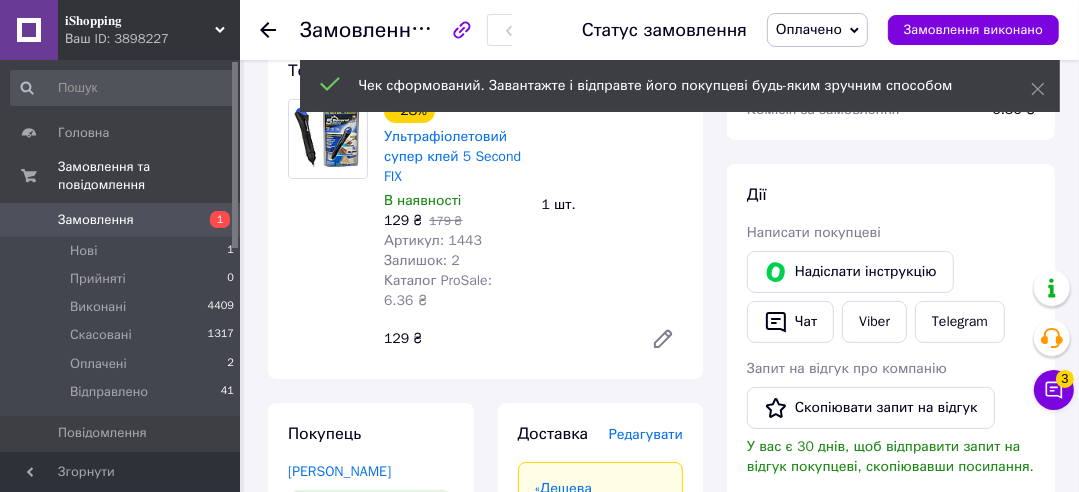 scroll, scrollTop: 221, scrollLeft: 0, axis: vertical 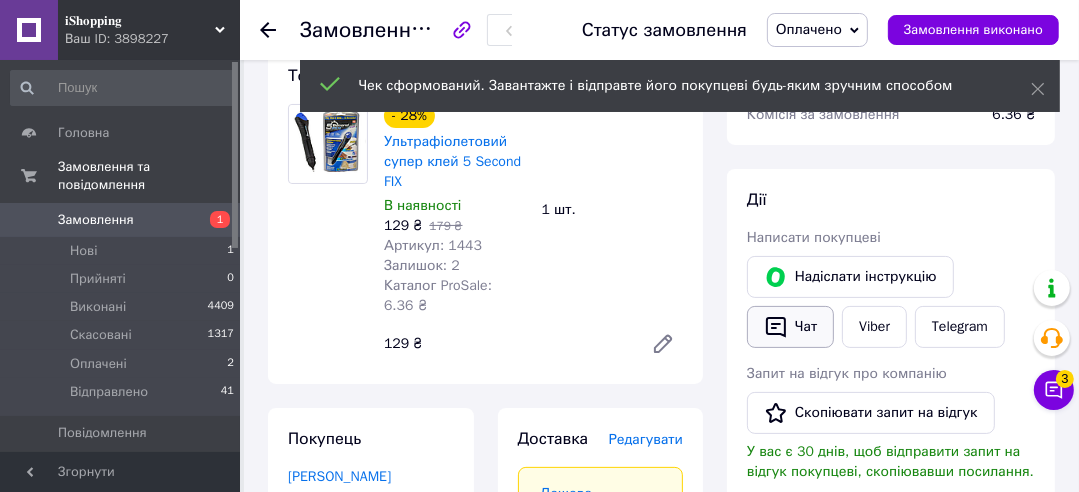 click 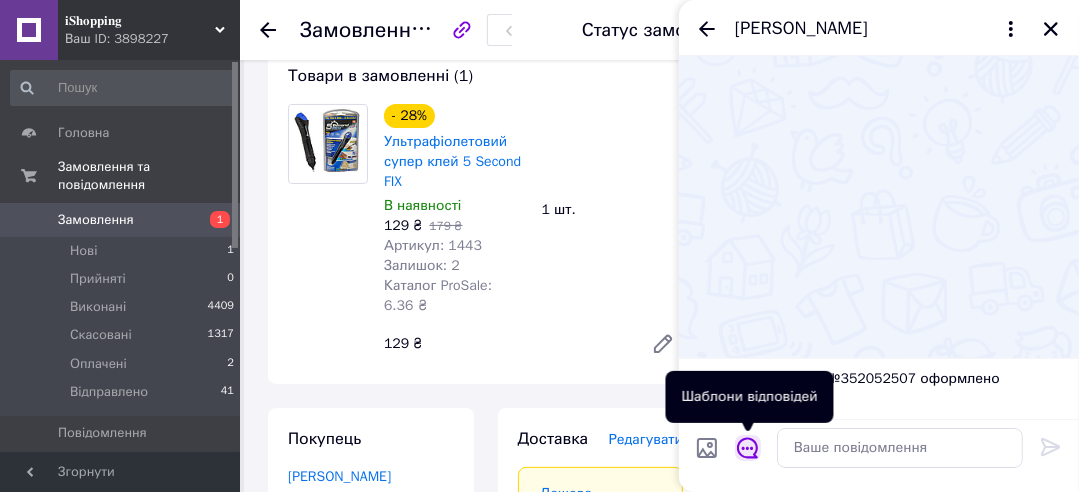 click 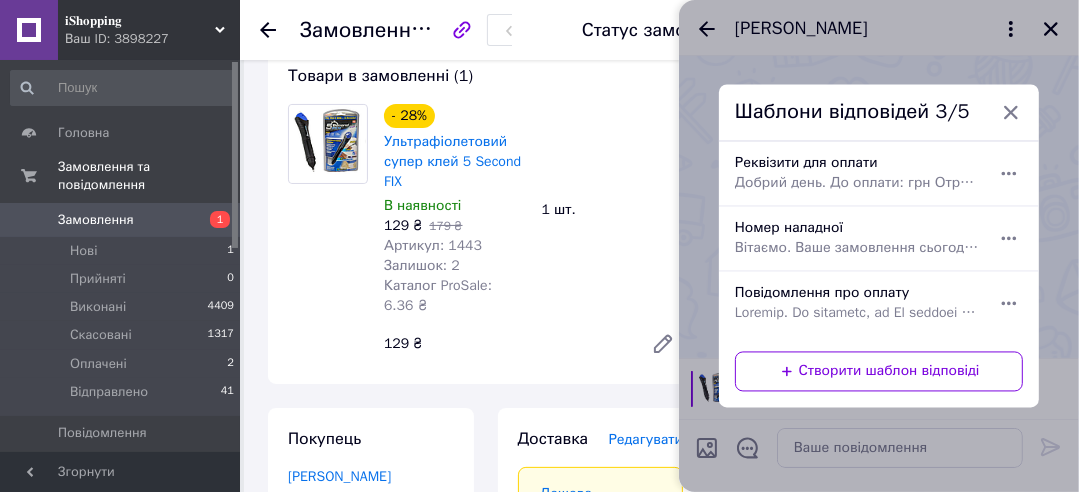 click on "Вітаємо. Ваше замовлення сьогодні буде передано на відправлення. Номер накладної:" at bounding box center (857, 249) 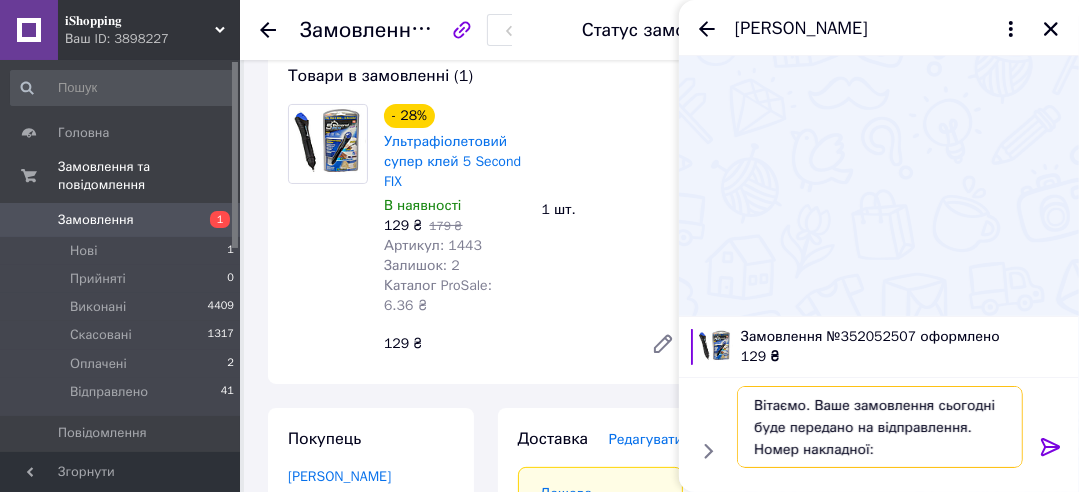 click on "Вітаємо. Ваше замовлення сьогодні буде передано на відправлення. Номер накладної:" at bounding box center [880, 427] 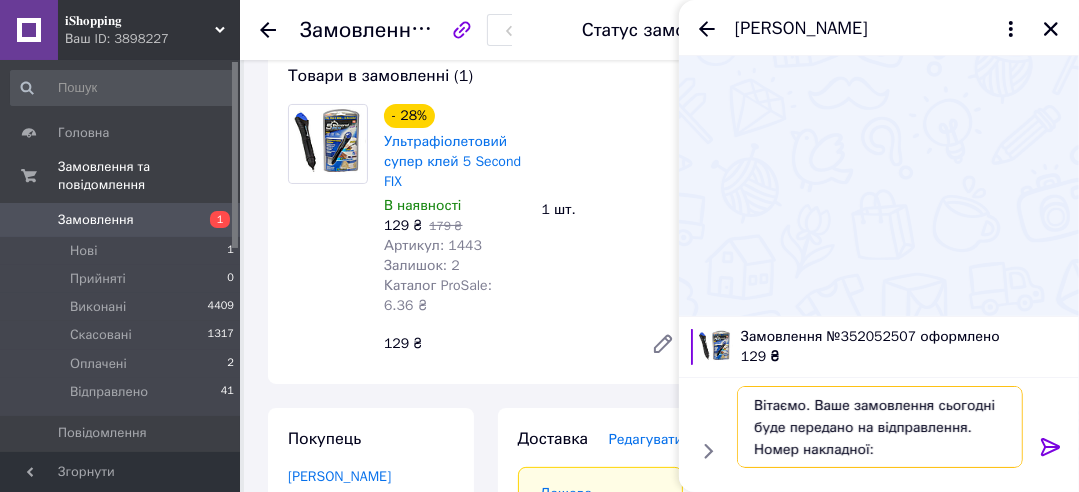 paste on "20451203000362" 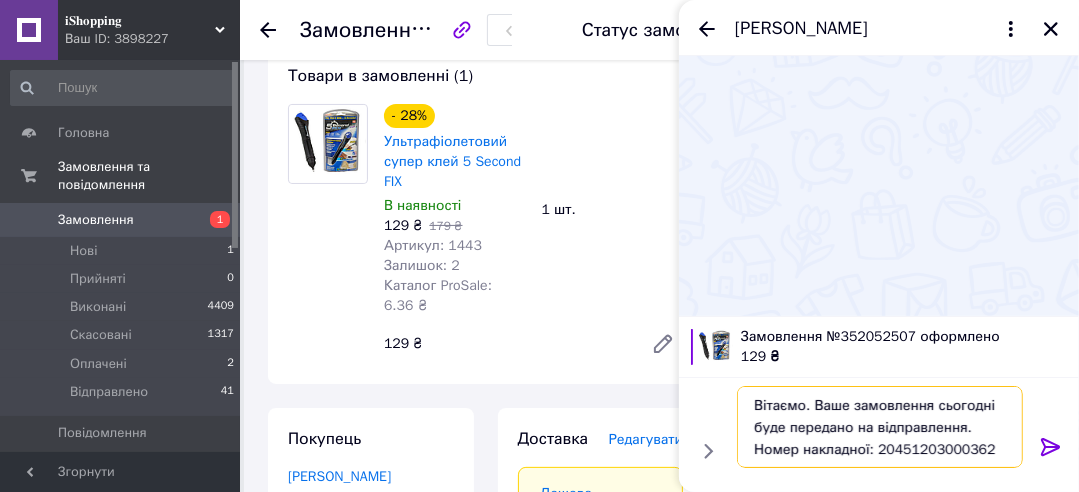 type on "Вітаємо. Ваше замовлення сьогодні буде передано на відправлення. Номер накладної: 20451203000362" 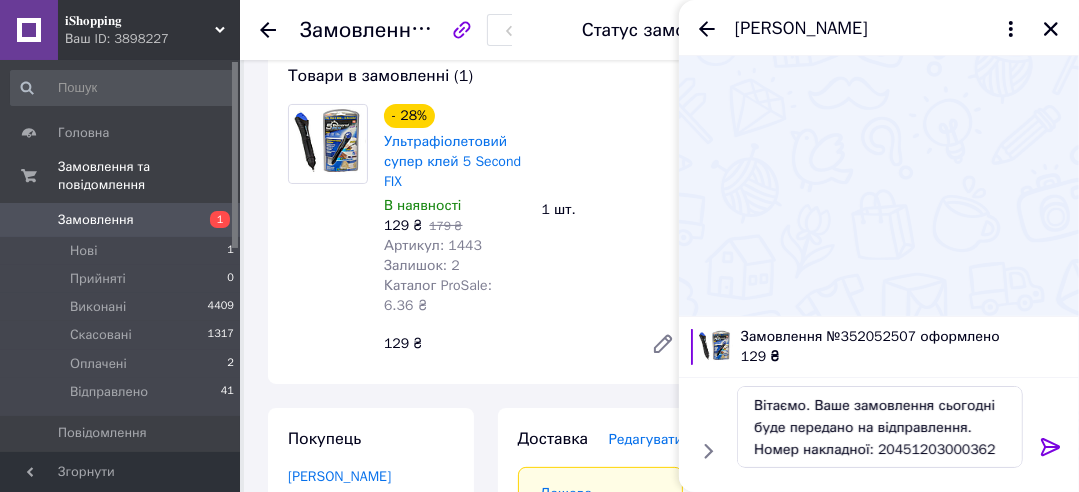 click 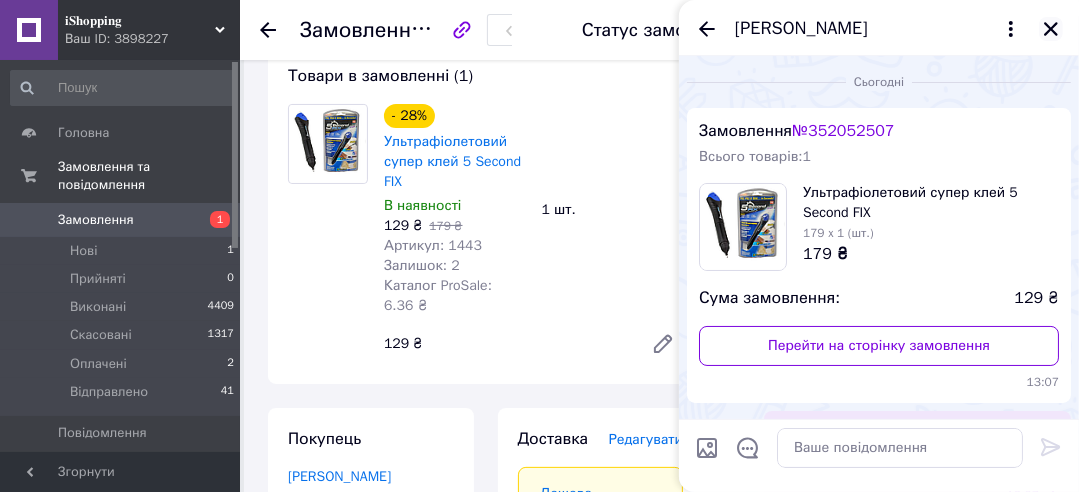 click 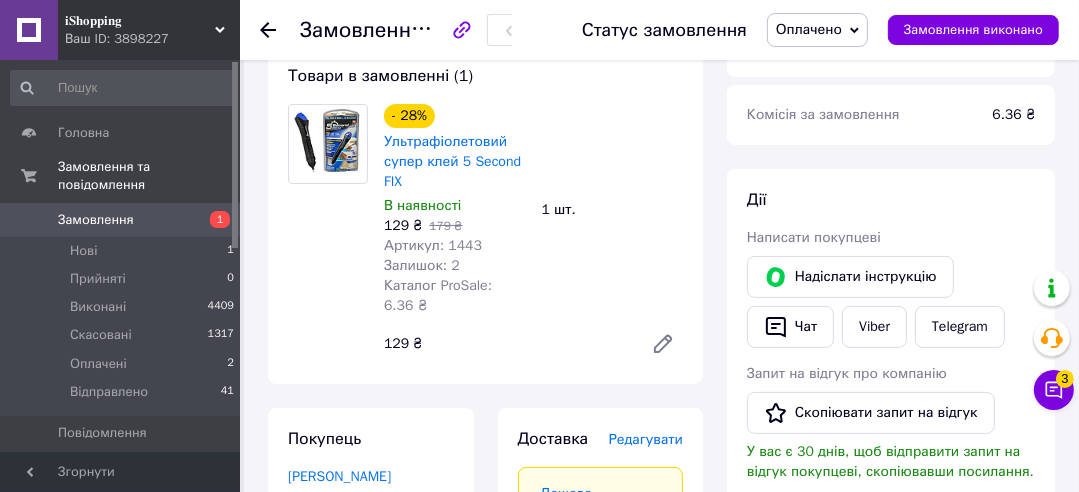 click on "Оплачено" at bounding box center [809, 29] 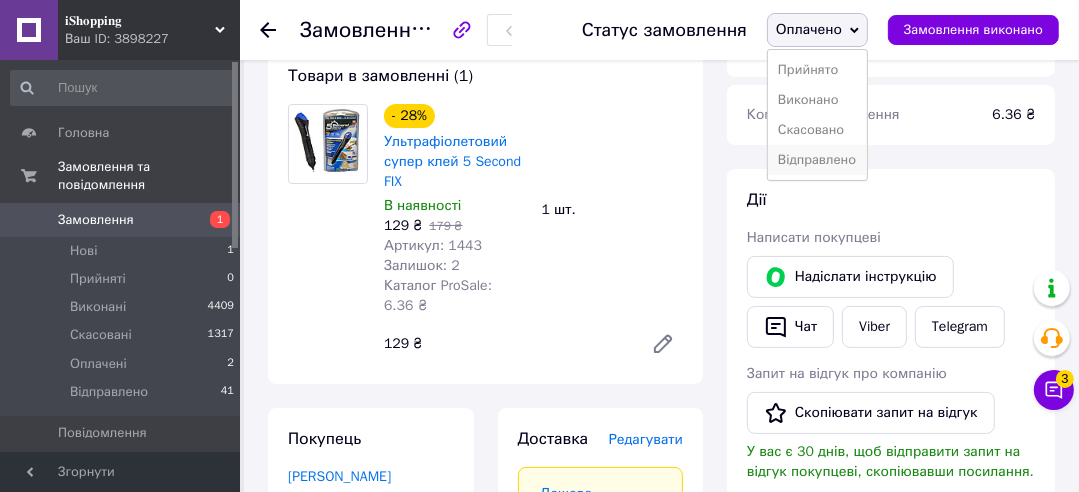 click on "Відправлено" at bounding box center (817, 160) 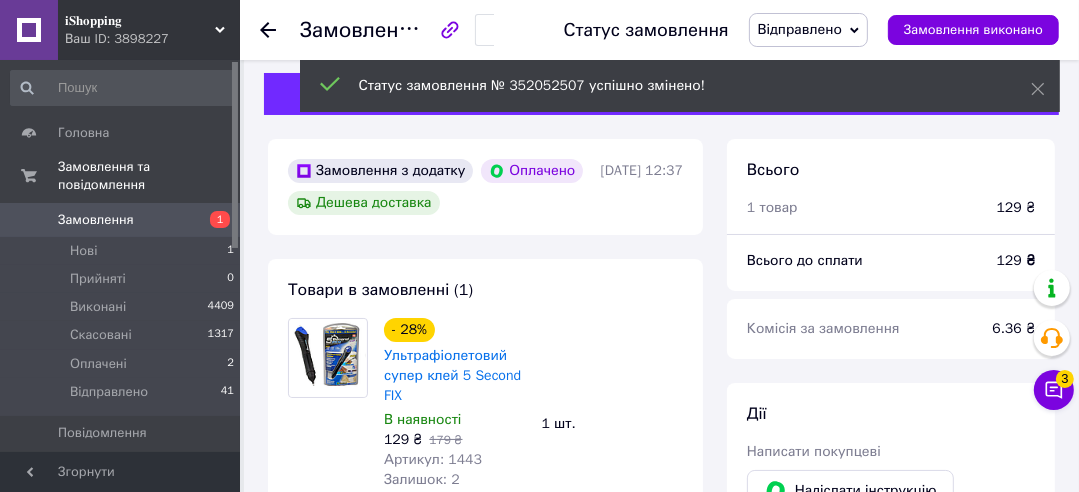 scroll, scrollTop: 0, scrollLeft: 0, axis: both 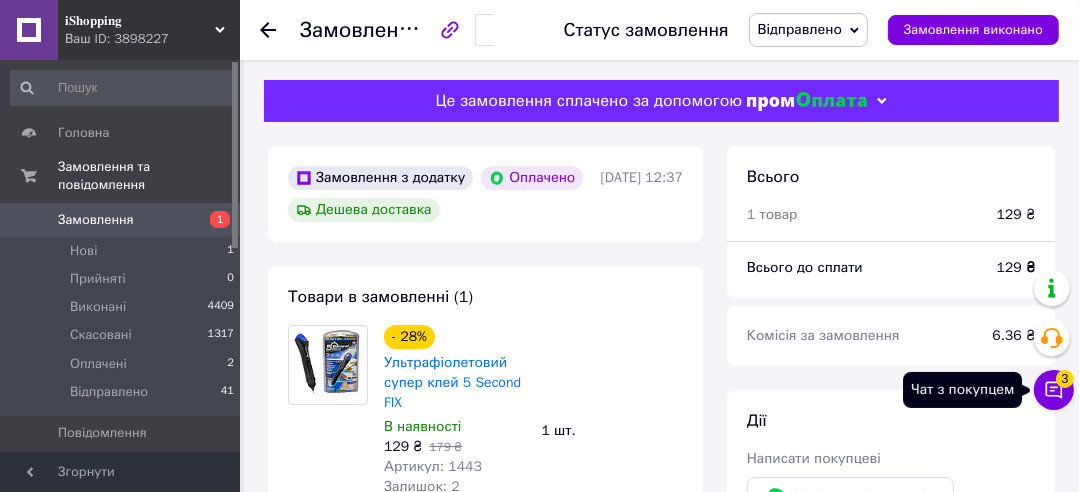 click 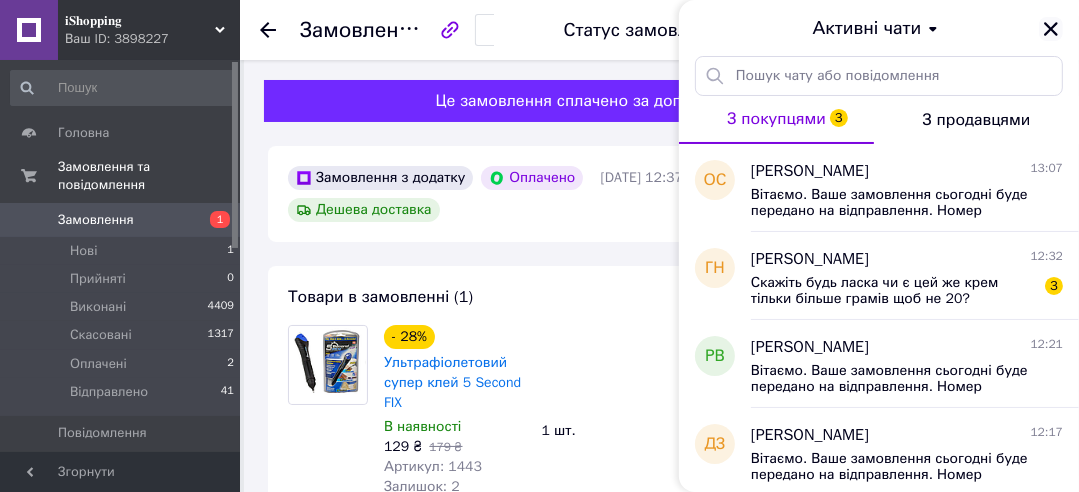 click 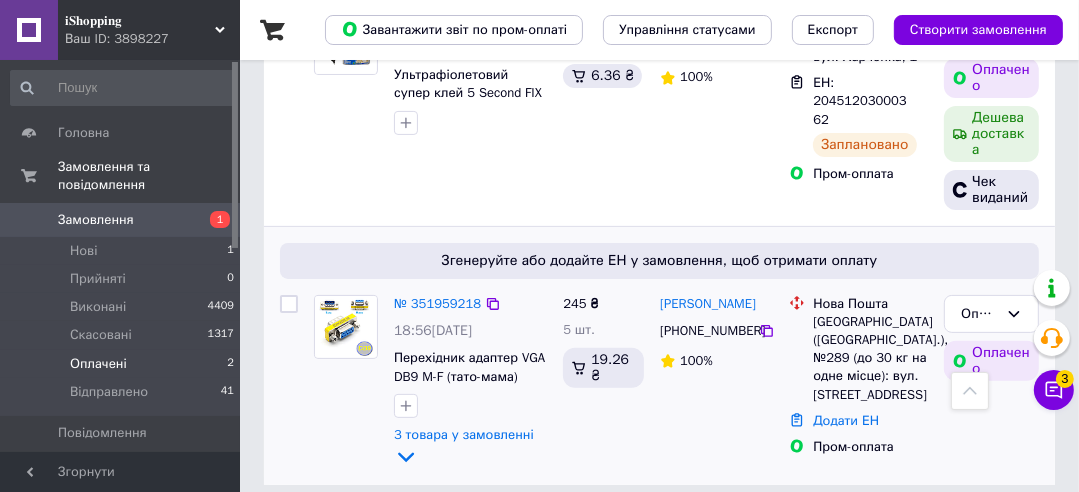 scroll, scrollTop: 344, scrollLeft: 0, axis: vertical 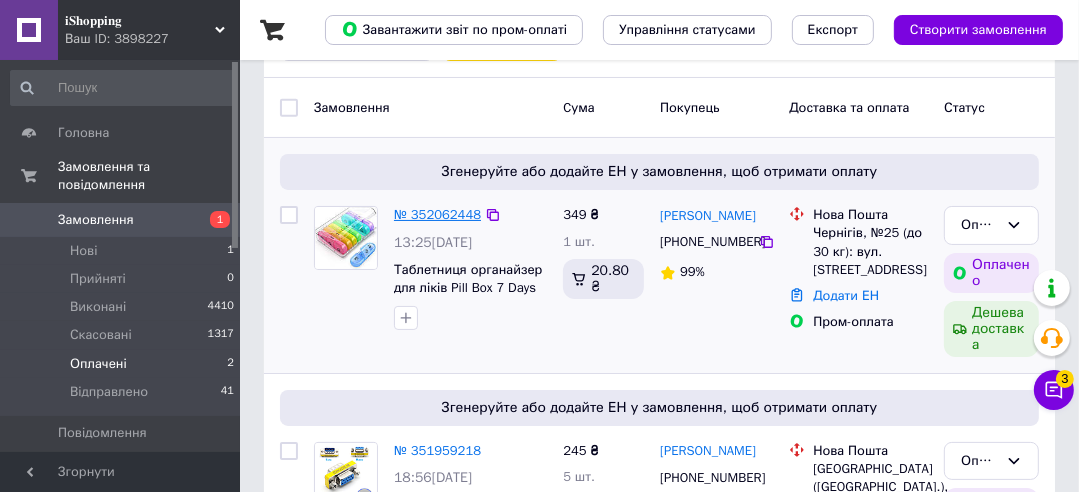 click on "№ 352062448" at bounding box center (437, 214) 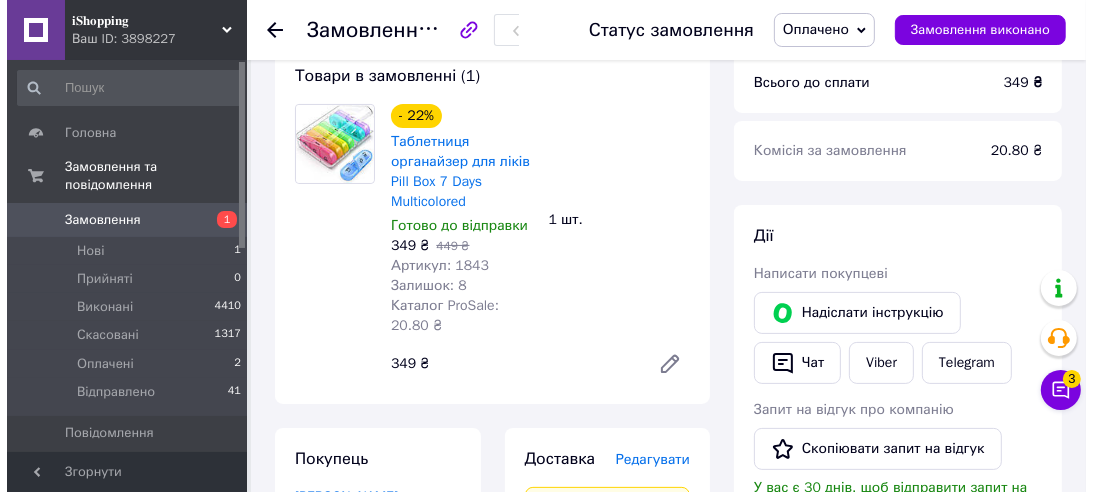 scroll, scrollTop: 295, scrollLeft: 0, axis: vertical 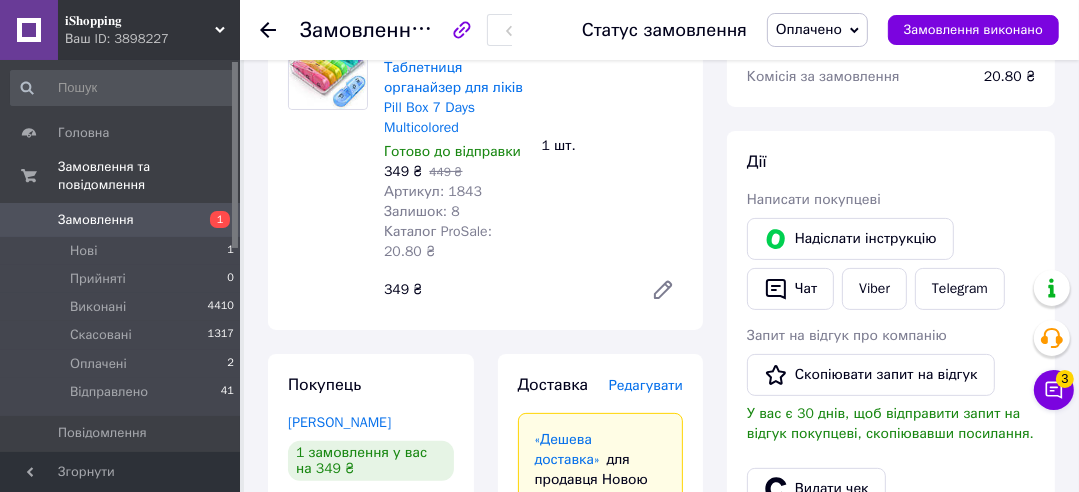 click on "Редагувати" at bounding box center [646, 385] 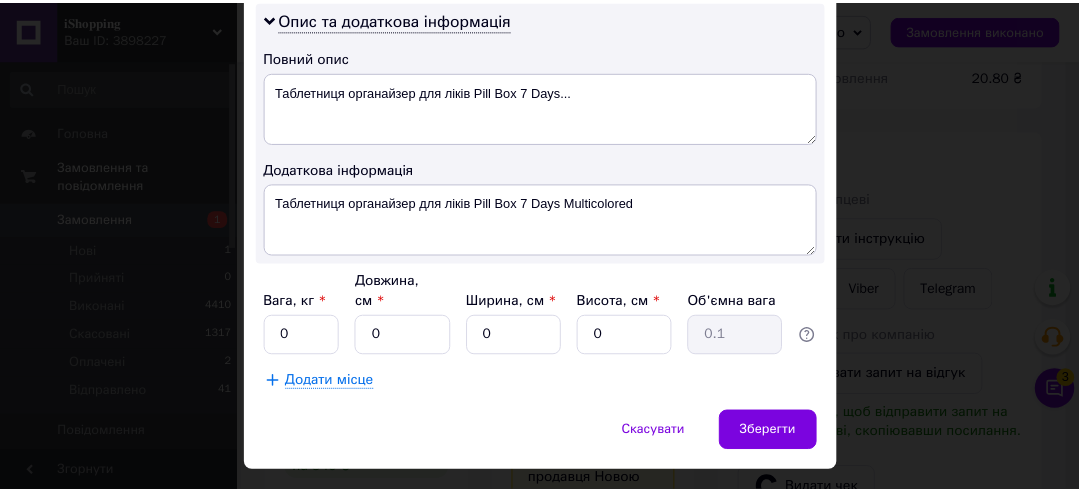 scroll, scrollTop: 1053, scrollLeft: 0, axis: vertical 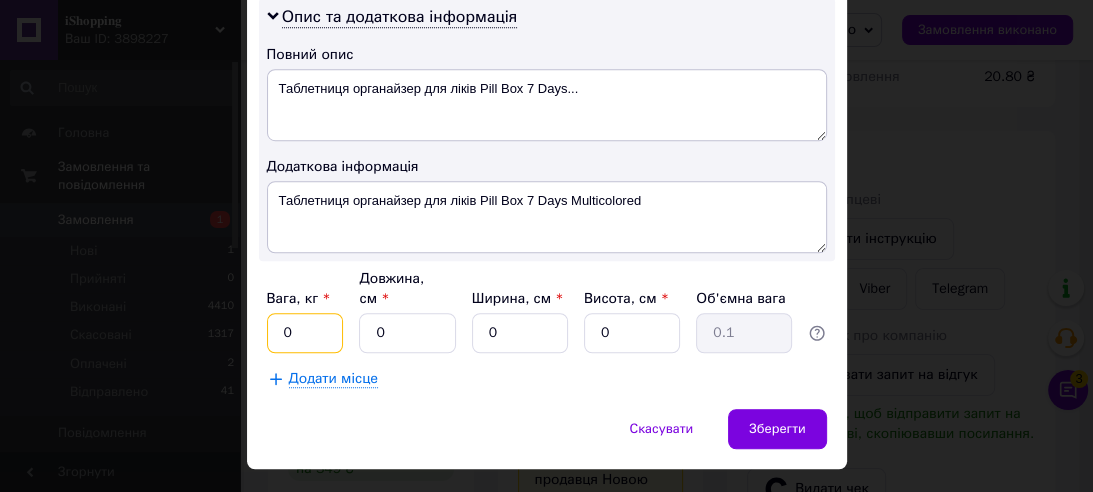 click on "0" at bounding box center [305, 333] 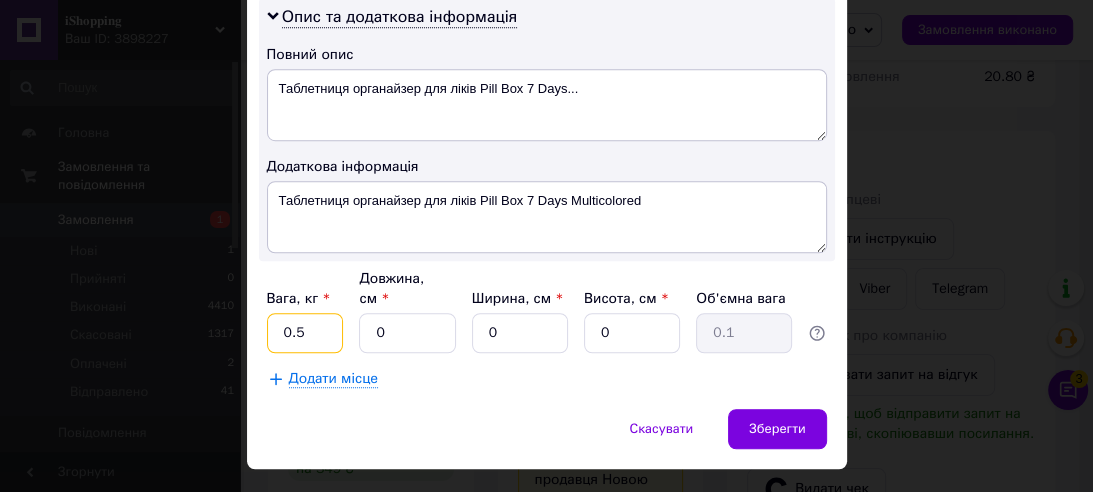 type on "0.5" 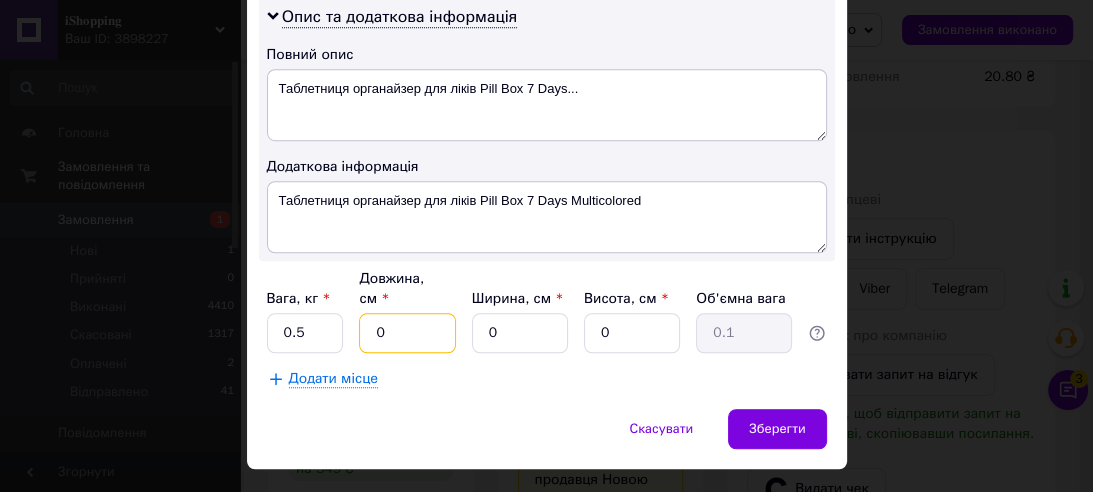 click on "0" at bounding box center [407, 333] 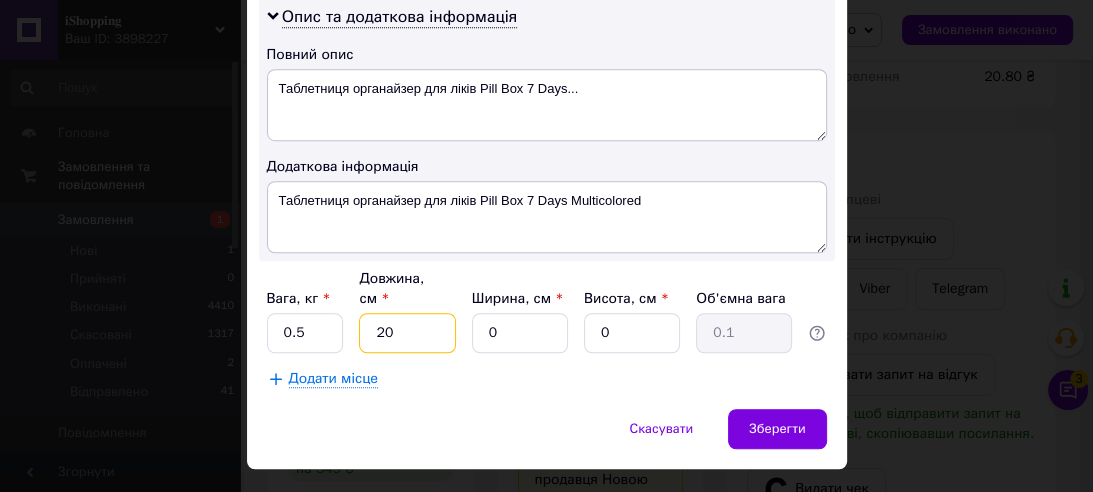 type on "20" 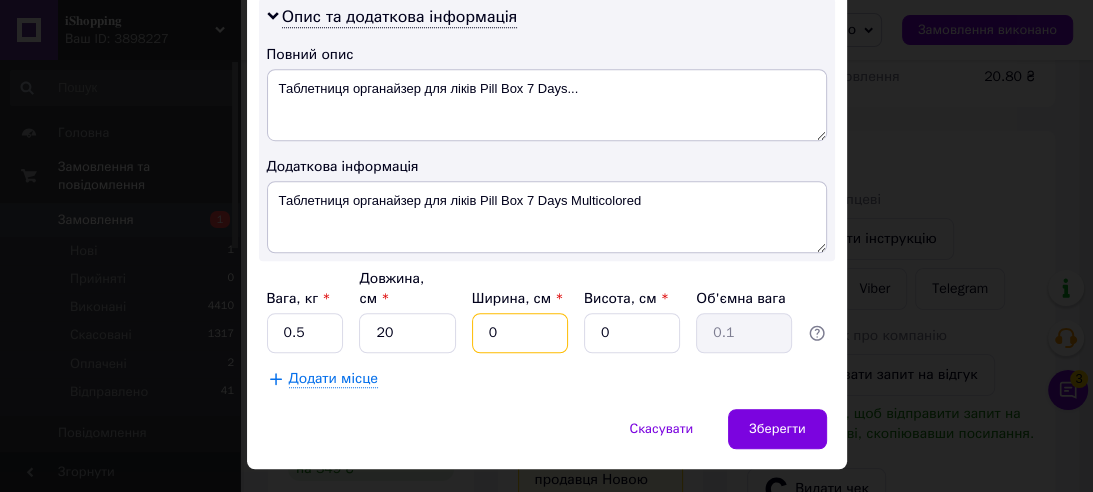 click on "0" at bounding box center [520, 333] 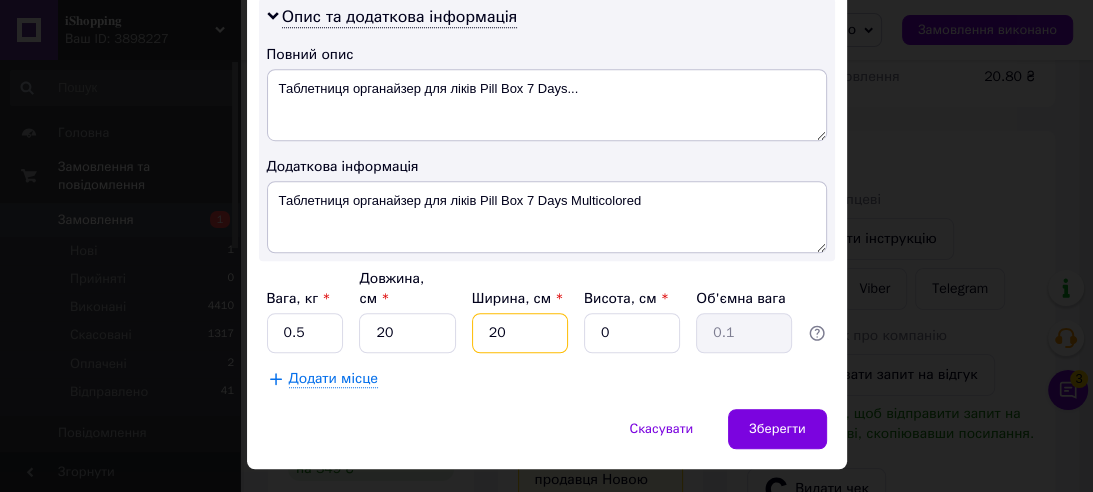 type on "20" 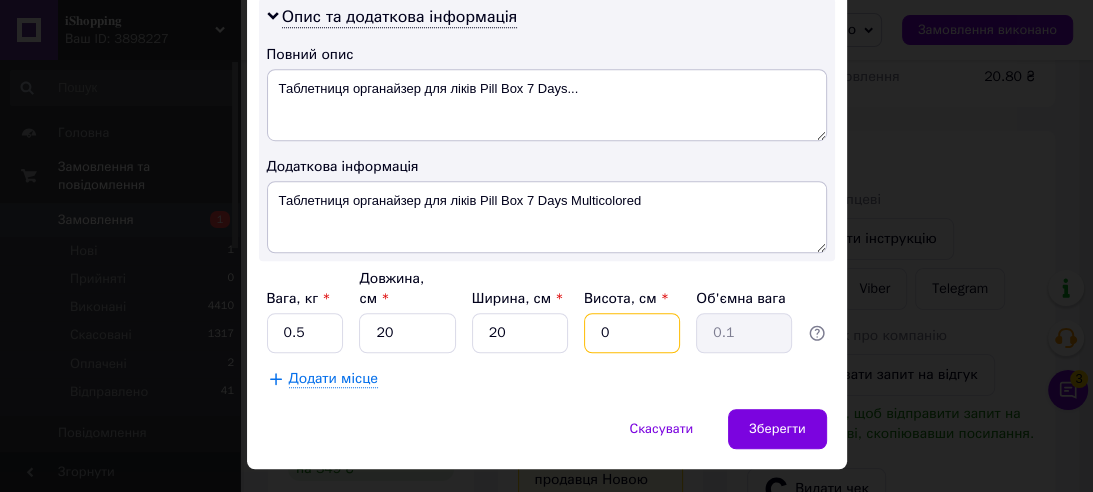 click on "0" at bounding box center [632, 333] 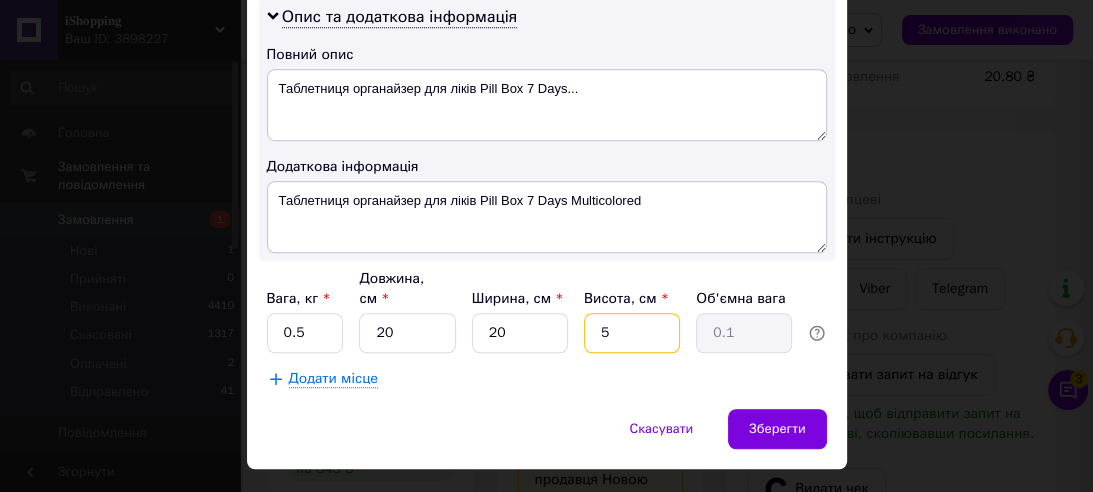 type on "0.5" 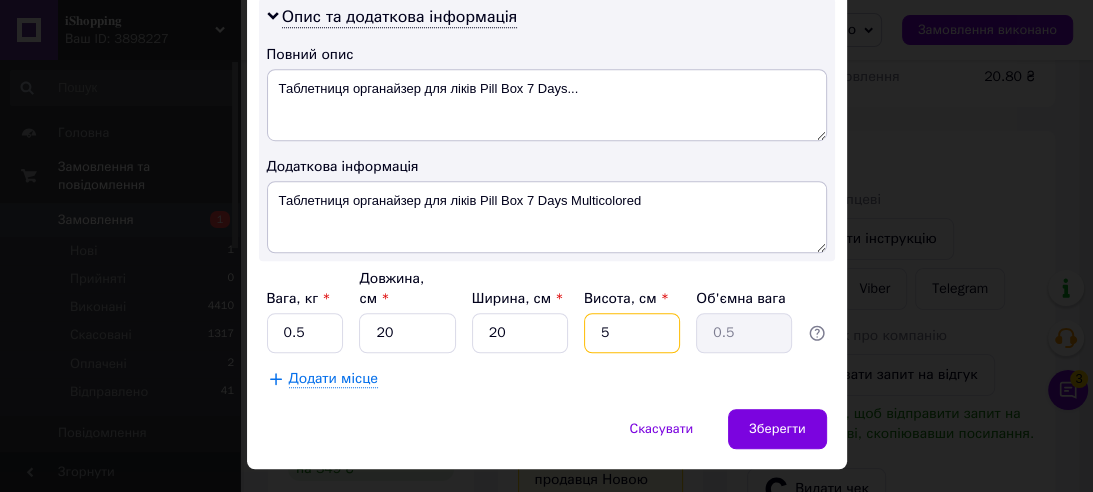 type on "5" 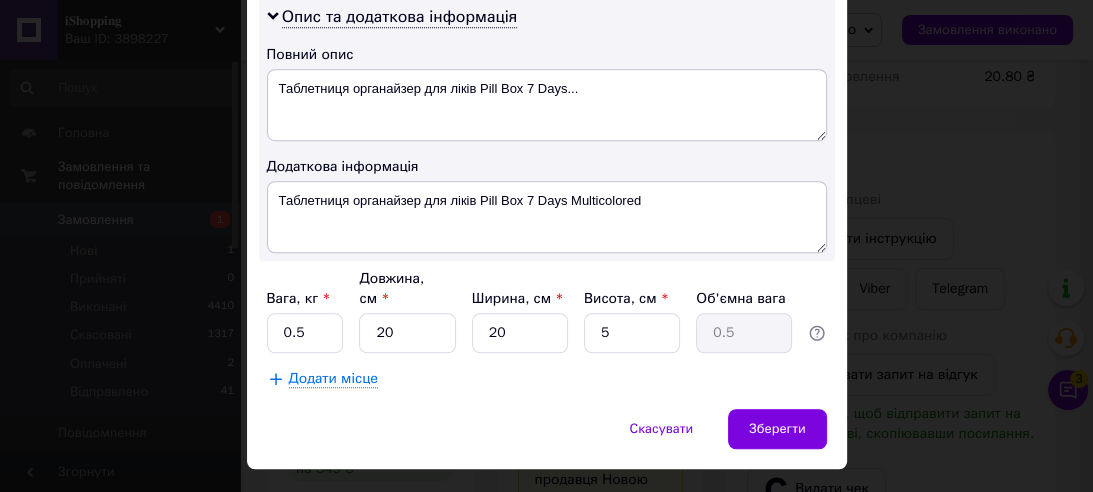 click on "Спосіб доставки Нова Пошта (безкоштовно від 2000 ₴) Платник Отримувач Відправник Прізвище отримувача [PERSON_NAME] Ім'я отримувача [PERSON_NAME] батькові отримувача Телефон отримувача [PHONE_NUMBER] Тип доставки У відділенні Кур'єром В поштоматі Місто Чернігів Відділення №25 (до 30 кг на одне місце): вул. [STREET_ADDRESS] Місце відправки [GEOGRAPHIC_DATA]: №19 (до 30 кг на одне місце): вул. [PERSON_NAME][STREET_ADDRESS] Немає збігів. Спробуйте змінити умови пошуку Додати ще місце відправки Тип посилки Вантаж Документи Номер упаковки (не обов'язково) Оціночна вартість 349 [DATE] < 2025 >" at bounding box center [547, -257] 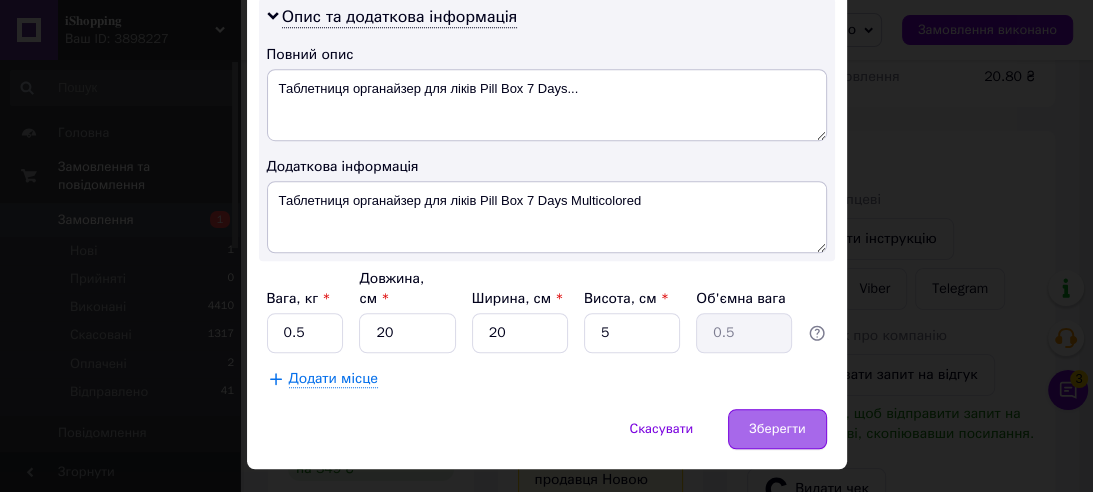 drag, startPoint x: 779, startPoint y: 373, endPoint x: 762, endPoint y: 368, distance: 17.720045 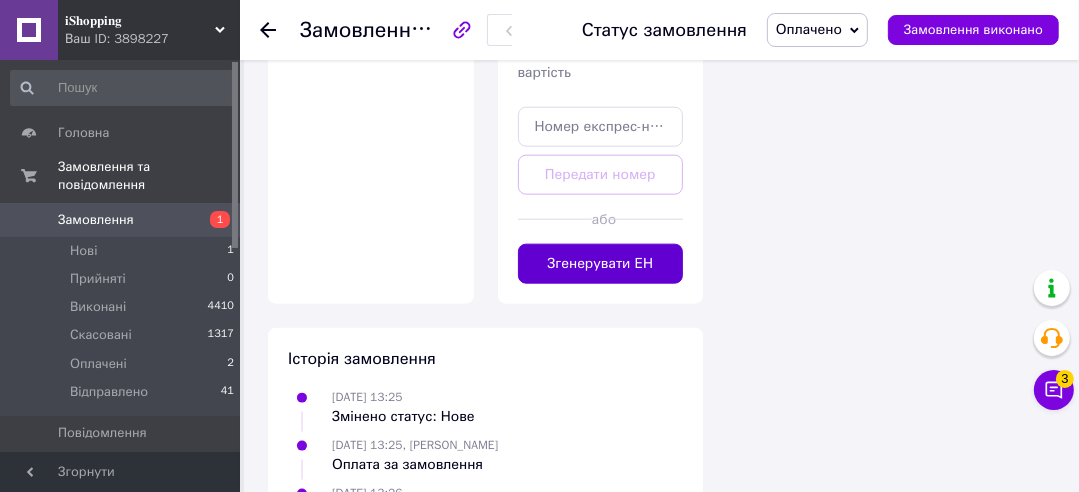 scroll, scrollTop: 1623, scrollLeft: 0, axis: vertical 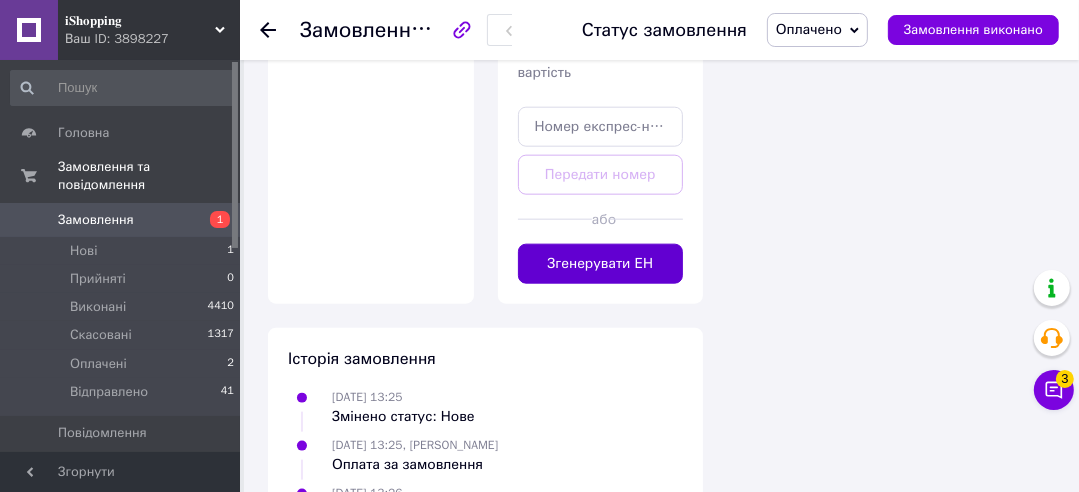 click on "Згенерувати ЕН" at bounding box center (601, 264) 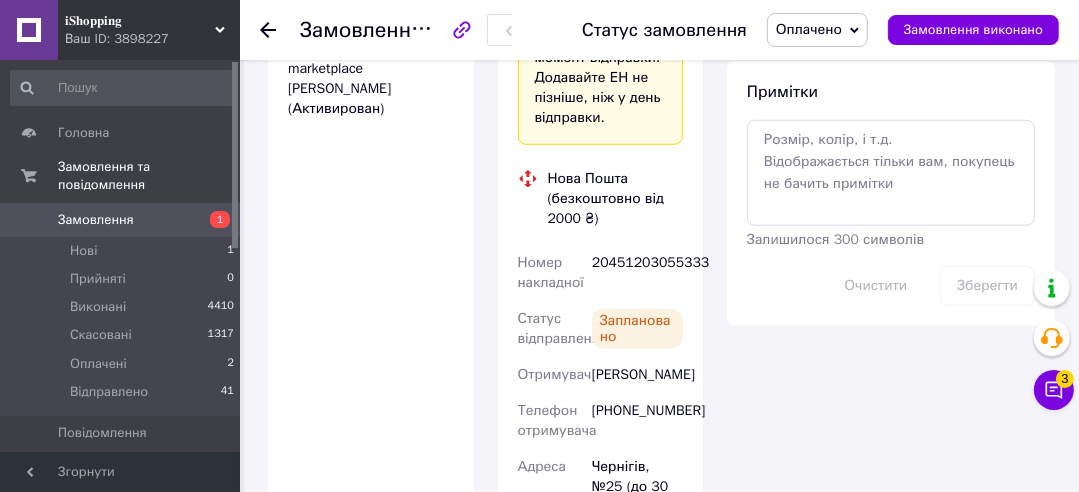 scroll, scrollTop: 1107, scrollLeft: 0, axis: vertical 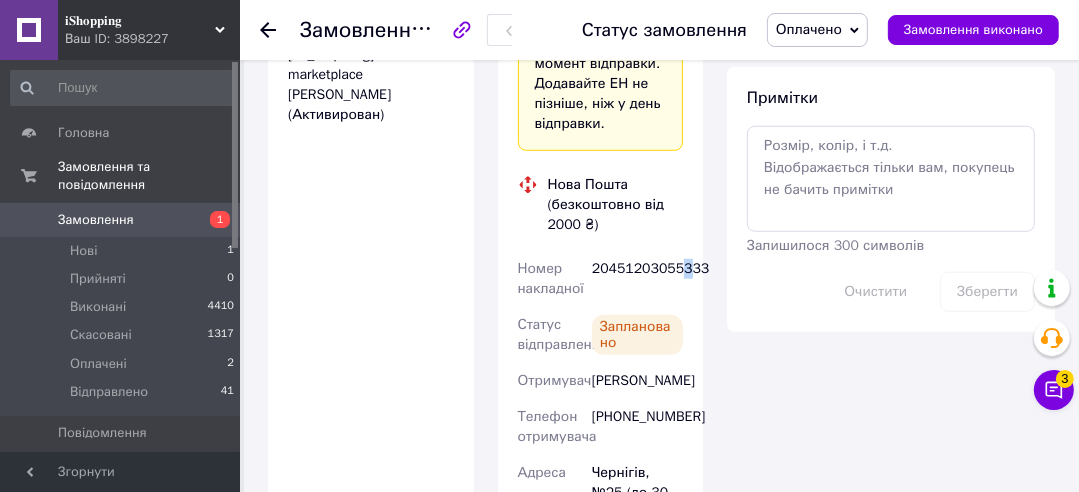 click on "20451203055333" at bounding box center (637, 279) 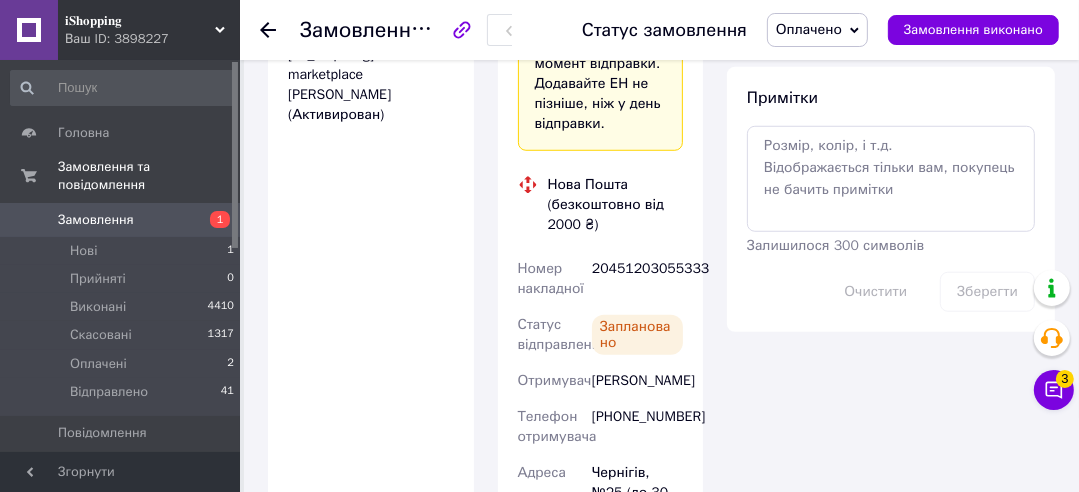 drag, startPoint x: 679, startPoint y: 270, endPoint x: 660, endPoint y: 276, distance: 19.924858 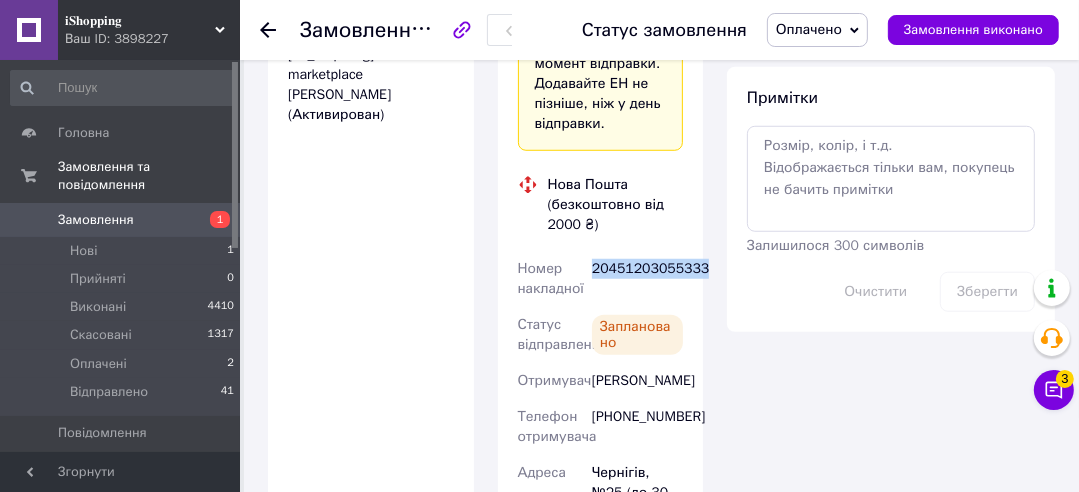click on "20451203055333" at bounding box center [637, 279] 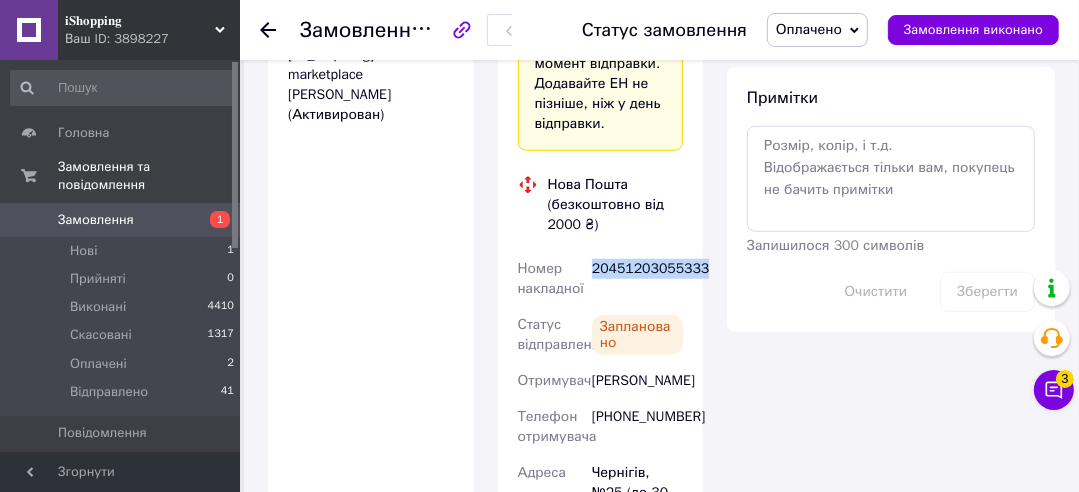 copy on "20451203055333" 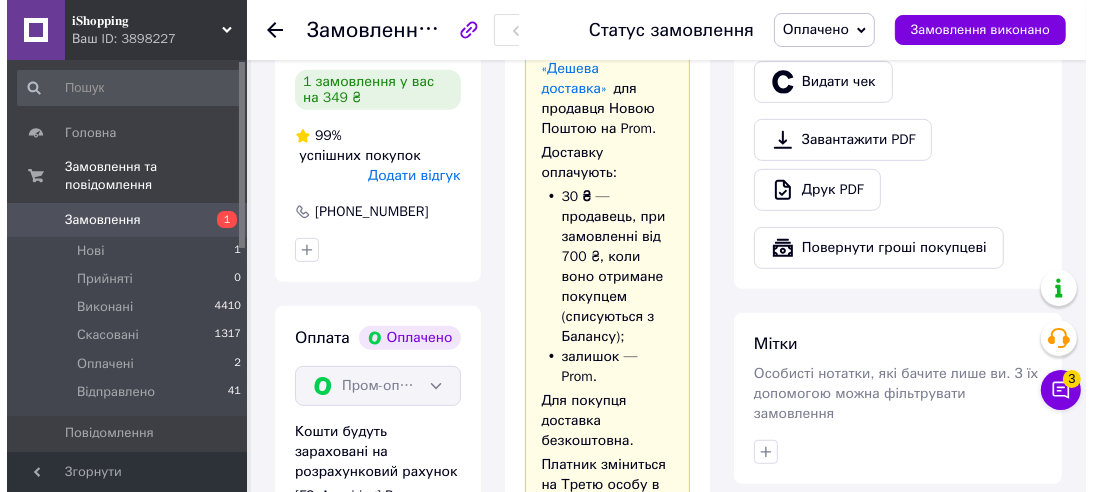 scroll, scrollTop: 664, scrollLeft: 0, axis: vertical 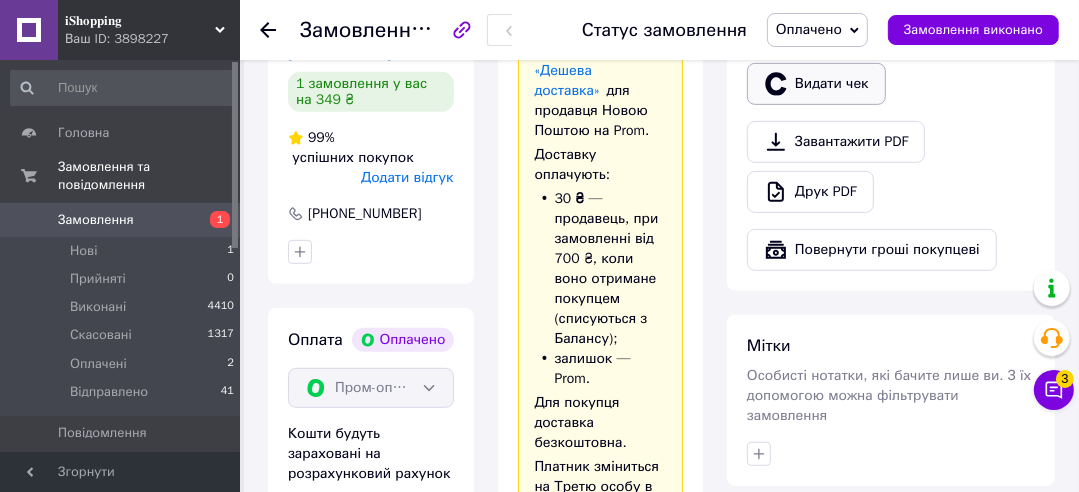 click 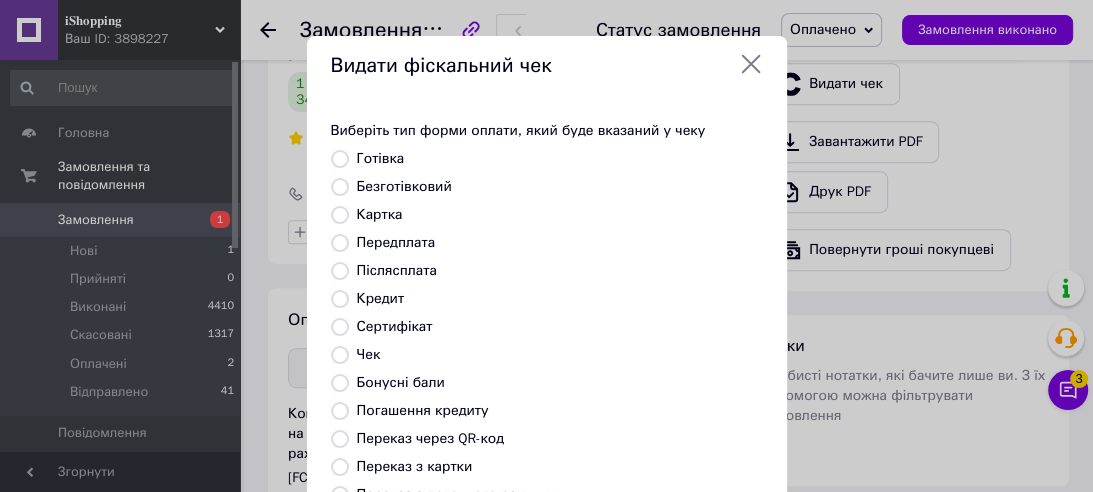 click on "Безготівковий" at bounding box center [404, 186] 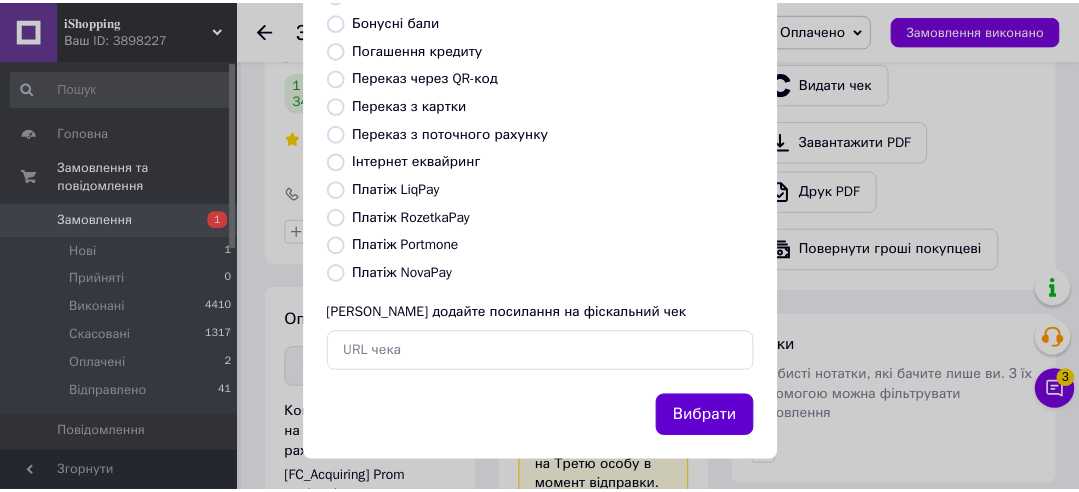 scroll, scrollTop: 366, scrollLeft: 0, axis: vertical 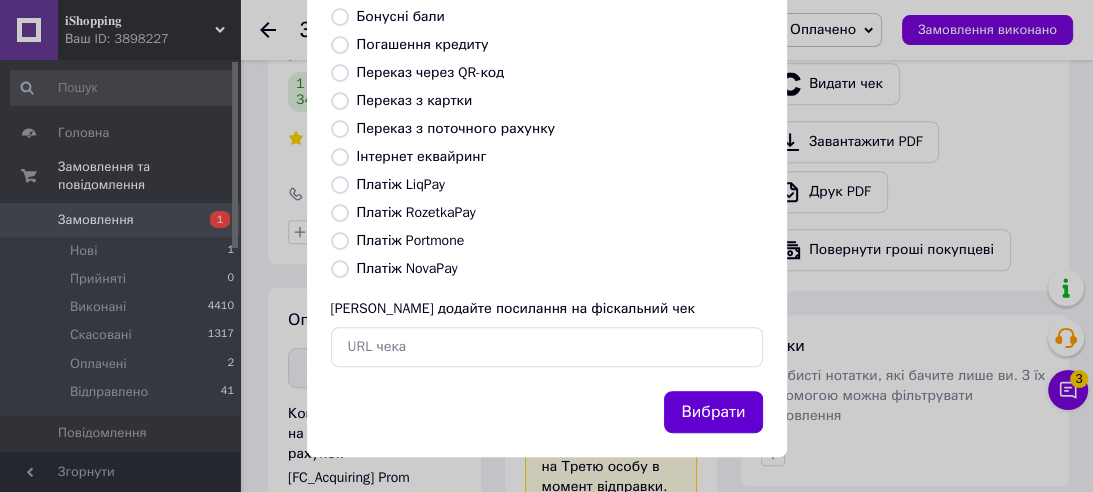 click on "Вибрати" at bounding box center [713, 412] 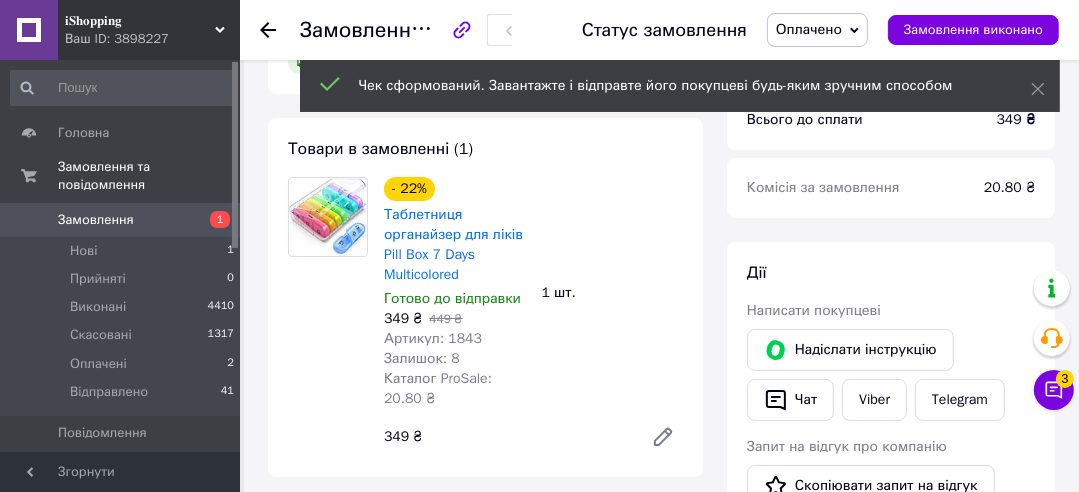 scroll, scrollTop: 147, scrollLeft: 0, axis: vertical 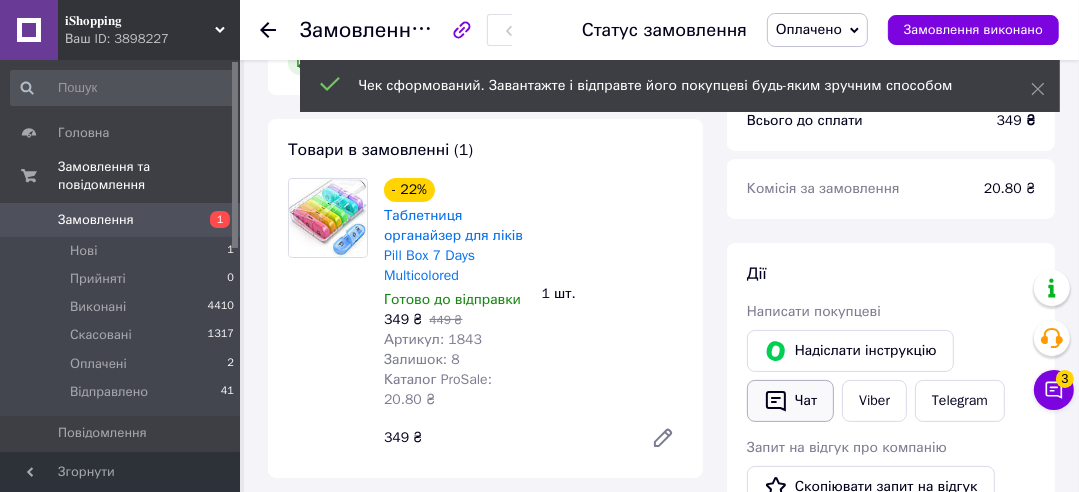 click 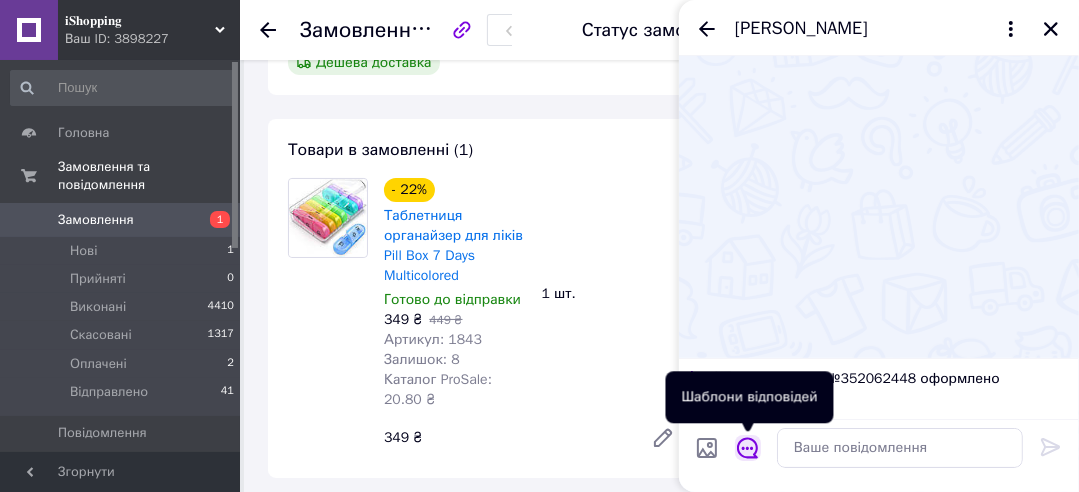 click 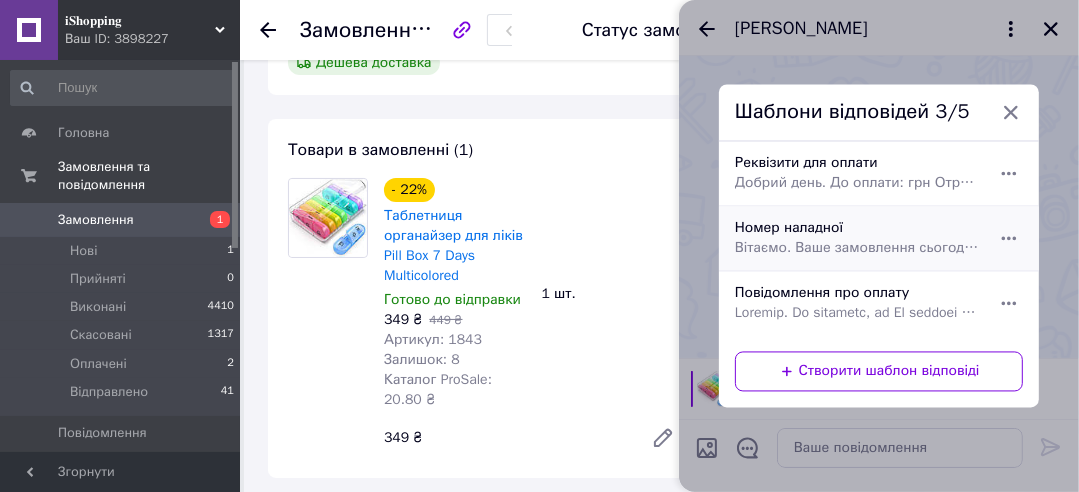 click on "Номер наладної Вітаємо. Ваше замовлення сьогодні буде передано на відправлення. Номер накладної:" at bounding box center [857, 239] 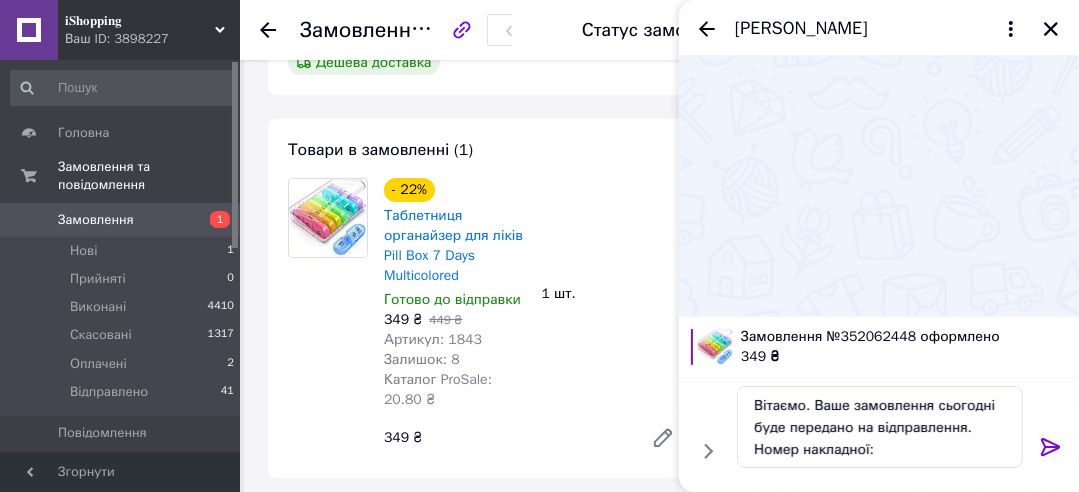 click on "Вітаємо. Ваше замовлення сьогодні буде передано на відправлення. Номер накладної:  Вітаємо. Ваше замовлення сьогодні буде передано на відправлення. Номер накладної:" at bounding box center (880, 427) 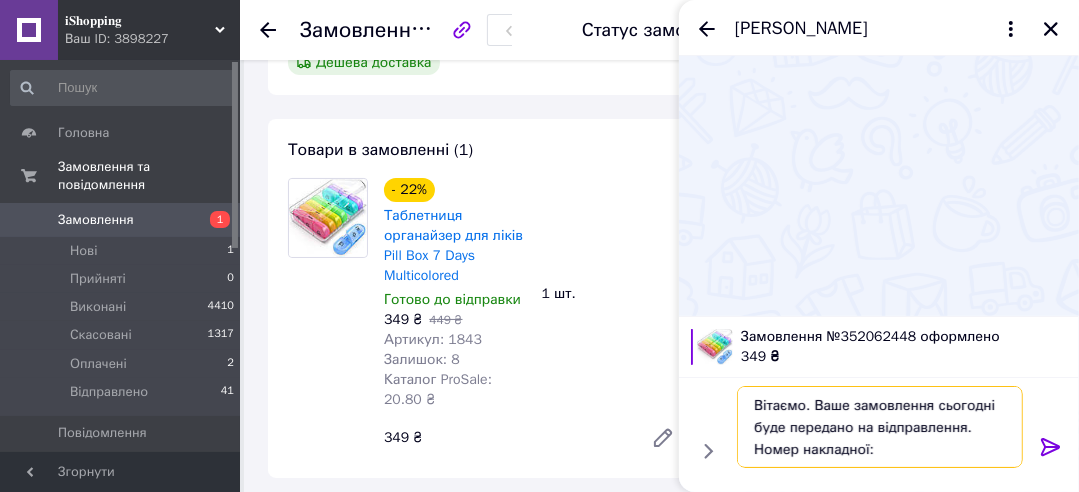 click on "Вітаємо. Ваше замовлення сьогодні буде передано на відправлення. Номер накладної:" at bounding box center [880, 427] 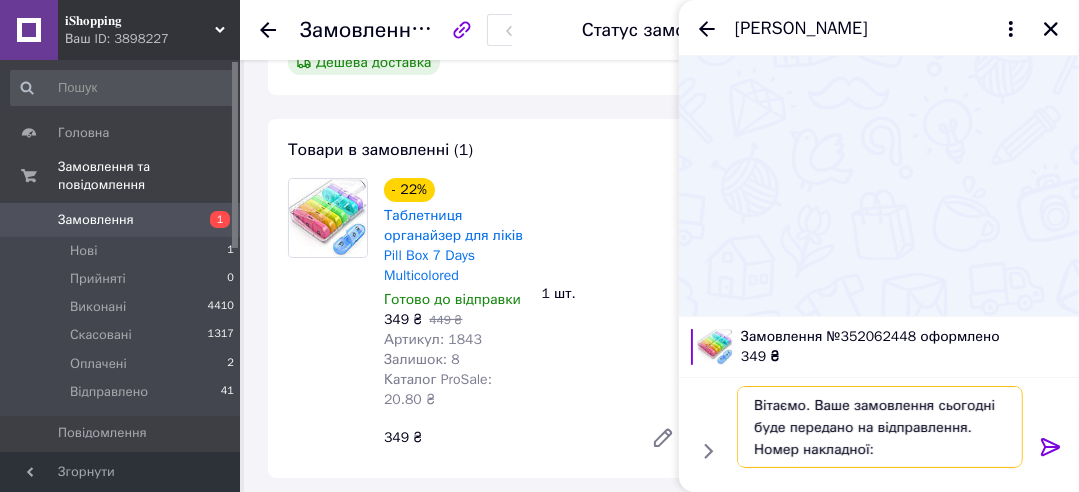 paste on "20451203055333" 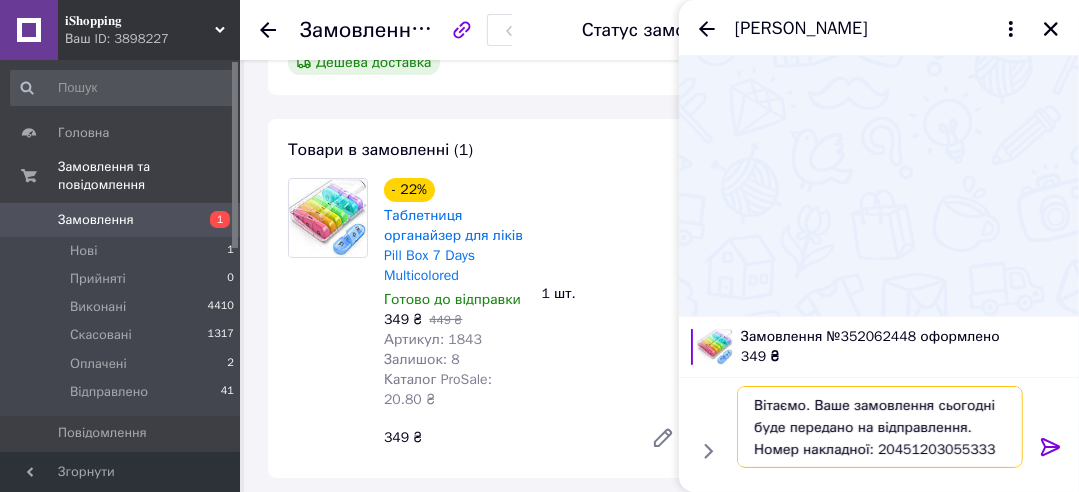 type on "Вітаємо. Ваше замовлення сьогодні буде передано на відправлення. Номер накладної: 20451203055333" 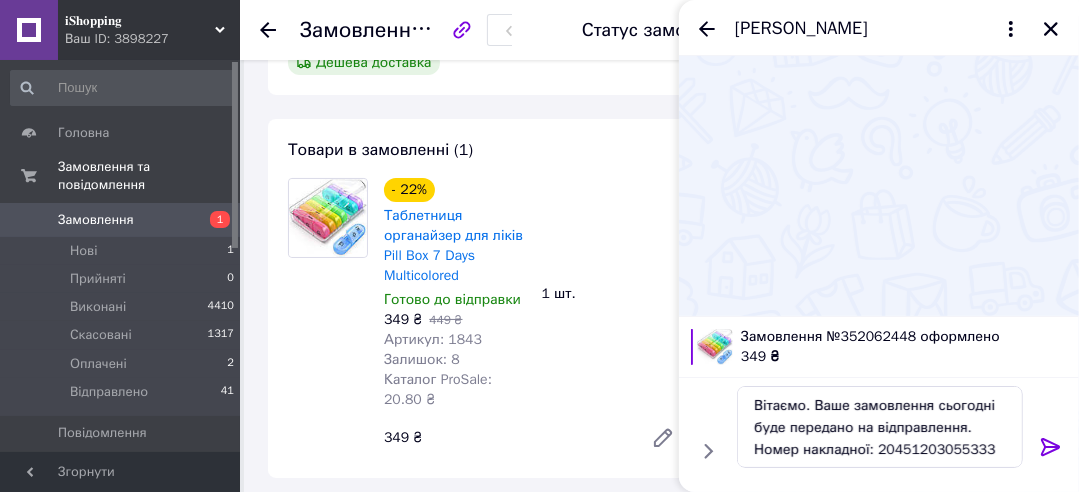 click 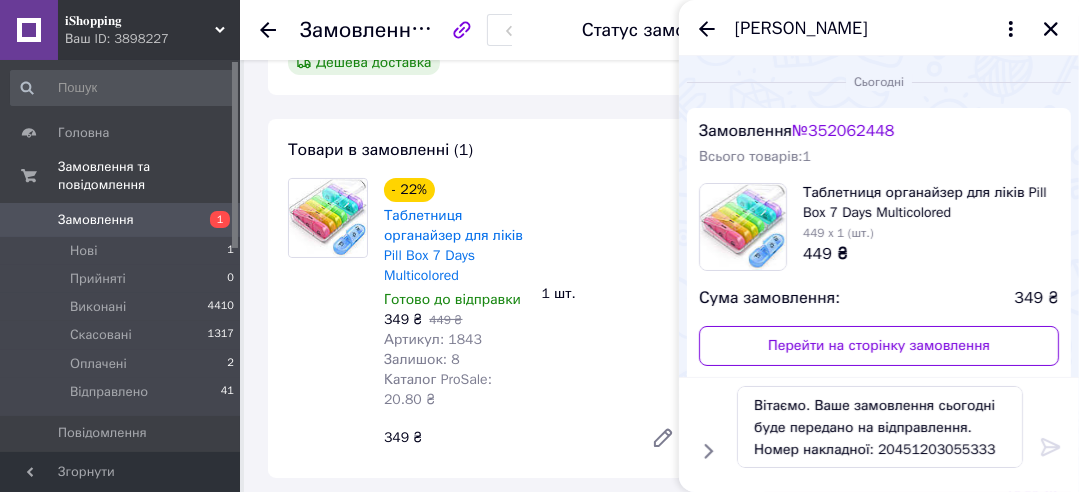 type 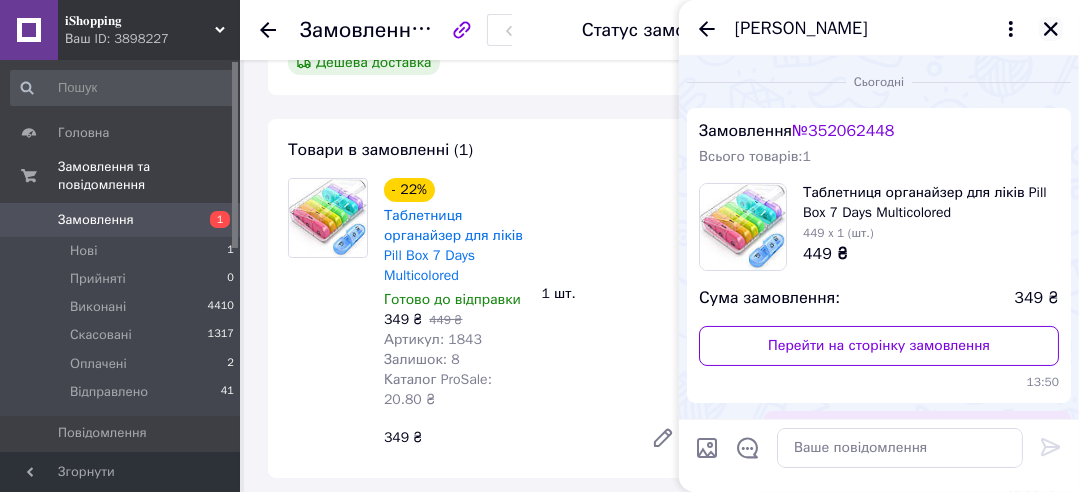 click at bounding box center (1051, 29) 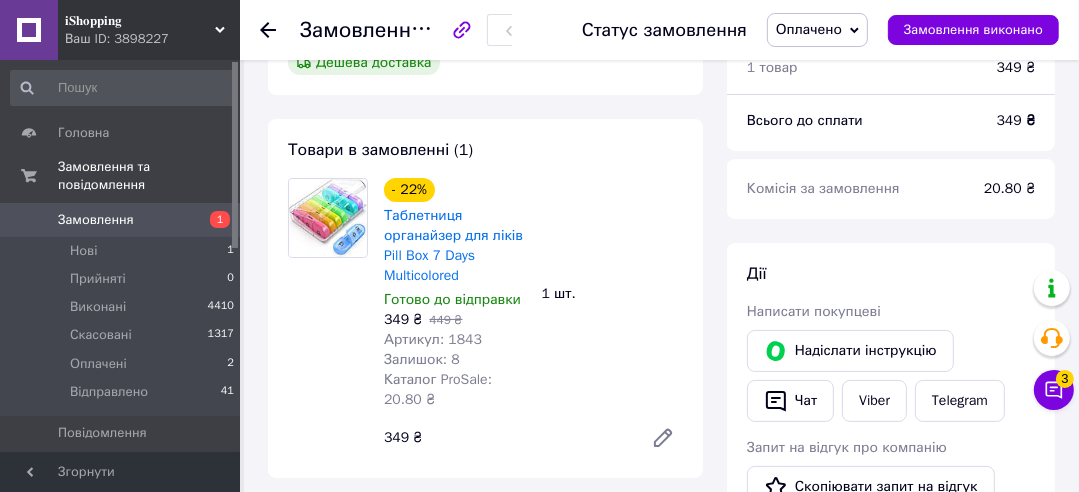 click on "Оплачено" at bounding box center [809, 29] 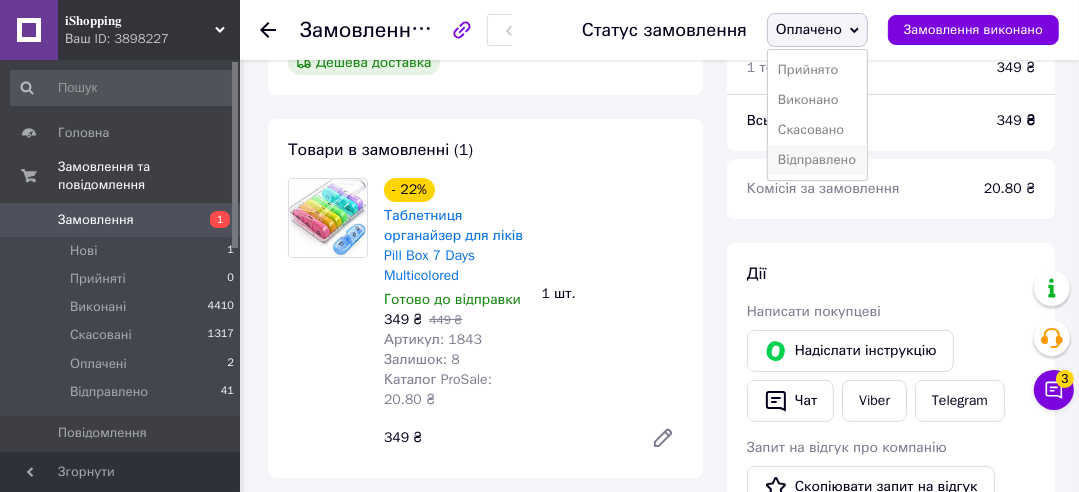 click on "Відправлено" at bounding box center (817, 160) 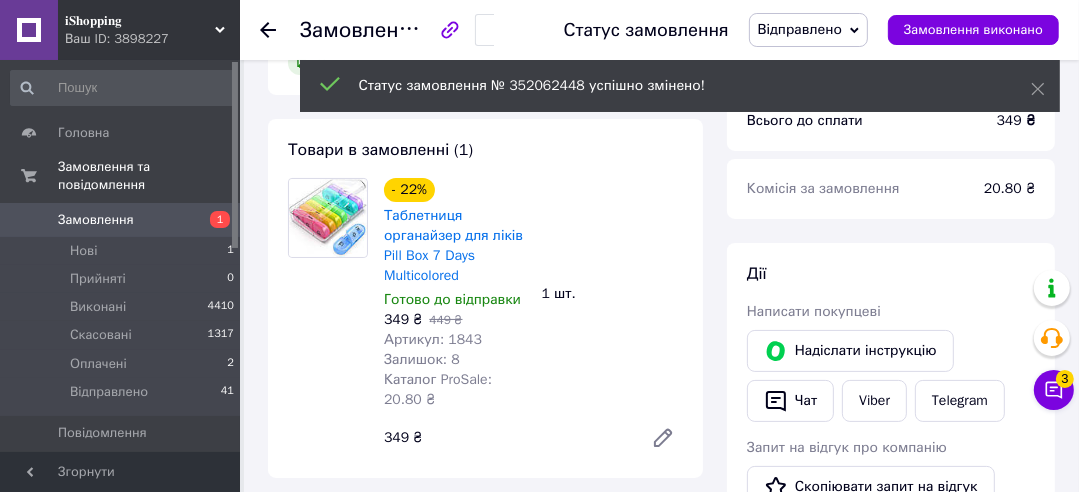 scroll, scrollTop: 86, scrollLeft: 0, axis: vertical 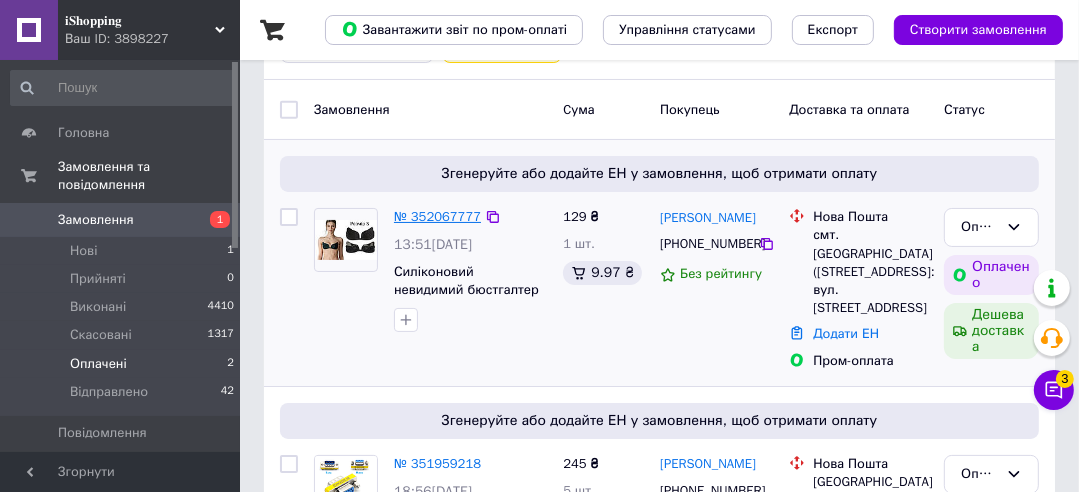 click on "№ 352067777" at bounding box center (437, 216) 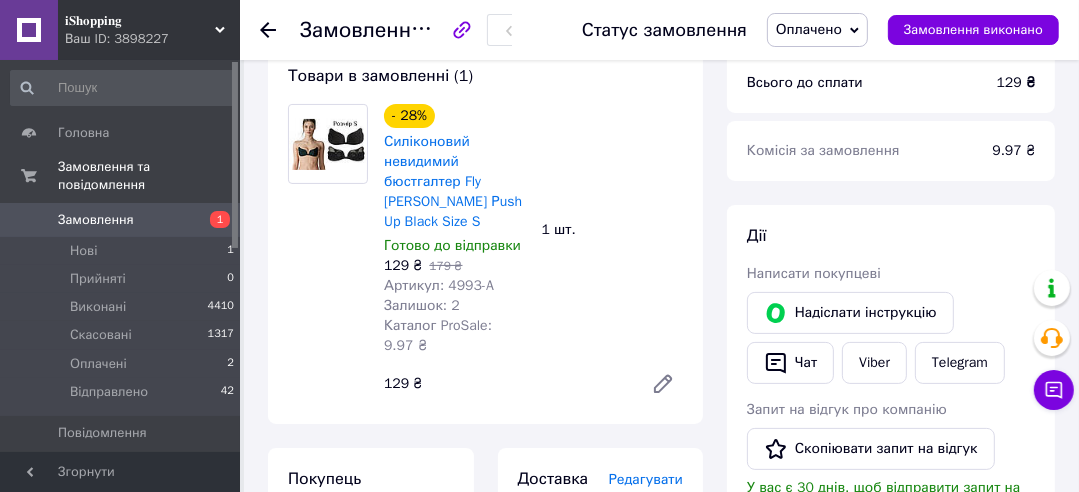 scroll, scrollTop: 221, scrollLeft: 0, axis: vertical 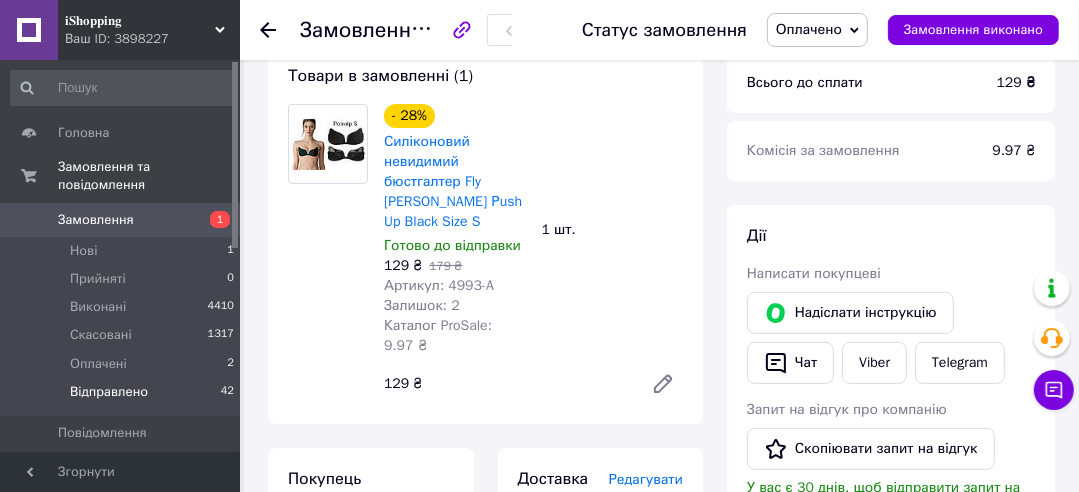 drag, startPoint x: 110, startPoint y: 348, endPoint x: 123, endPoint y: 369, distance: 24.698177 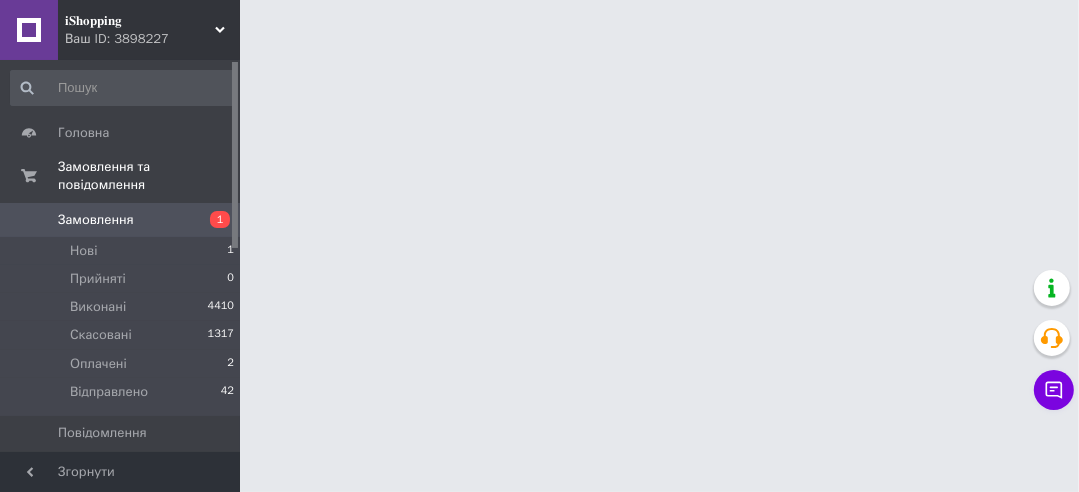 scroll, scrollTop: 0, scrollLeft: 0, axis: both 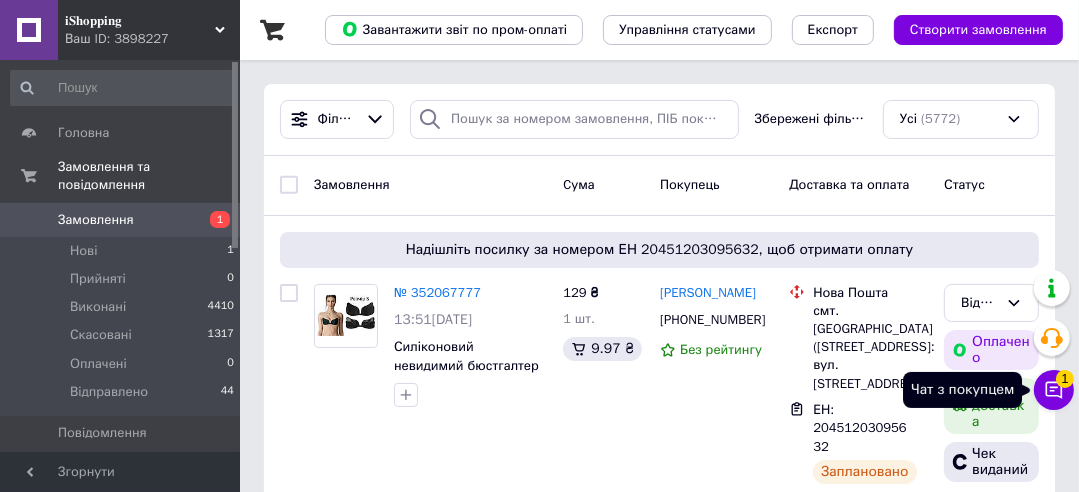 click on "Чат з покупцем 1" at bounding box center [1054, 390] 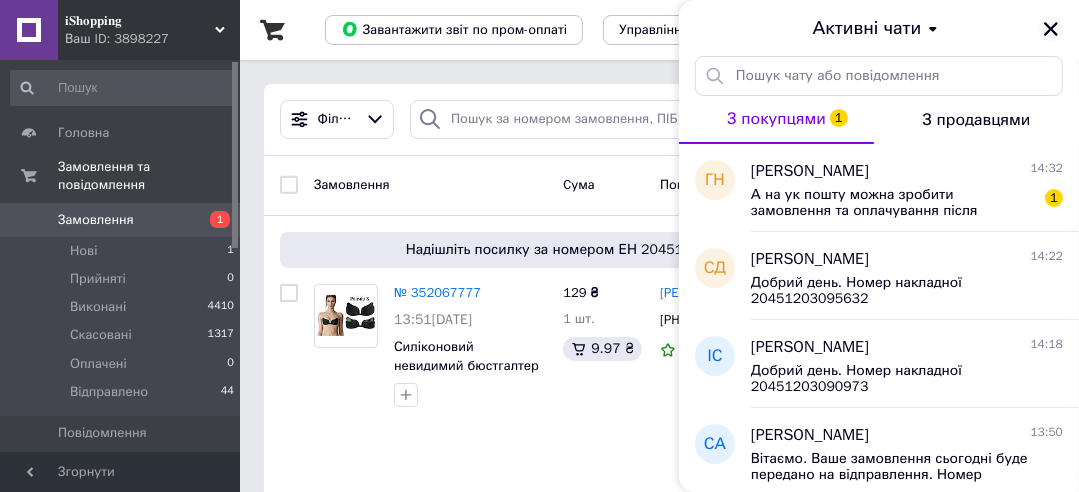 click 